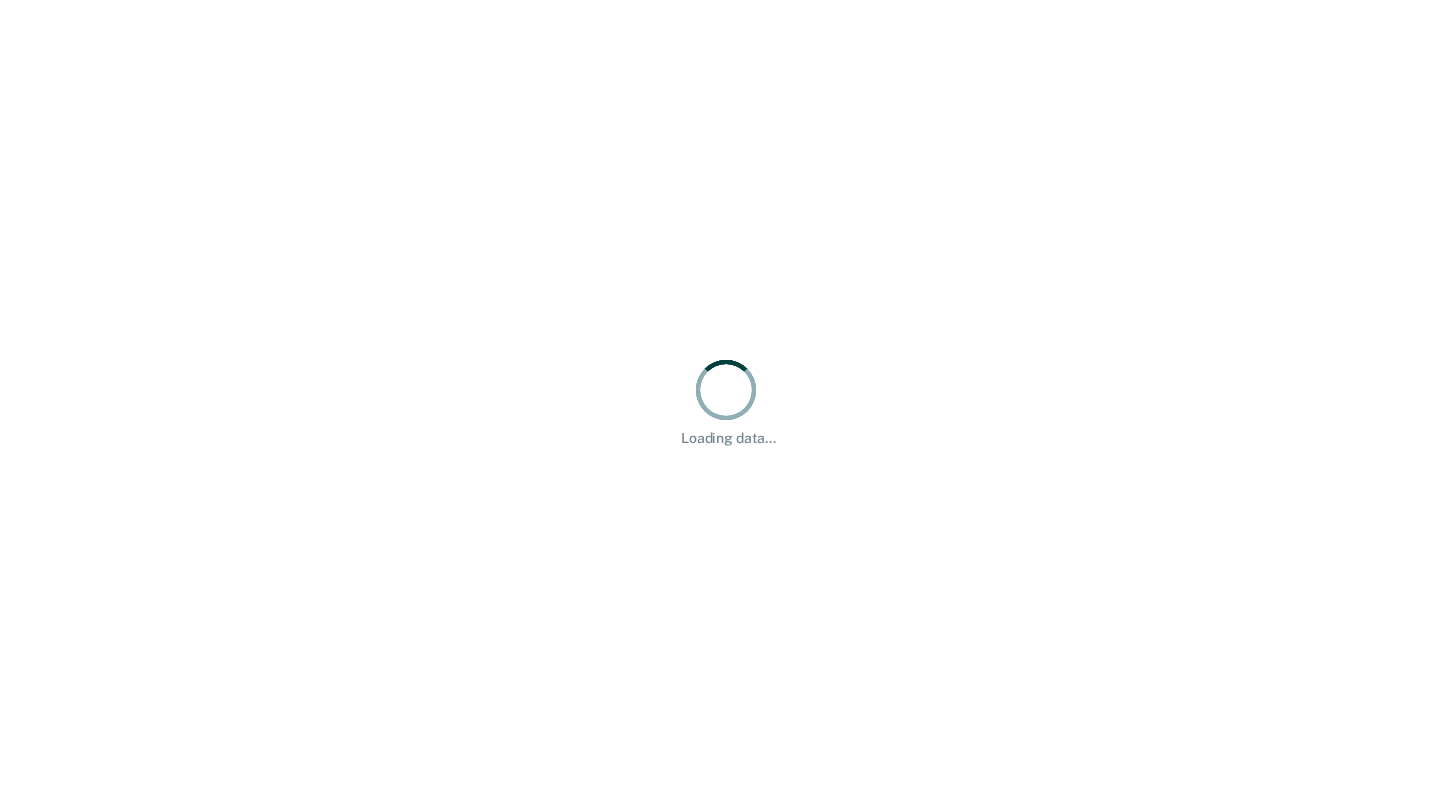 scroll, scrollTop: 0, scrollLeft: 0, axis: both 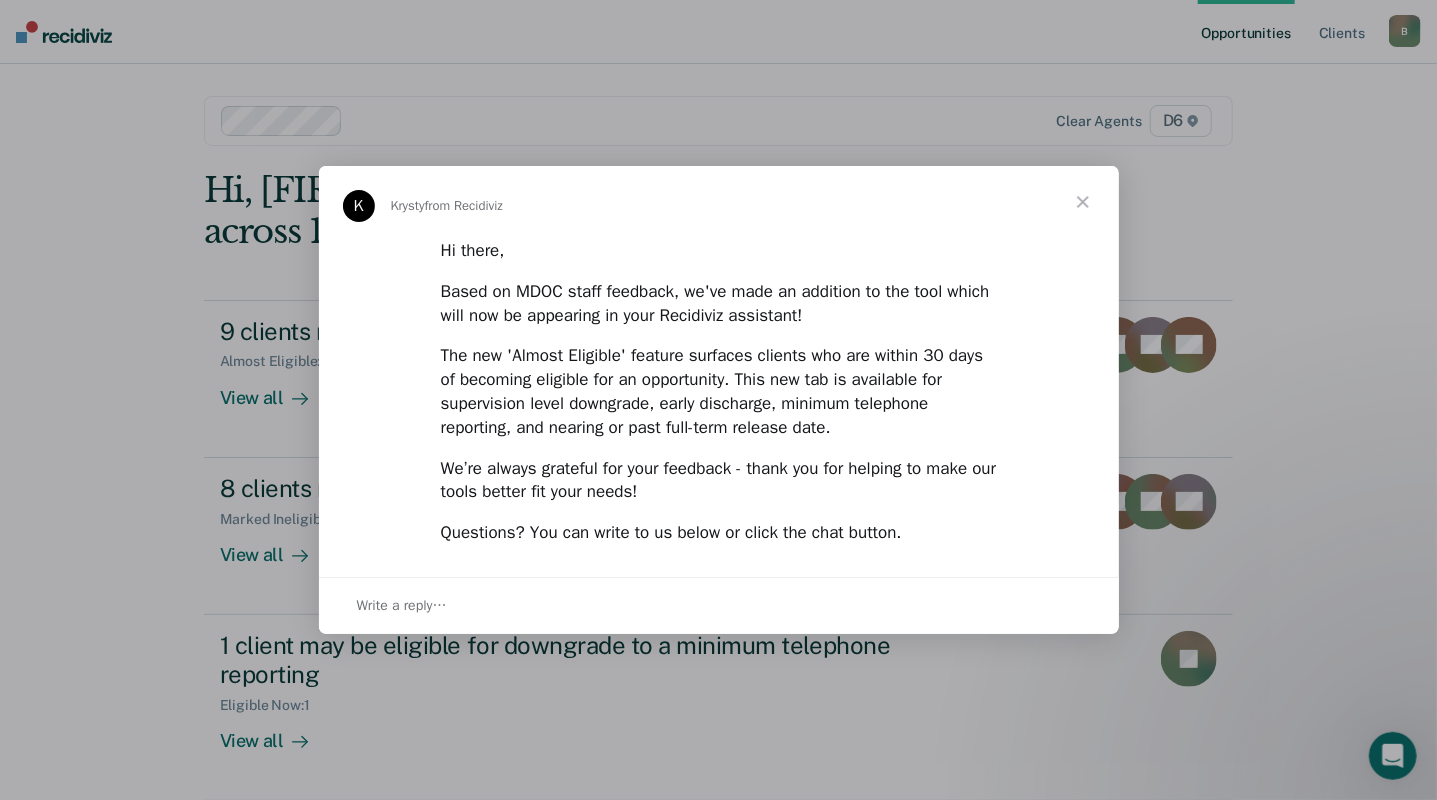 click at bounding box center (1083, 202) 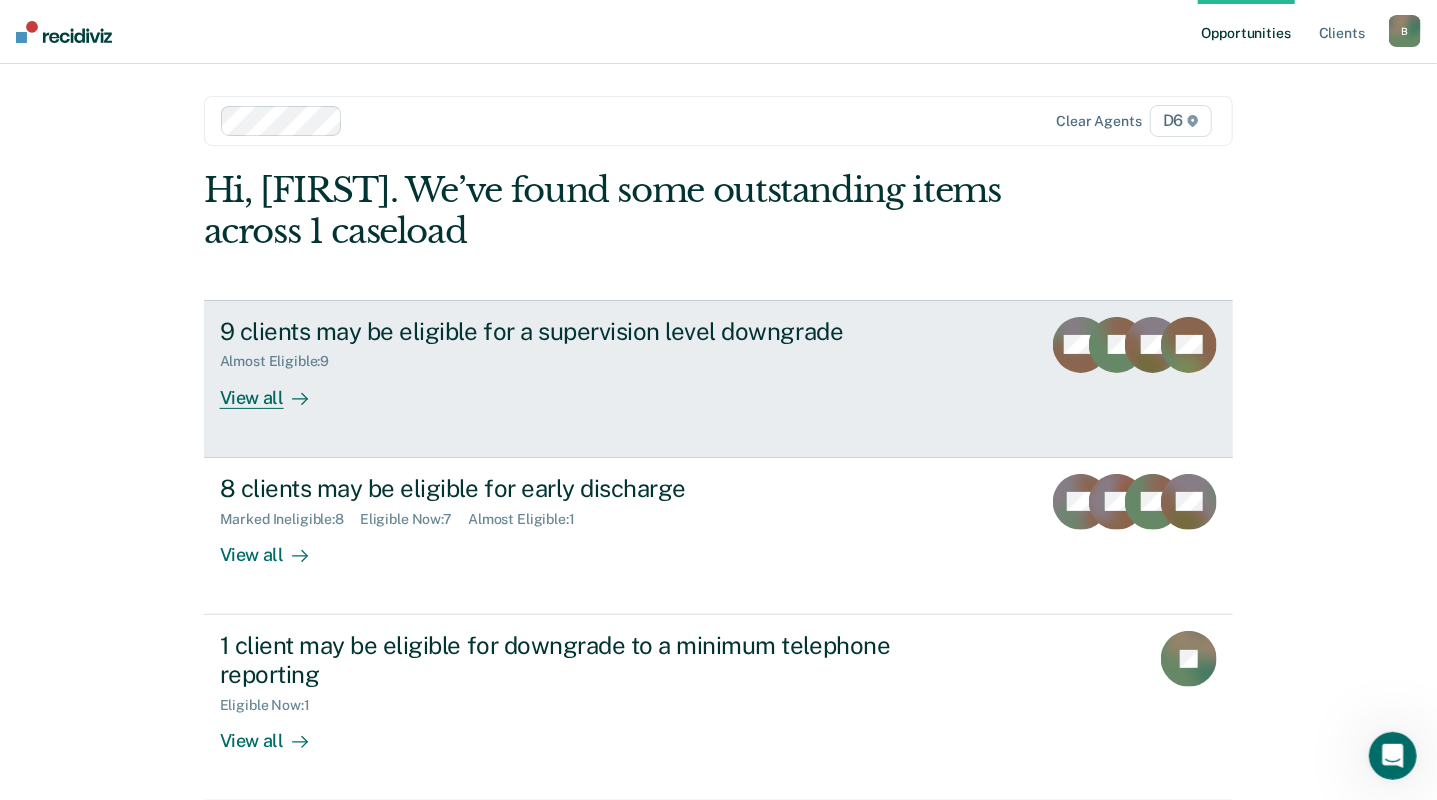 click on "View all" at bounding box center (276, 389) 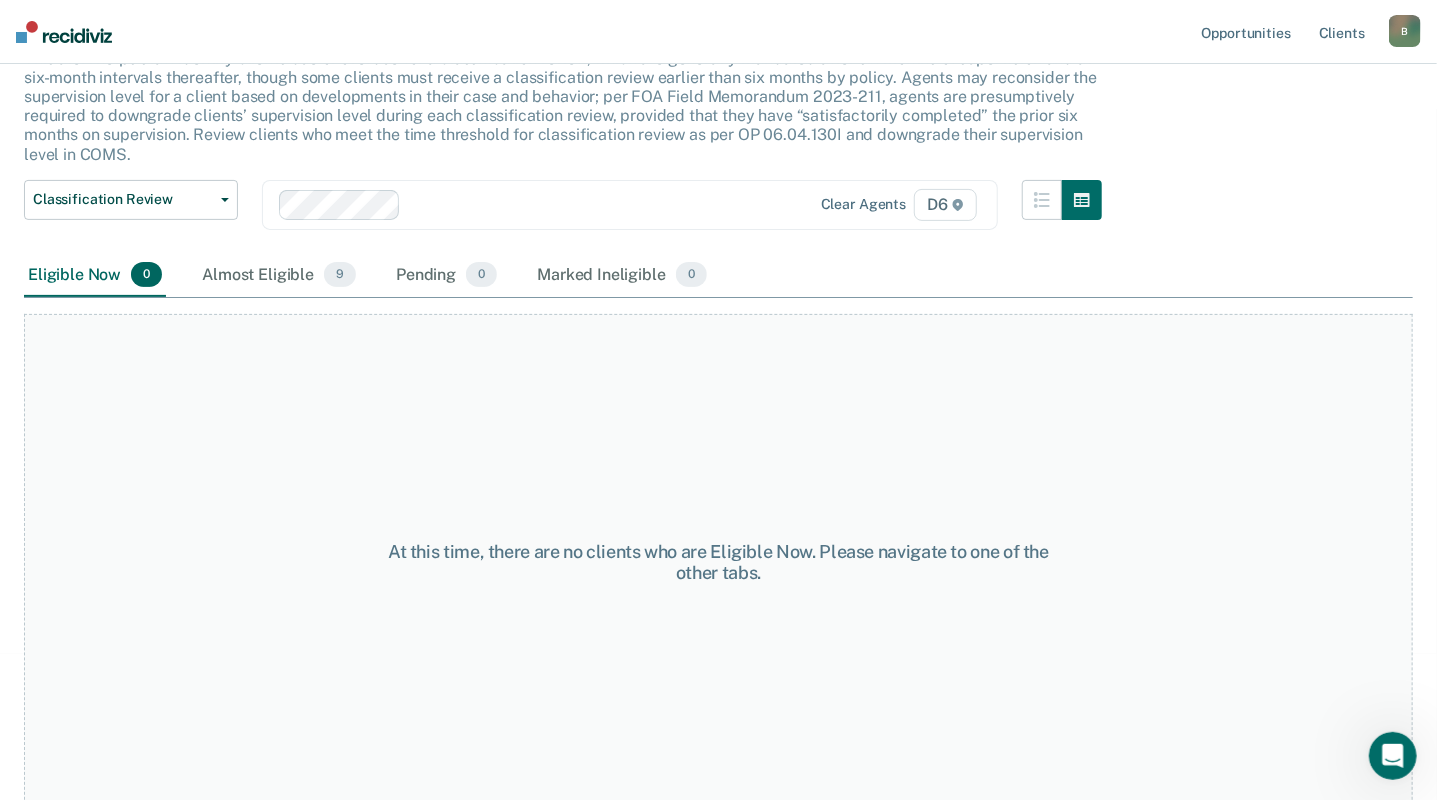 scroll, scrollTop: 154, scrollLeft: 0, axis: vertical 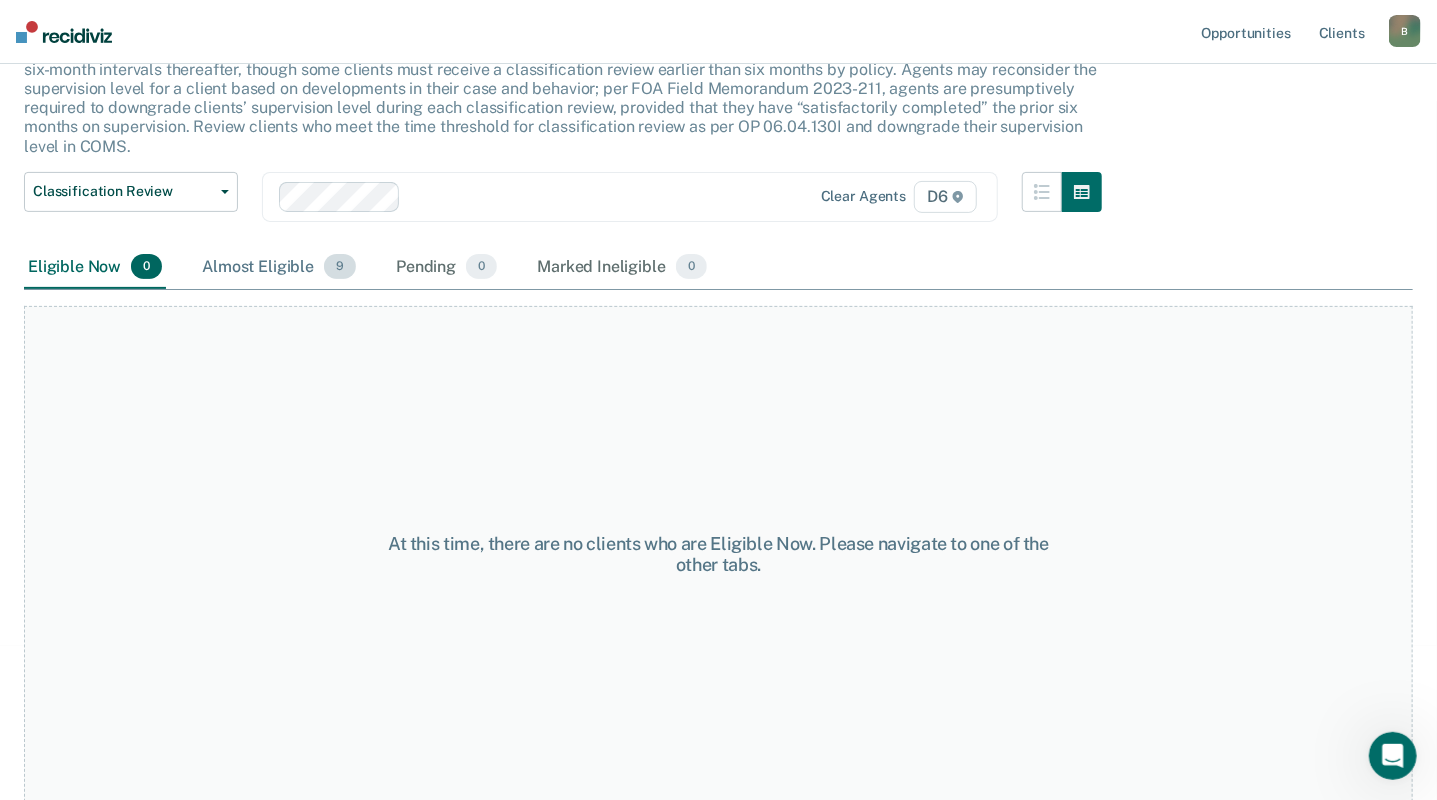 click on "Almost Eligible 9" at bounding box center (279, 268) 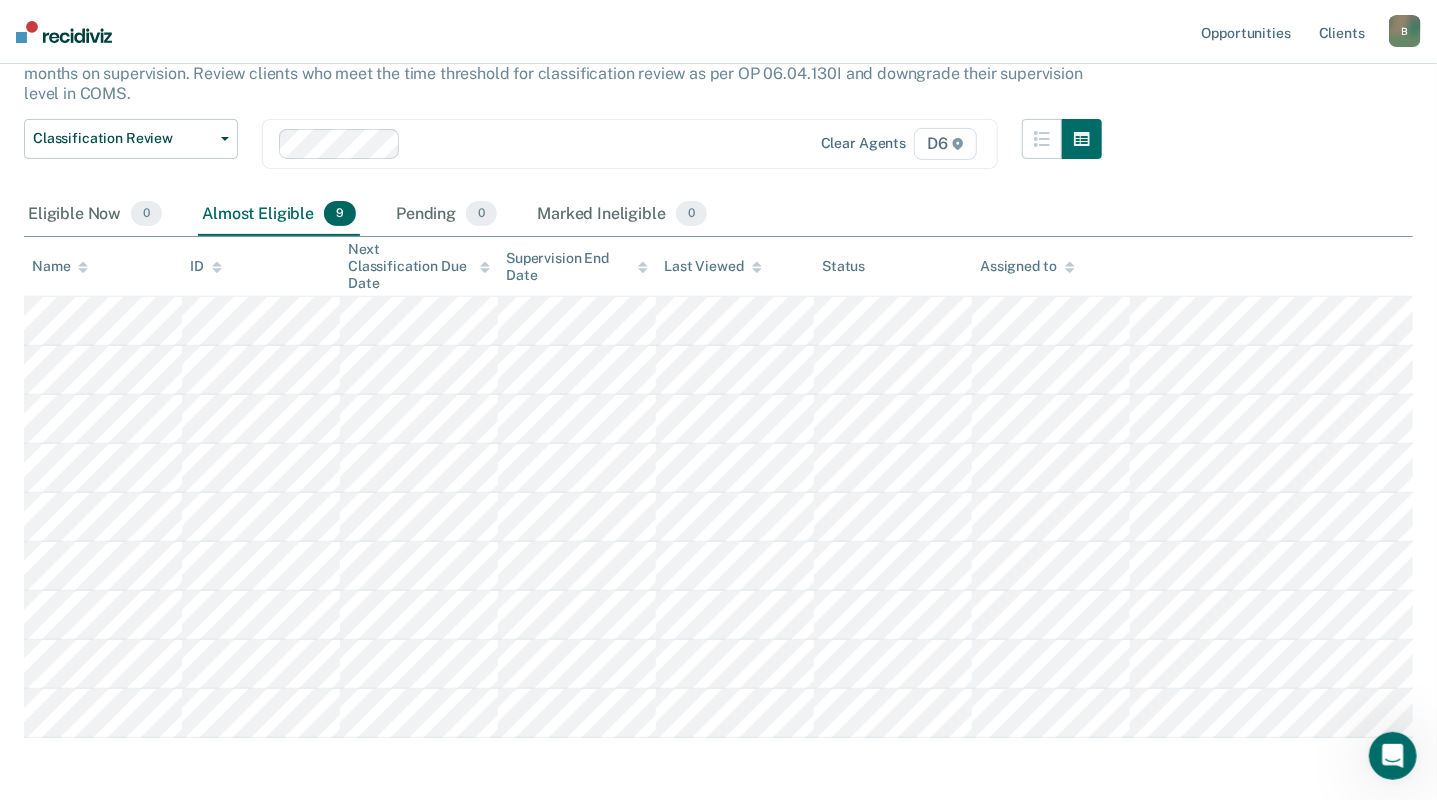 scroll, scrollTop: 276, scrollLeft: 0, axis: vertical 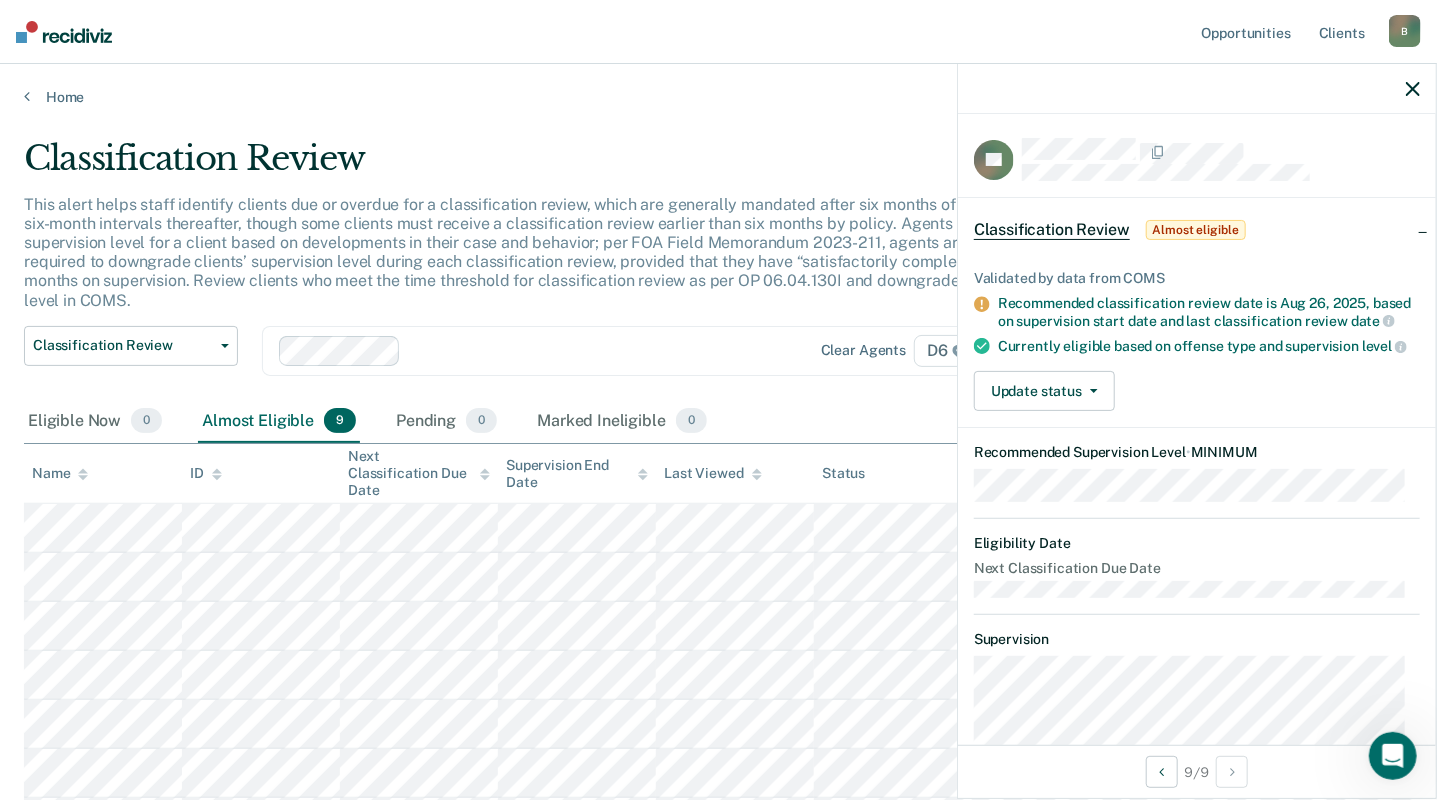 click 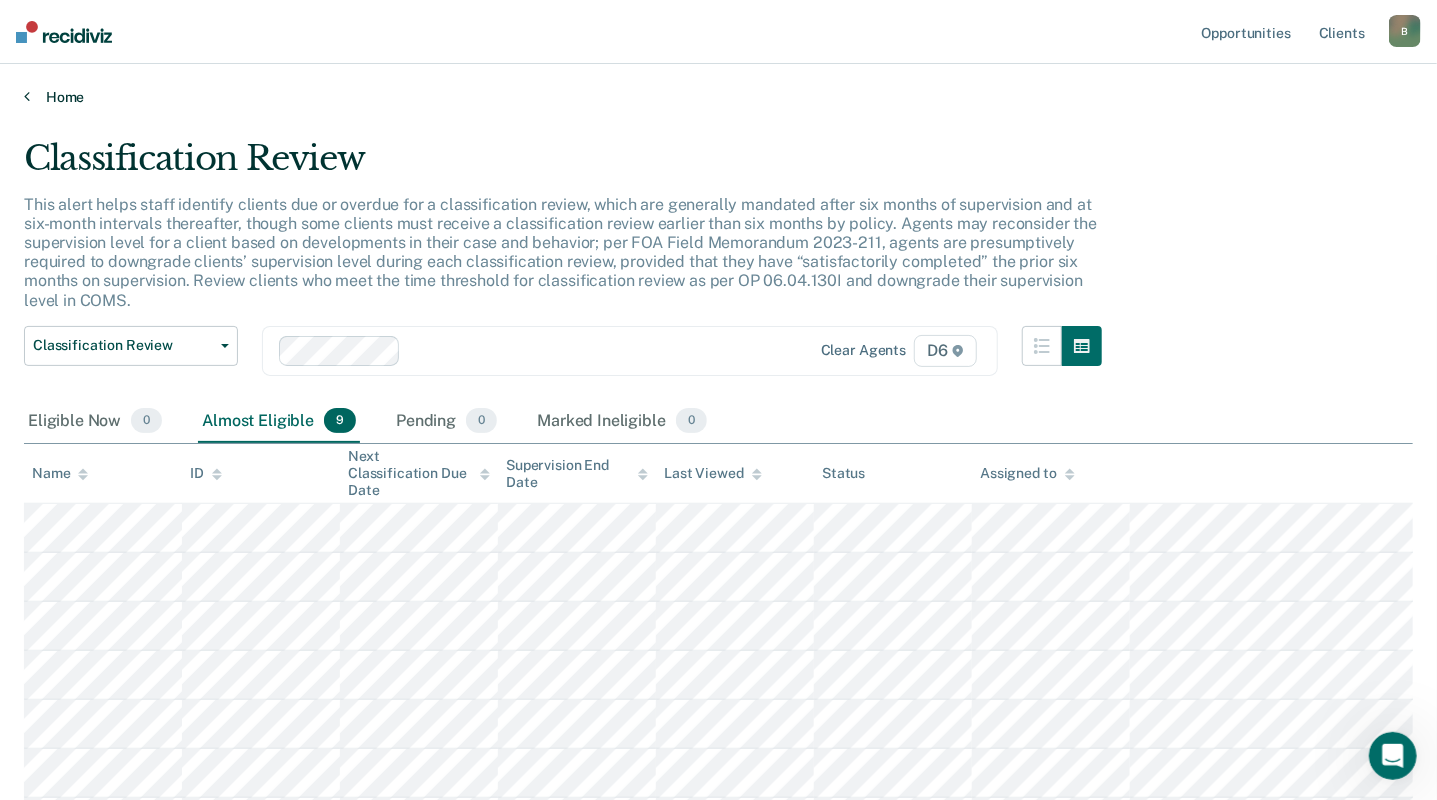 click on "Home" at bounding box center (718, 97) 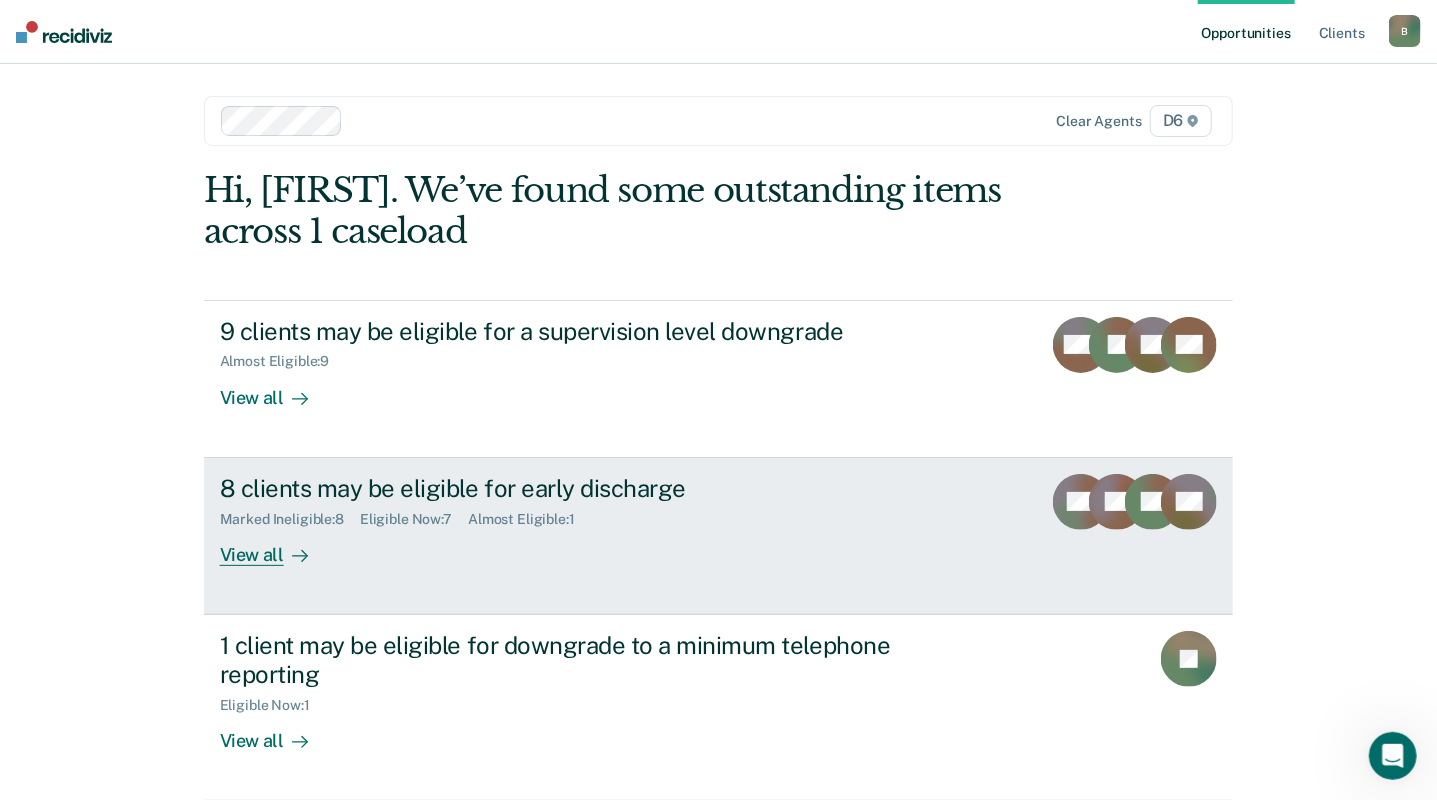 click on "View all" at bounding box center [276, 546] 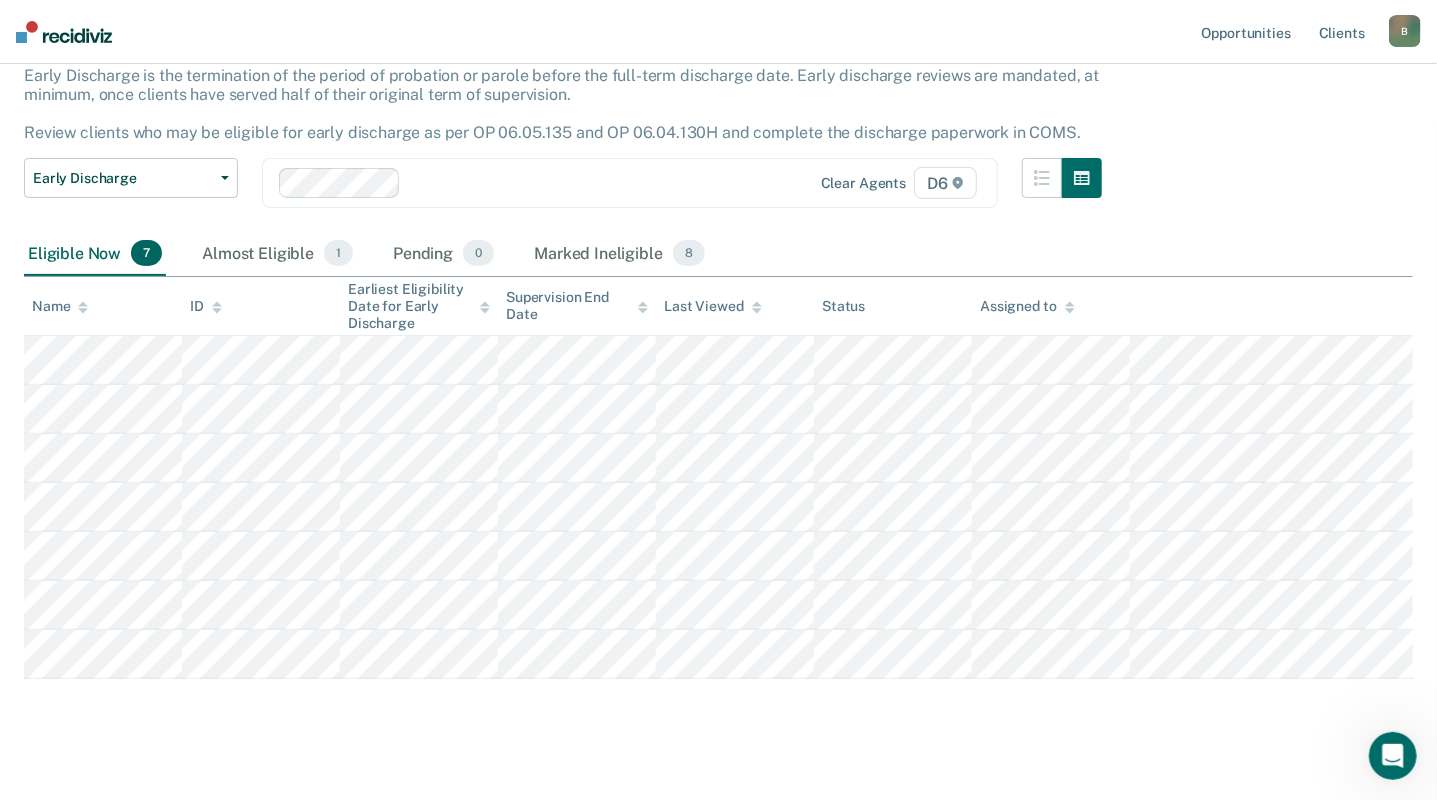 scroll, scrollTop: 150, scrollLeft: 0, axis: vertical 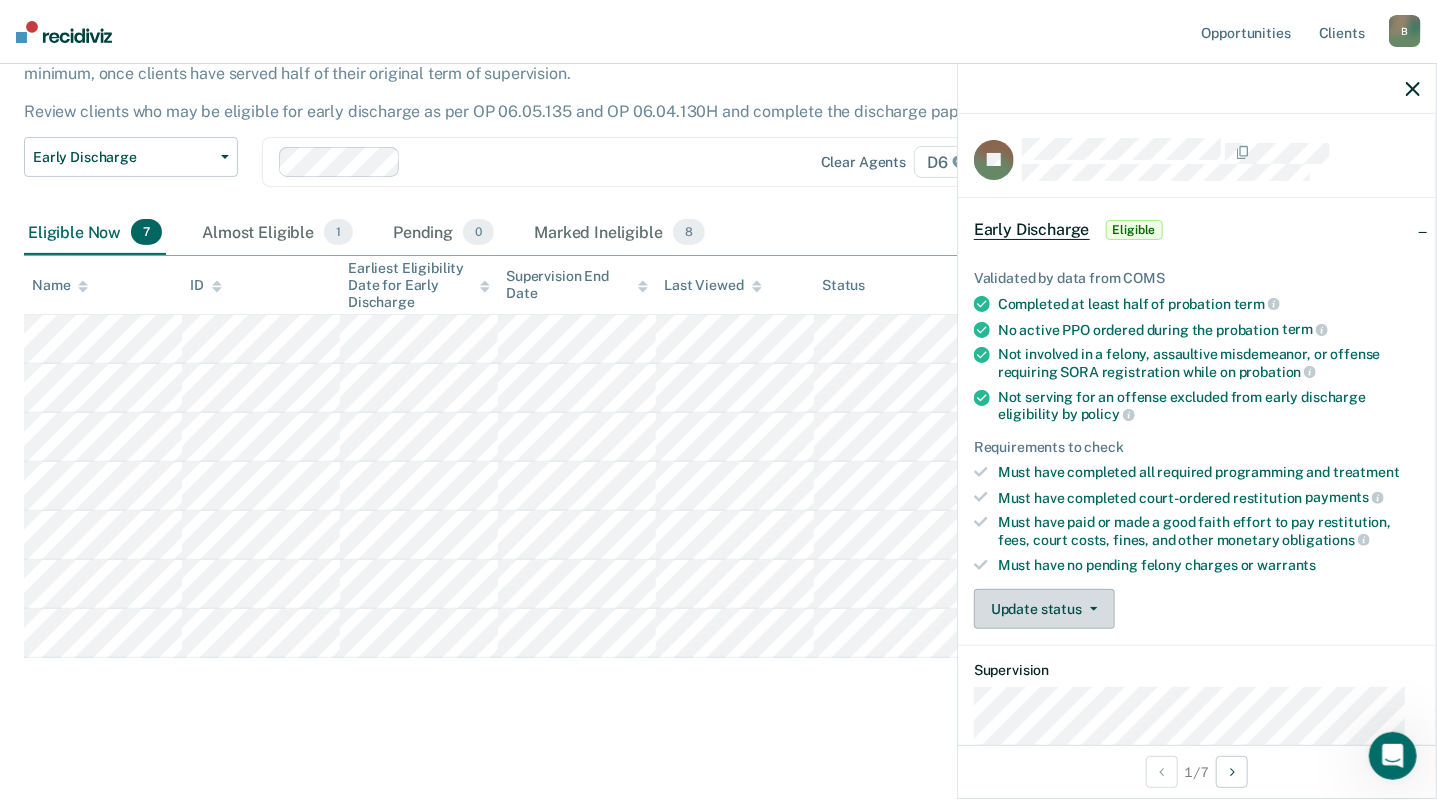 click on "Update status" at bounding box center (1044, 609) 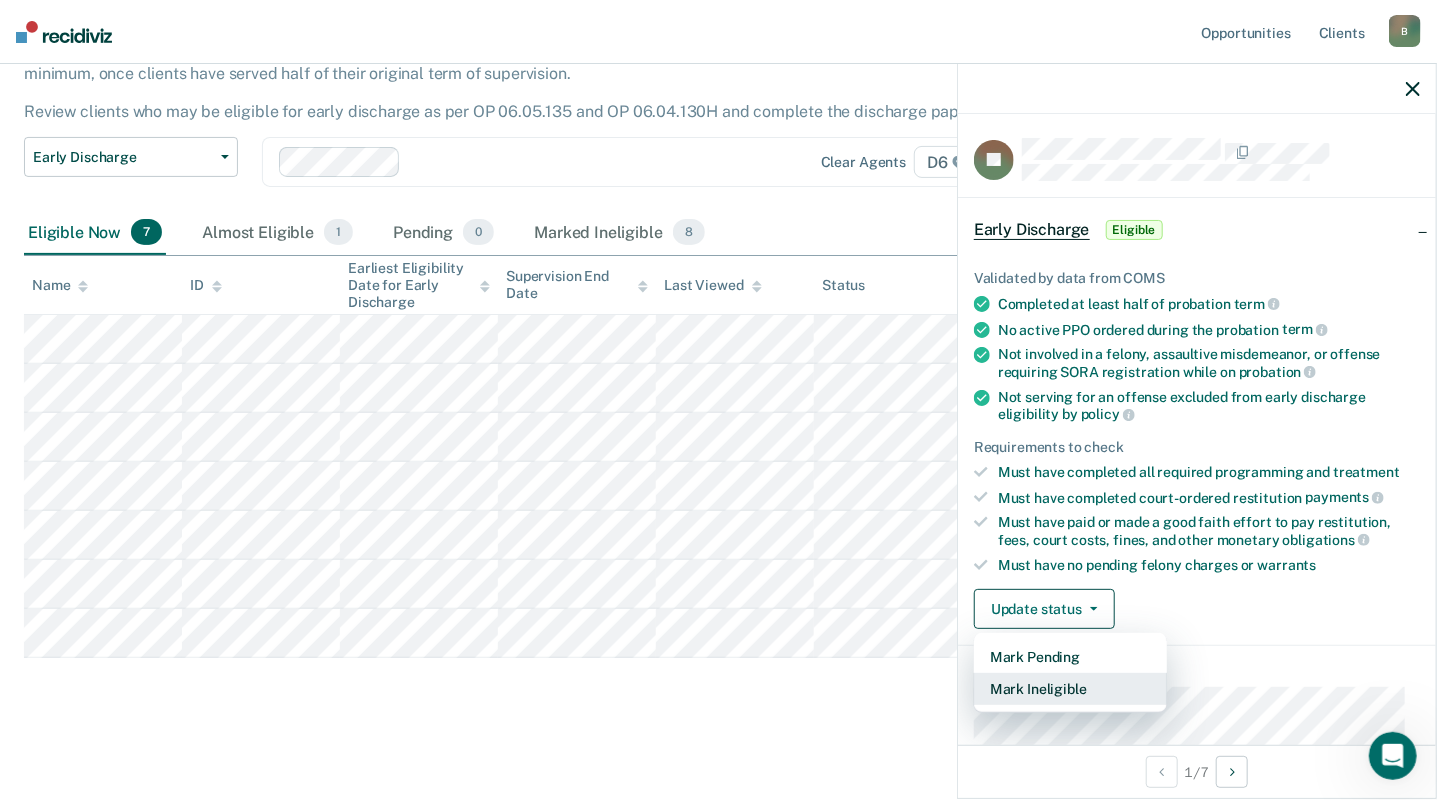 click on "Mark Ineligible" at bounding box center [1070, 689] 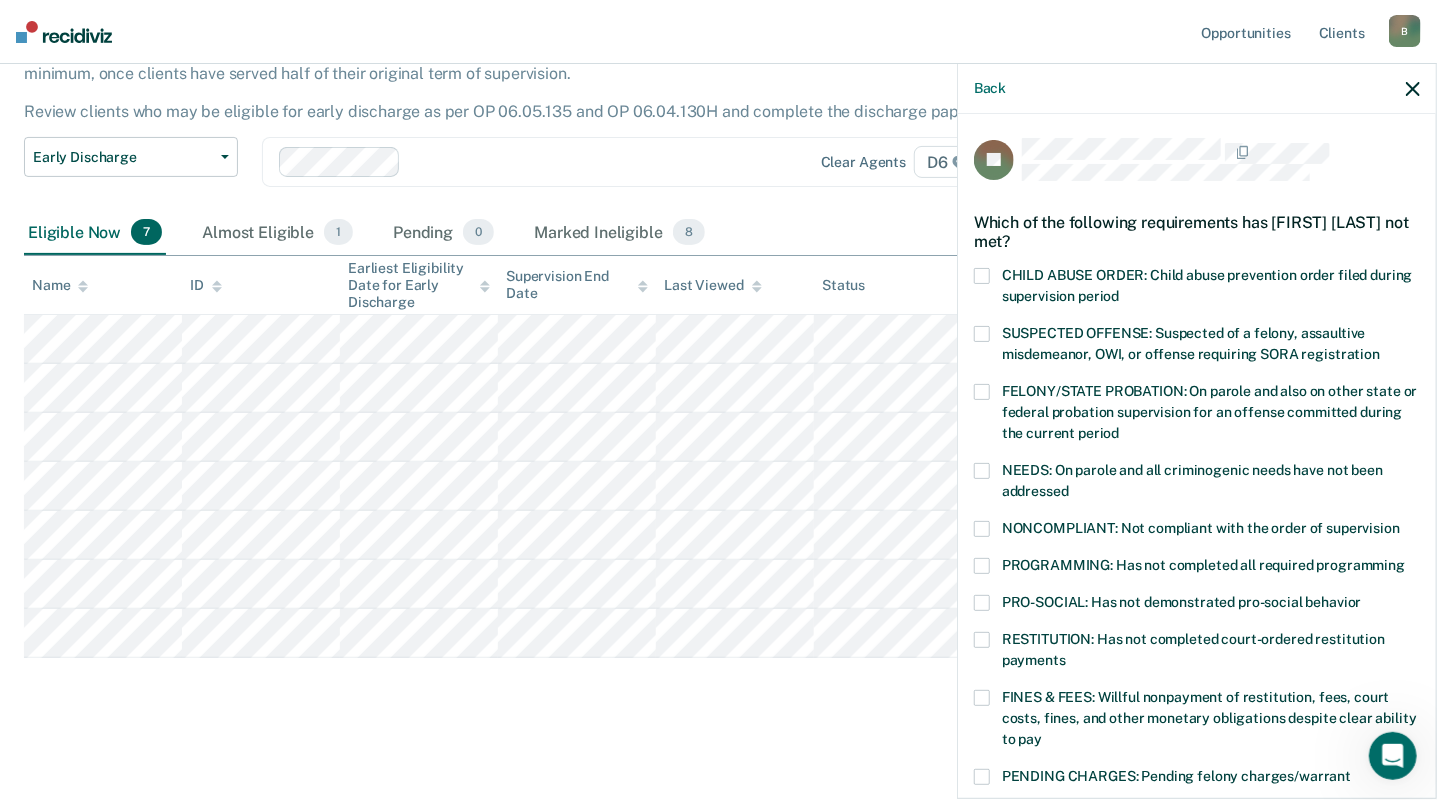 click at bounding box center [982, 698] 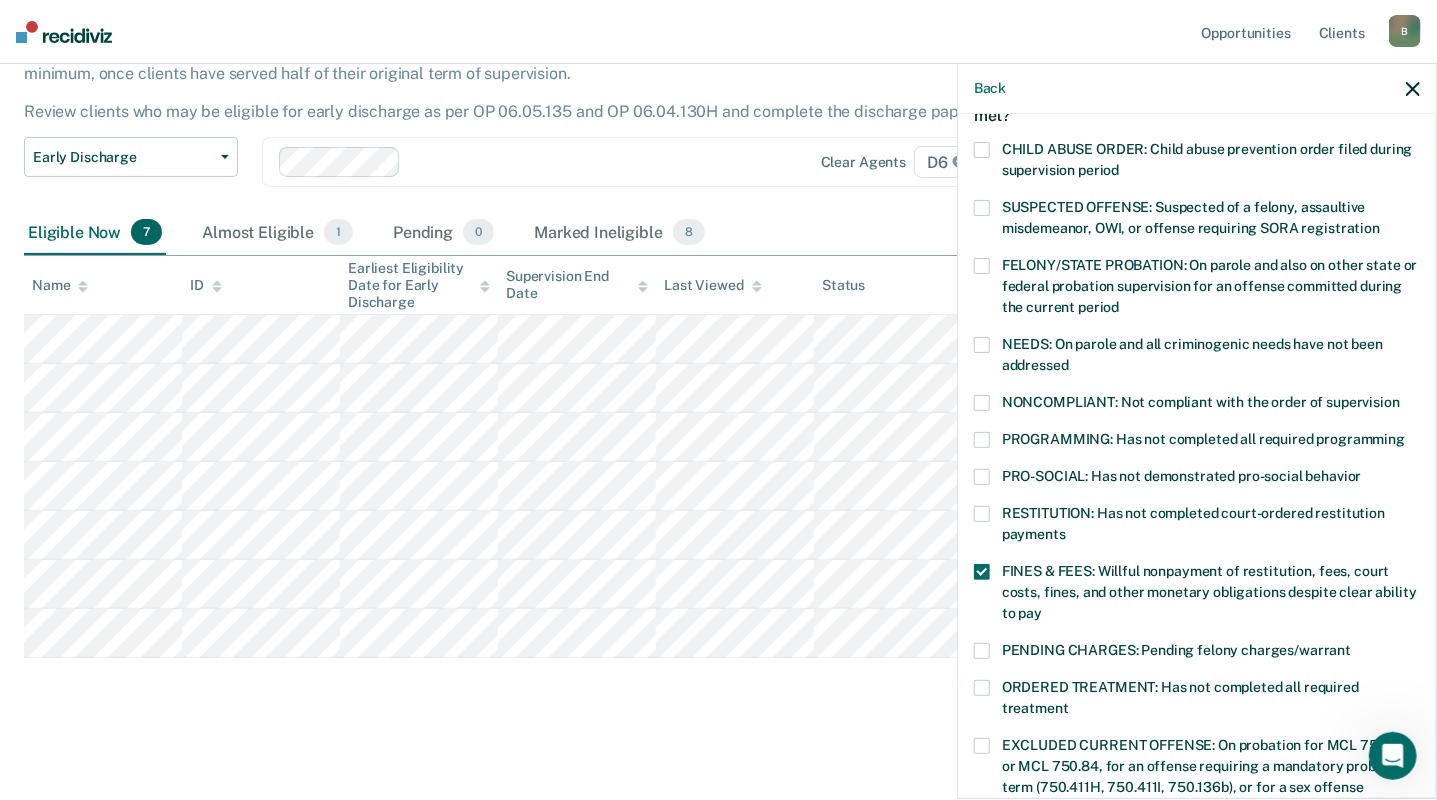 scroll, scrollTop: 593, scrollLeft: 0, axis: vertical 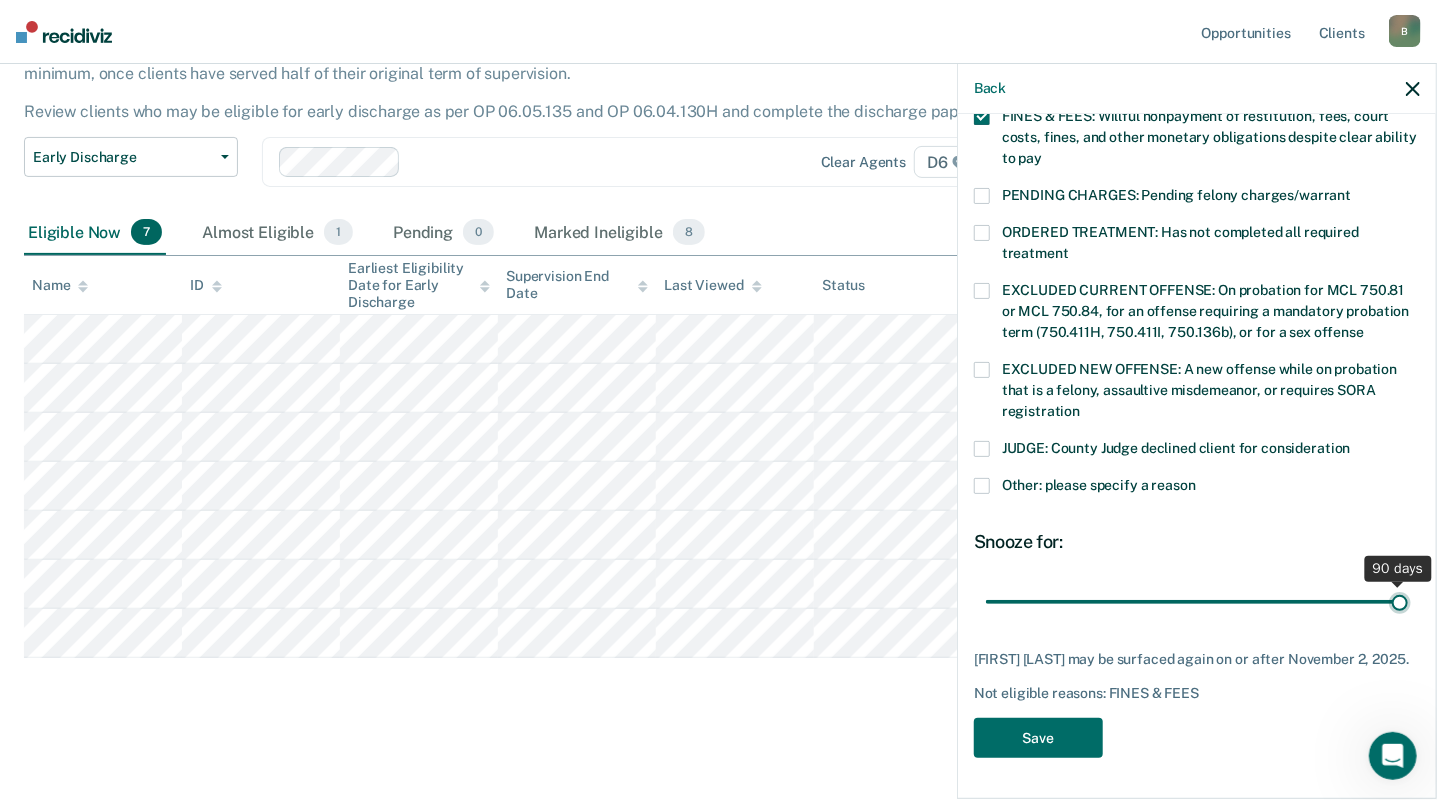 drag, startPoint x: 1120, startPoint y: 586, endPoint x: 1481, endPoint y: 601, distance: 361.3115 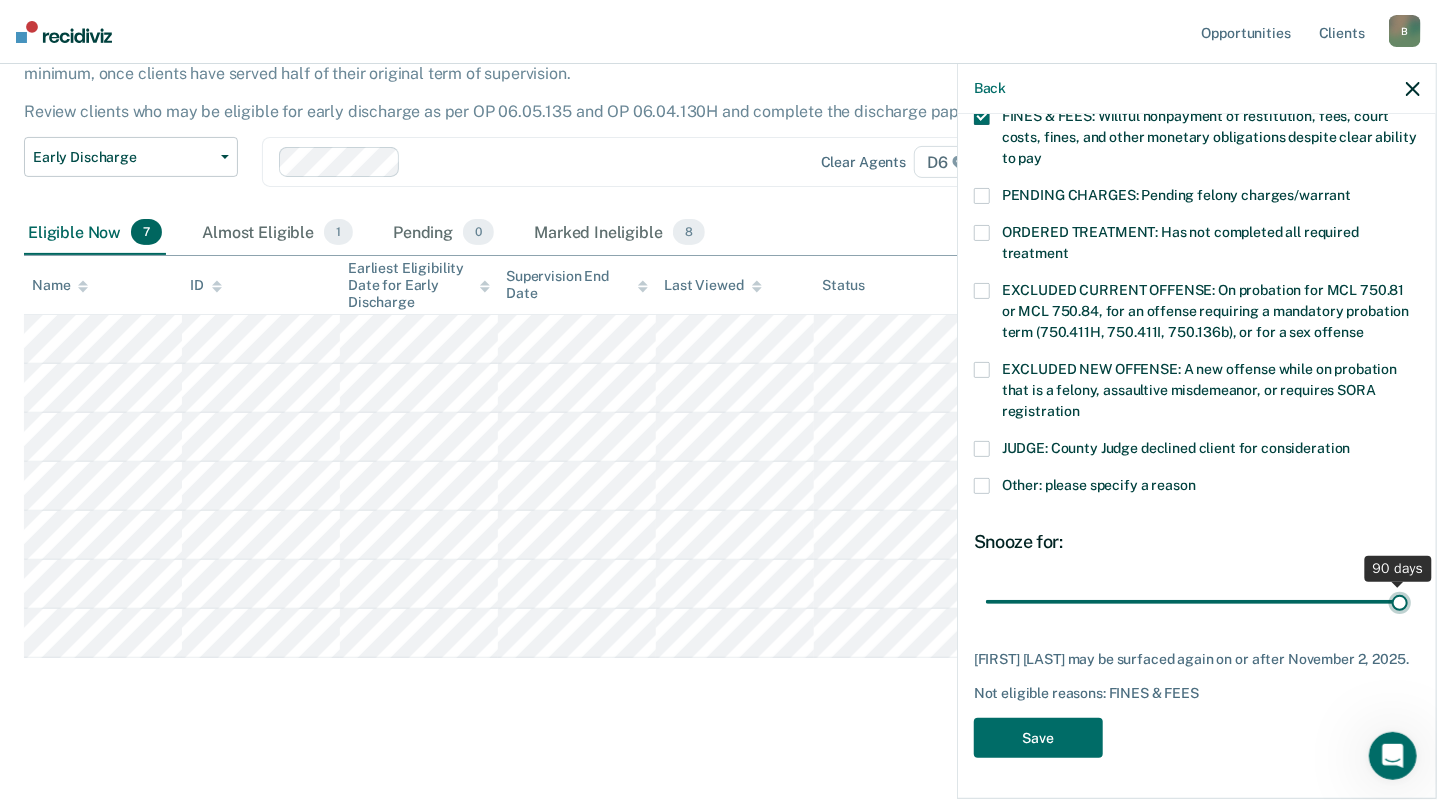 type on "90" 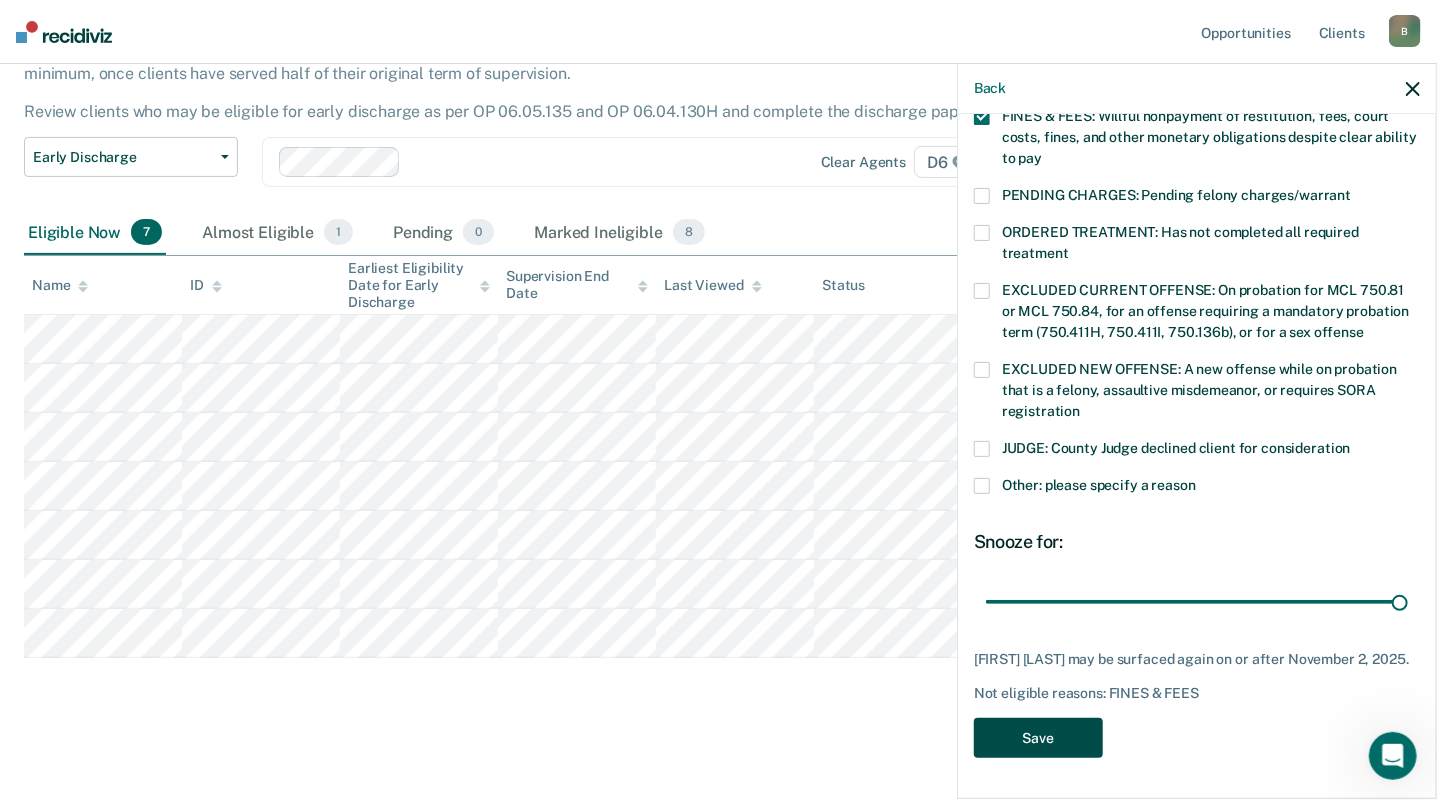 click on "Save" at bounding box center [1038, 738] 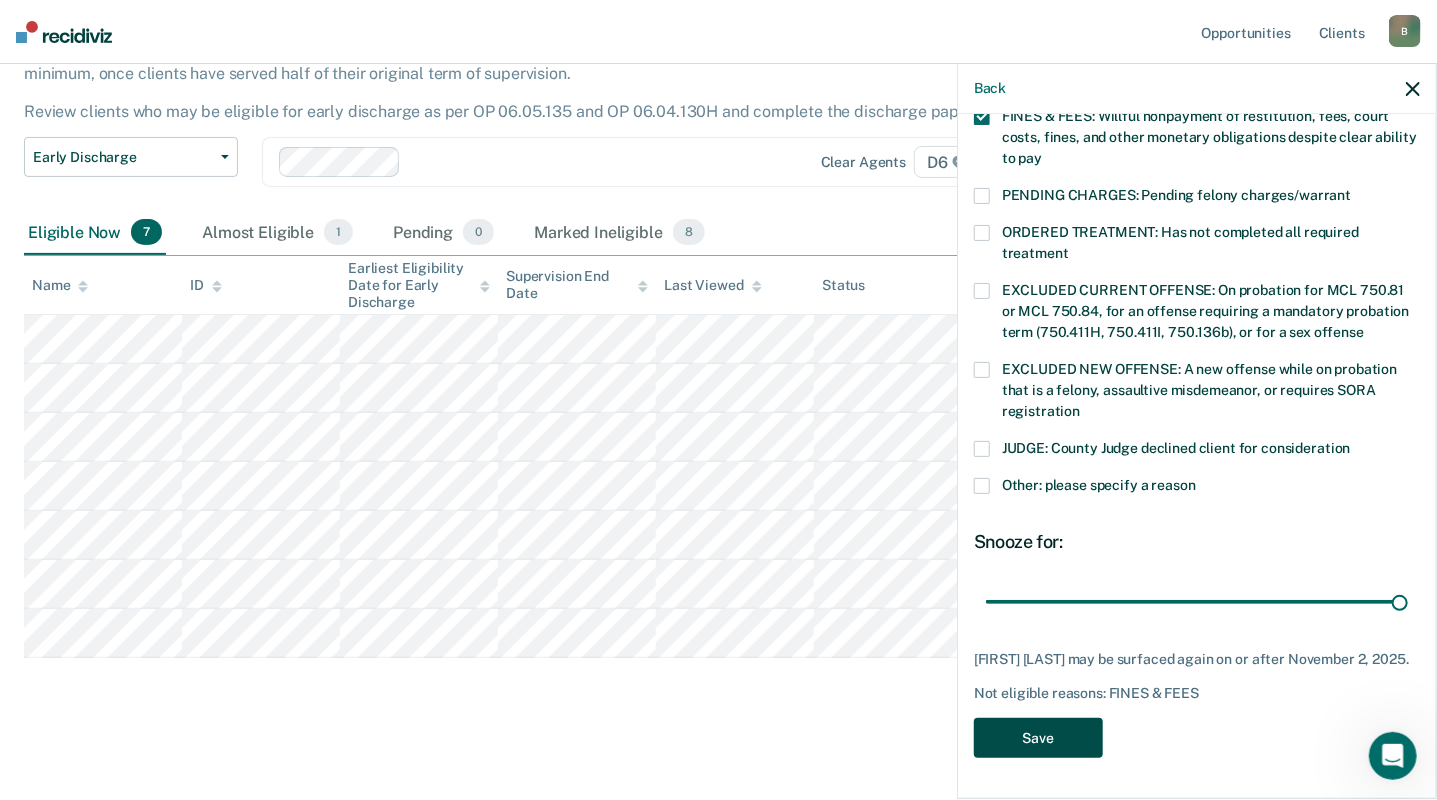 scroll, scrollTop: 101, scrollLeft: 0, axis: vertical 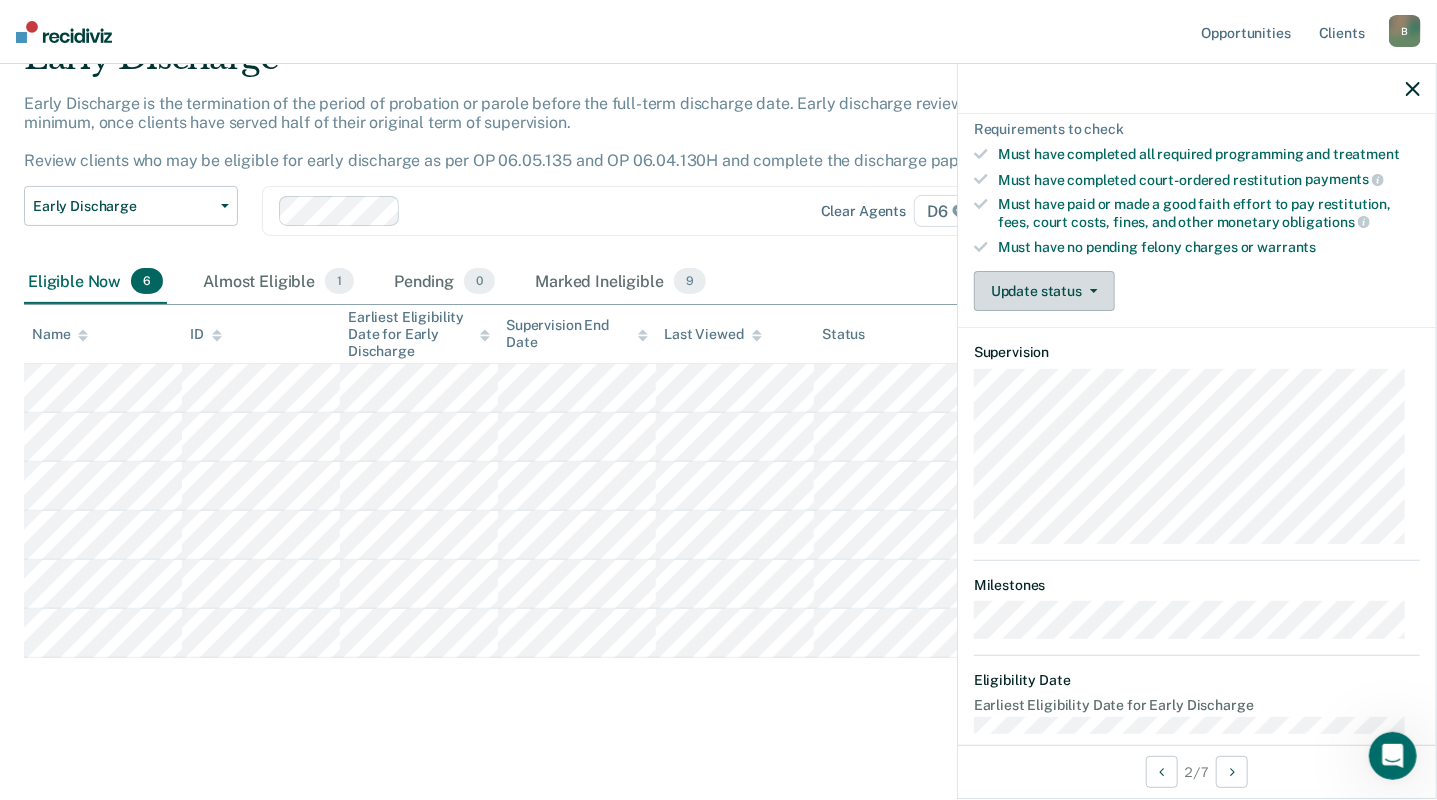 click on "Update status" at bounding box center (1044, 291) 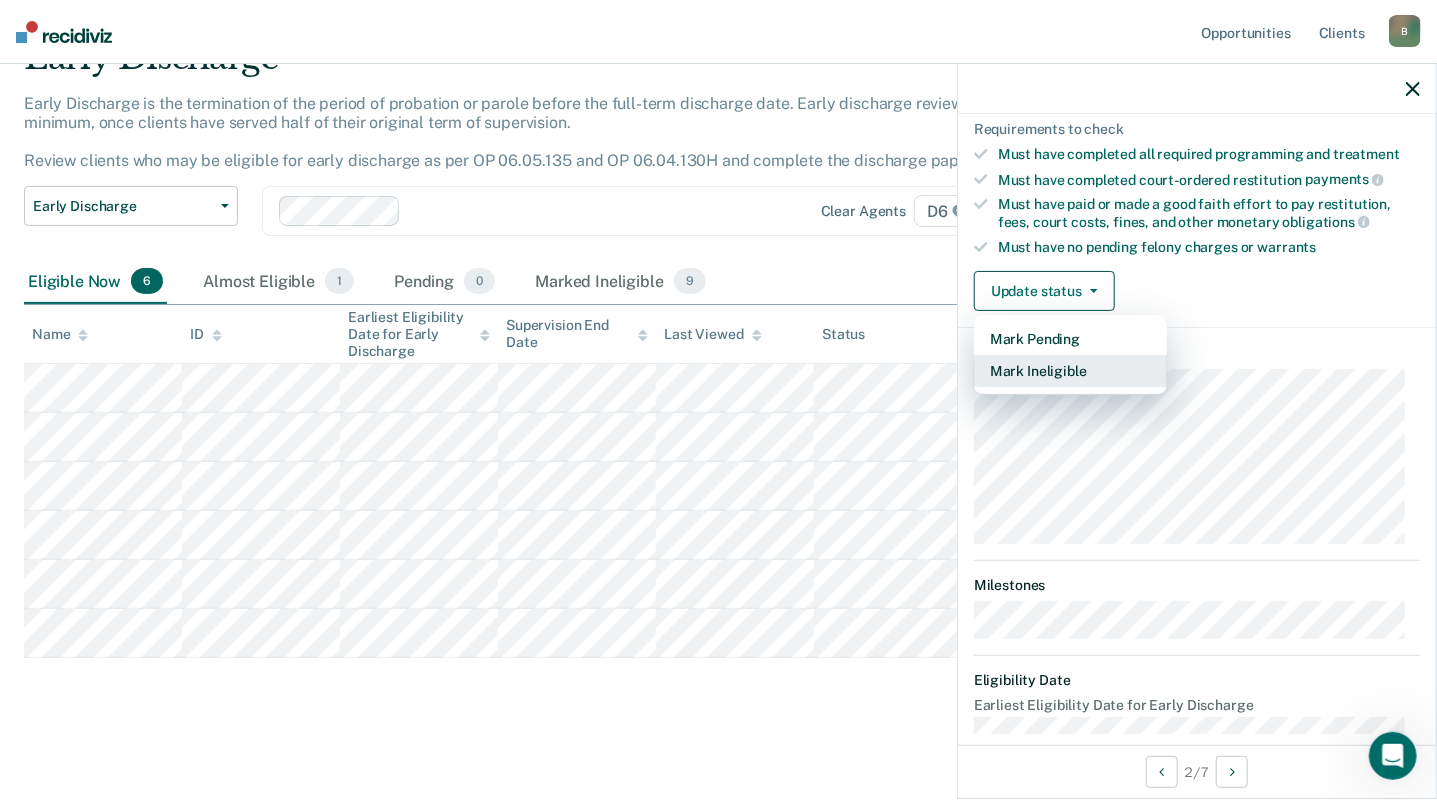 click on "Mark Ineligible" at bounding box center [1070, 371] 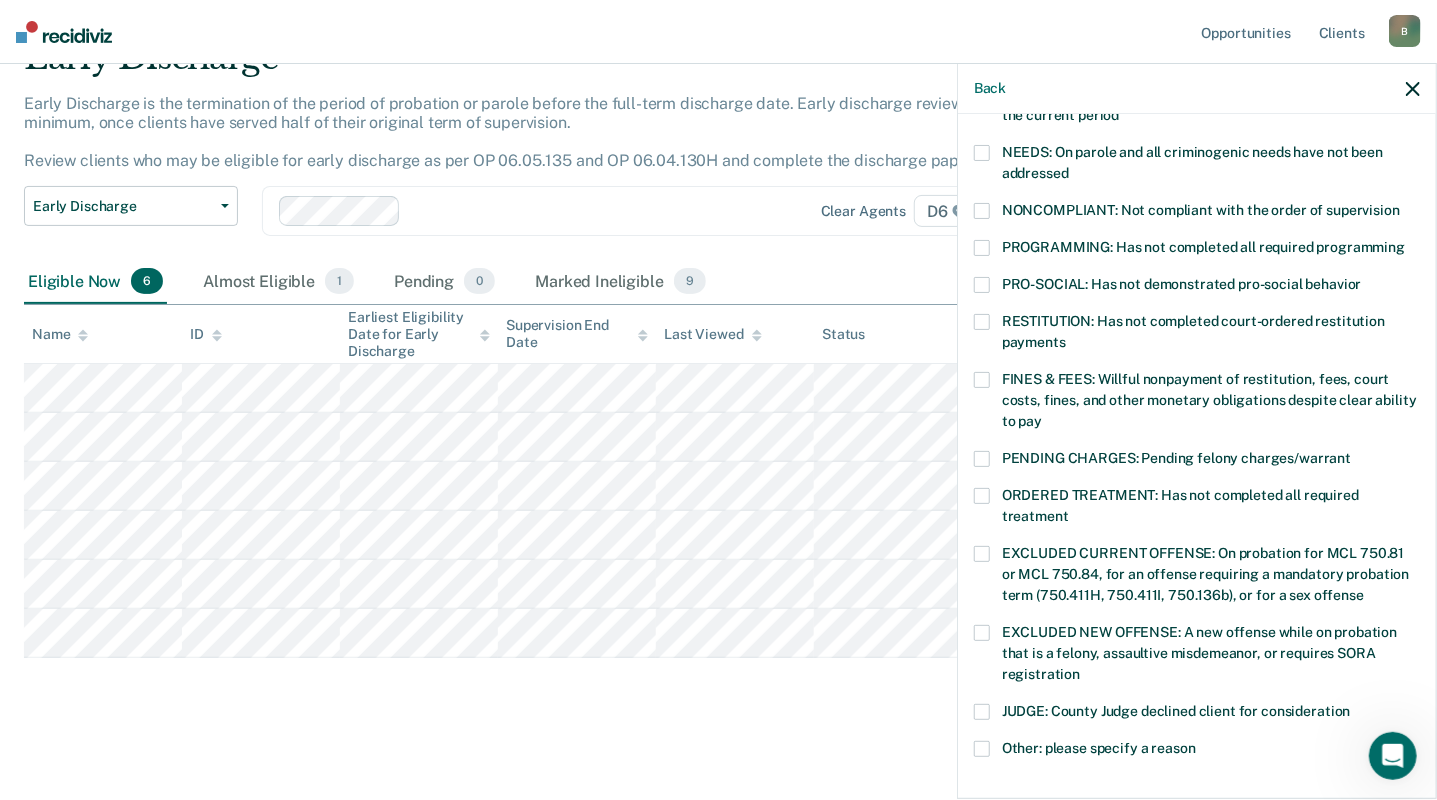 click at bounding box center [982, 380] 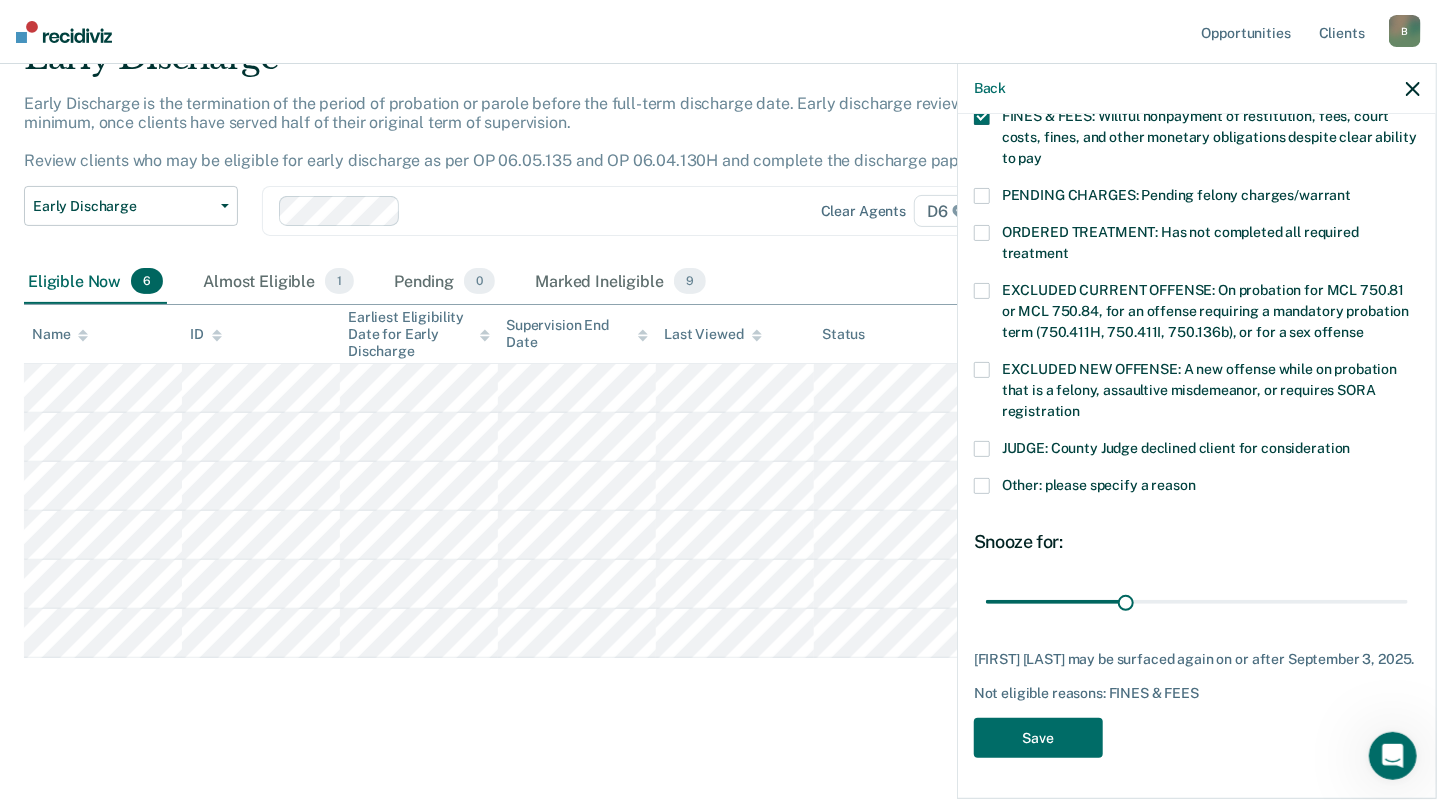 scroll, scrollTop: 593, scrollLeft: 0, axis: vertical 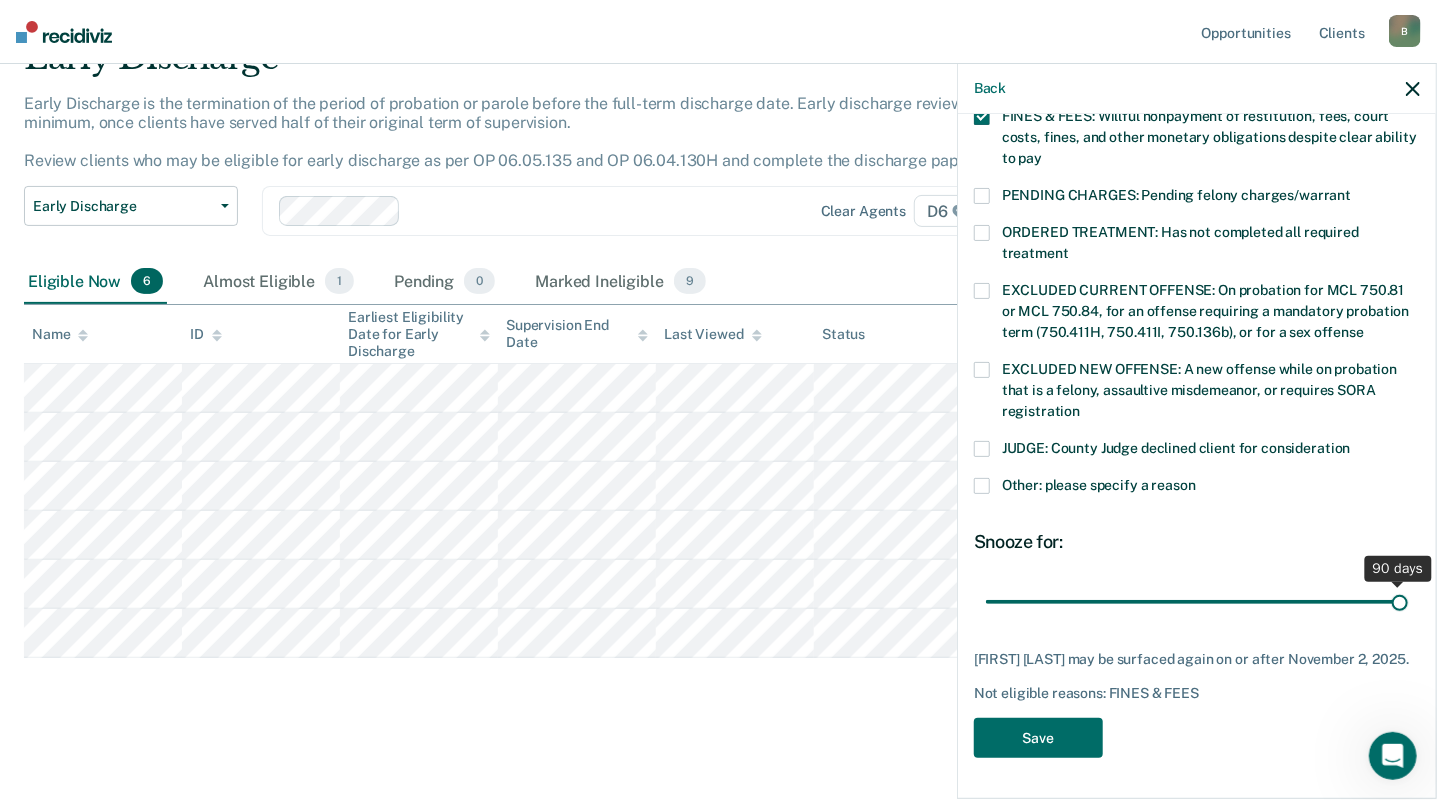 drag, startPoint x: 1131, startPoint y: 588, endPoint x: 1490, endPoint y: 595, distance: 359.06824 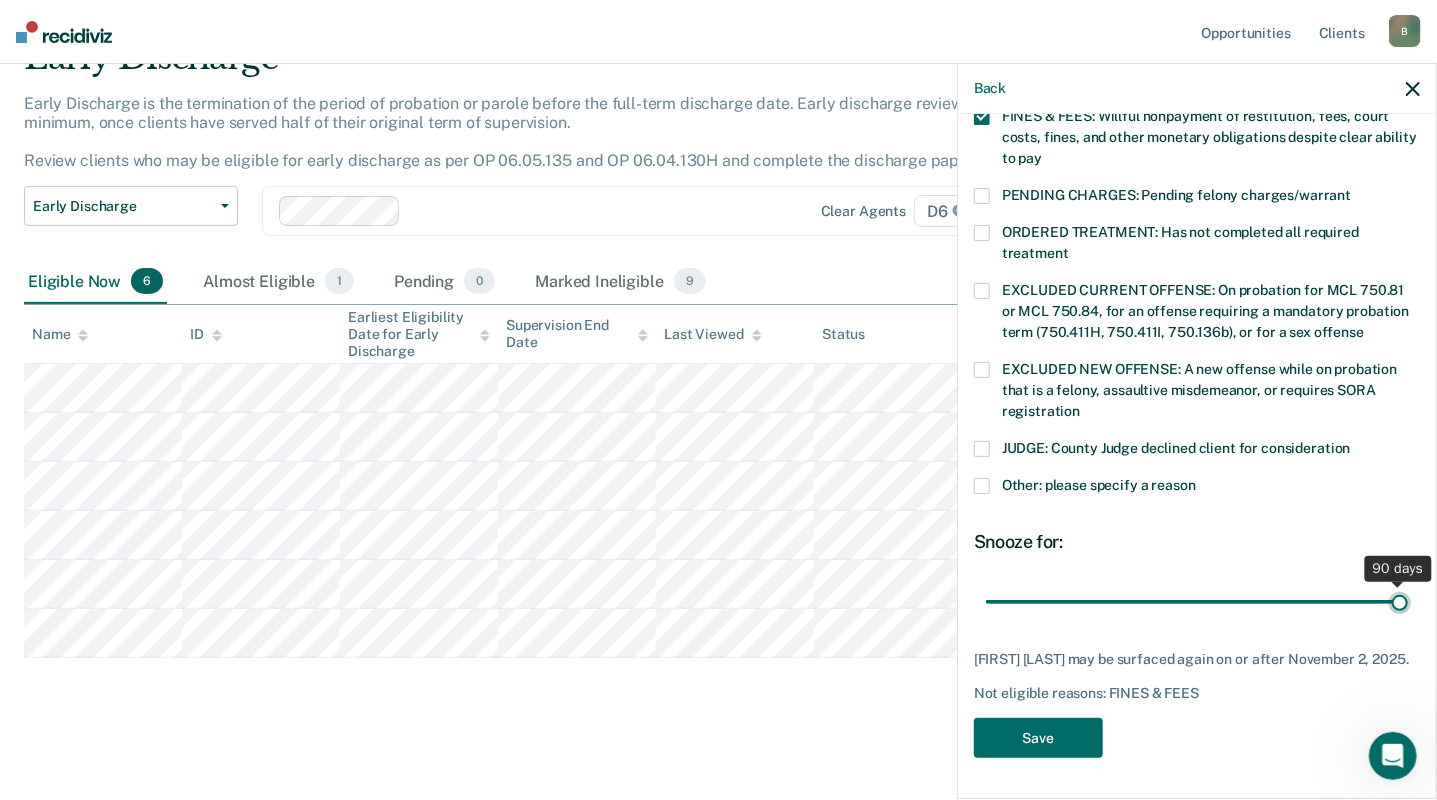 type on "90" 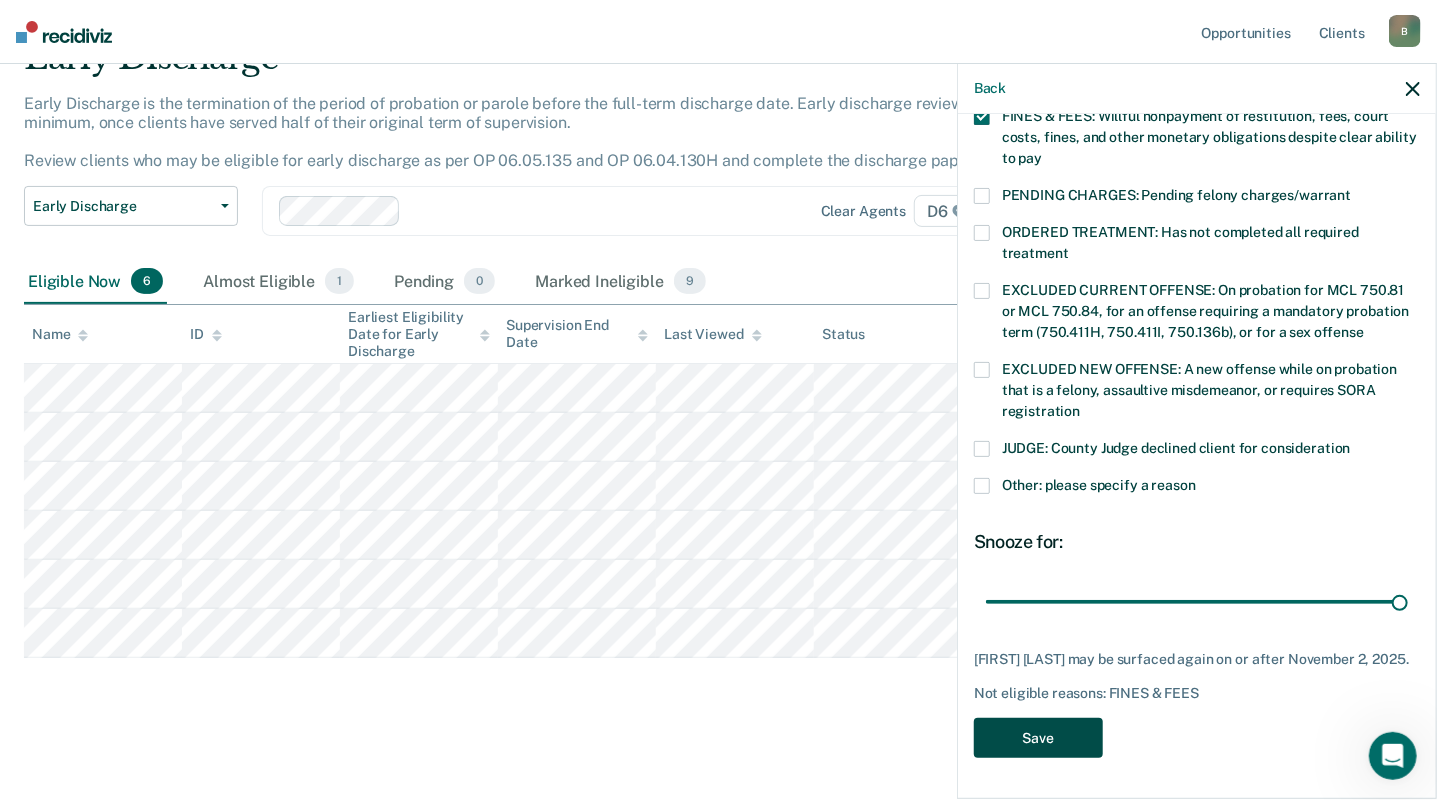click on "Save" at bounding box center [1038, 738] 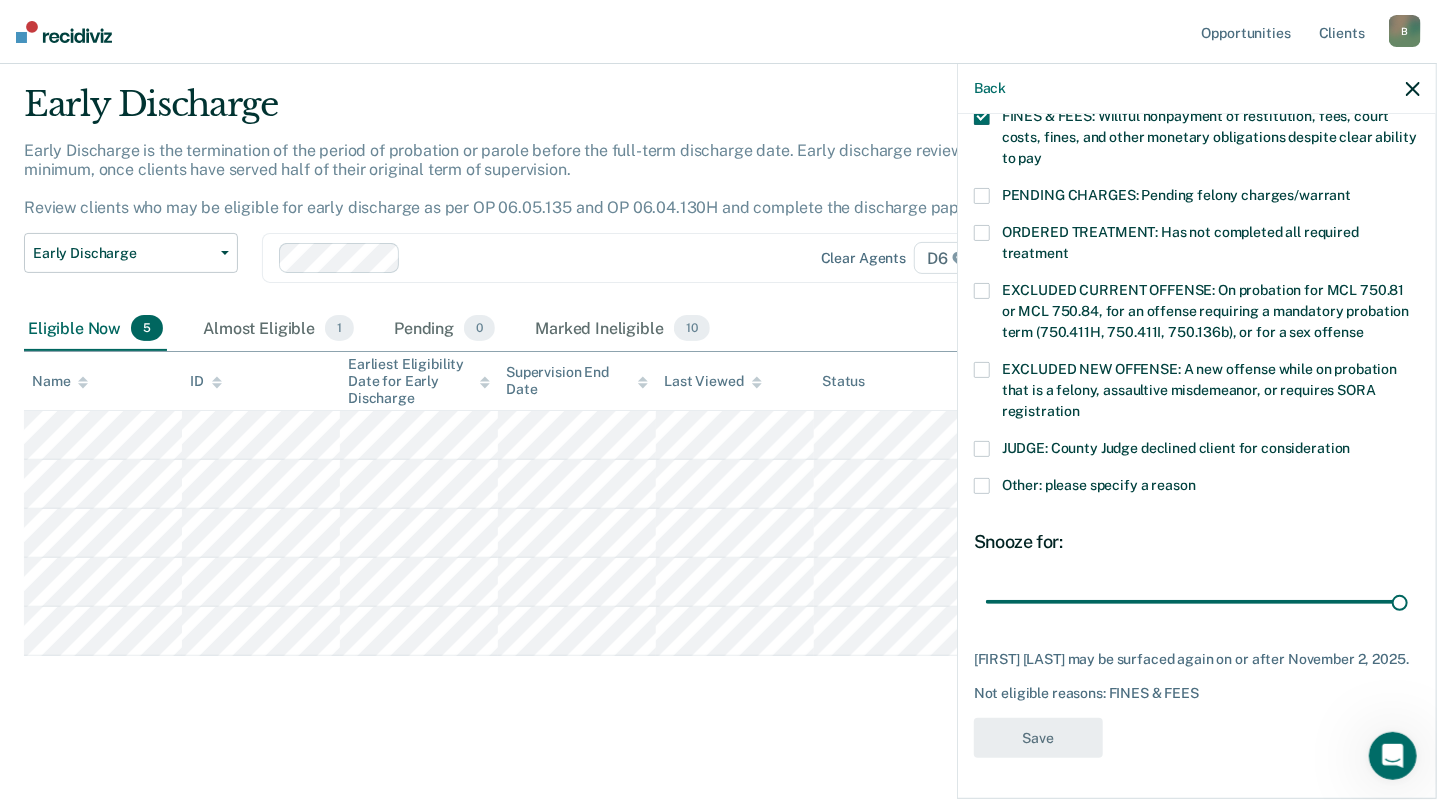 scroll, scrollTop: 52, scrollLeft: 0, axis: vertical 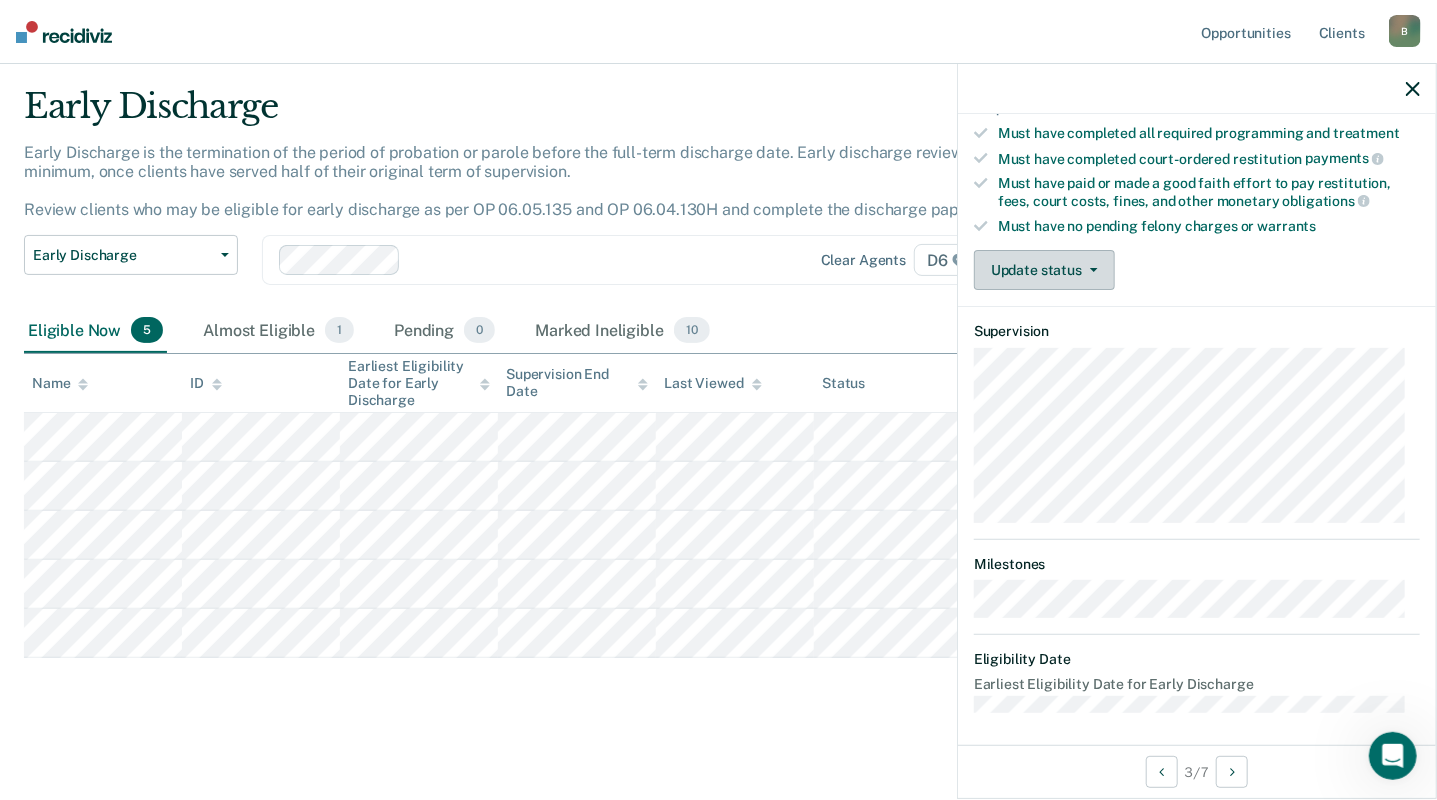 click on "Update status" at bounding box center [1044, 270] 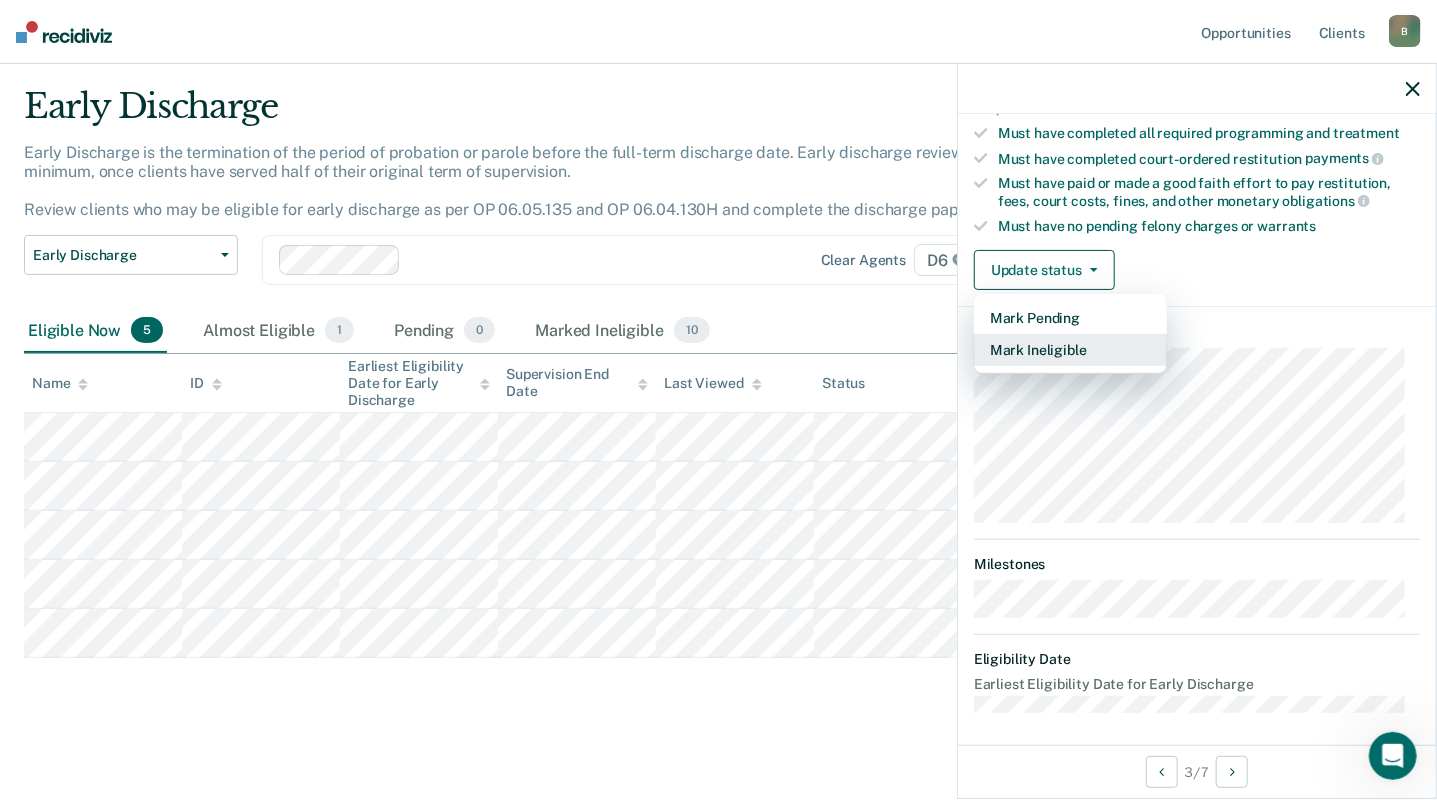 click on "Mark Ineligible" at bounding box center [1070, 350] 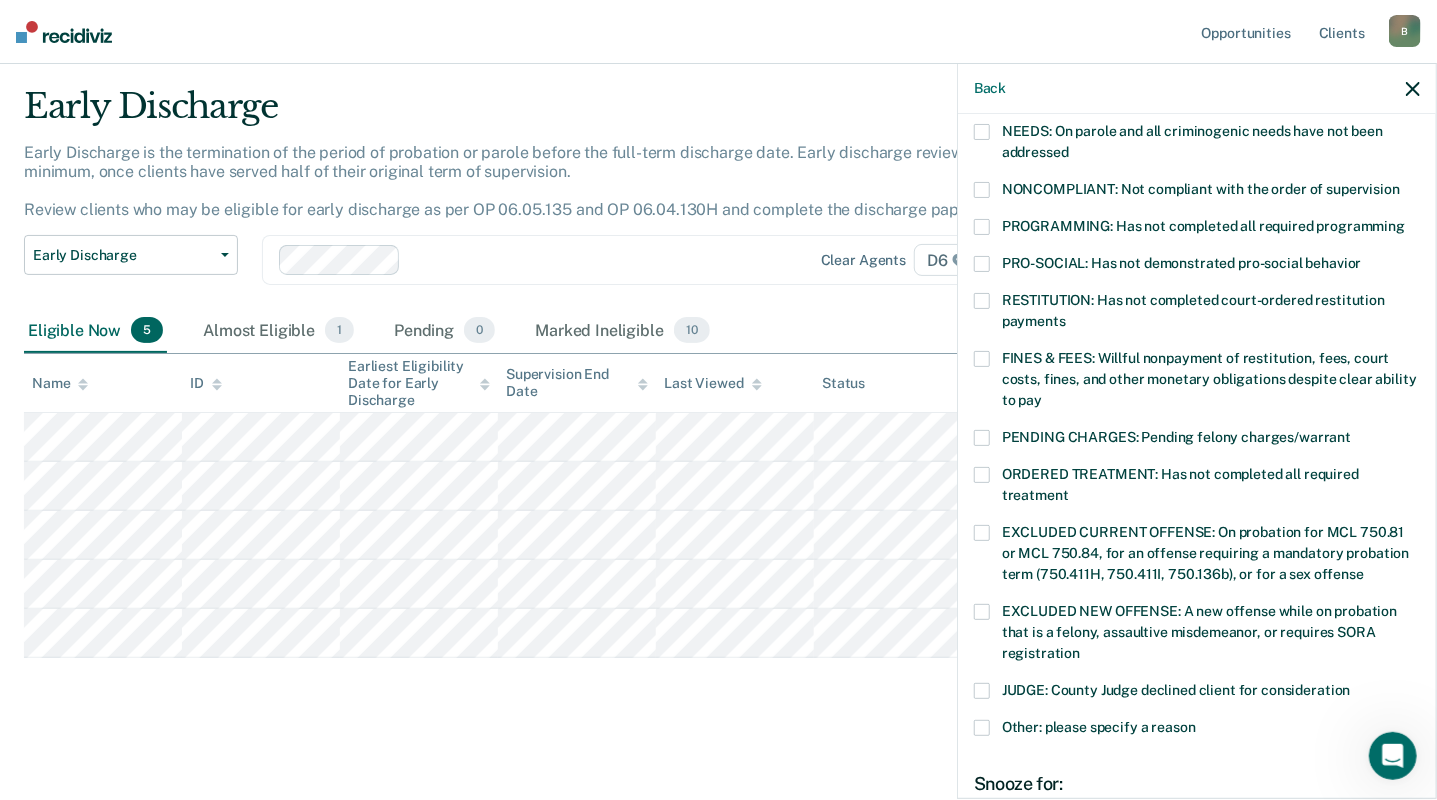 drag, startPoint x: 980, startPoint y: 346, endPoint x: 986, endPoint y: 368, distance: 22.803509 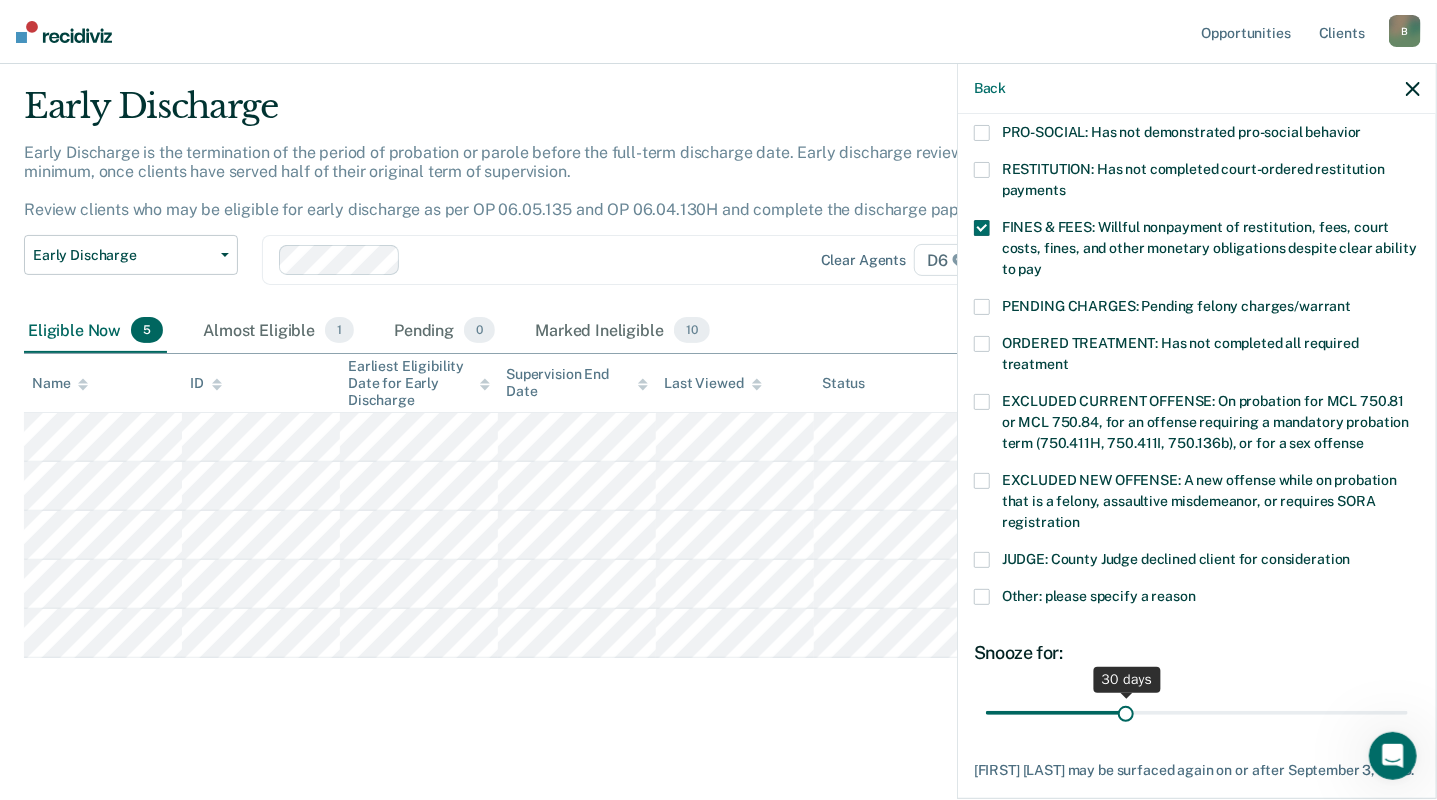 scroll, scrollTop: 593, scrollLeft: 0, axis: vertical 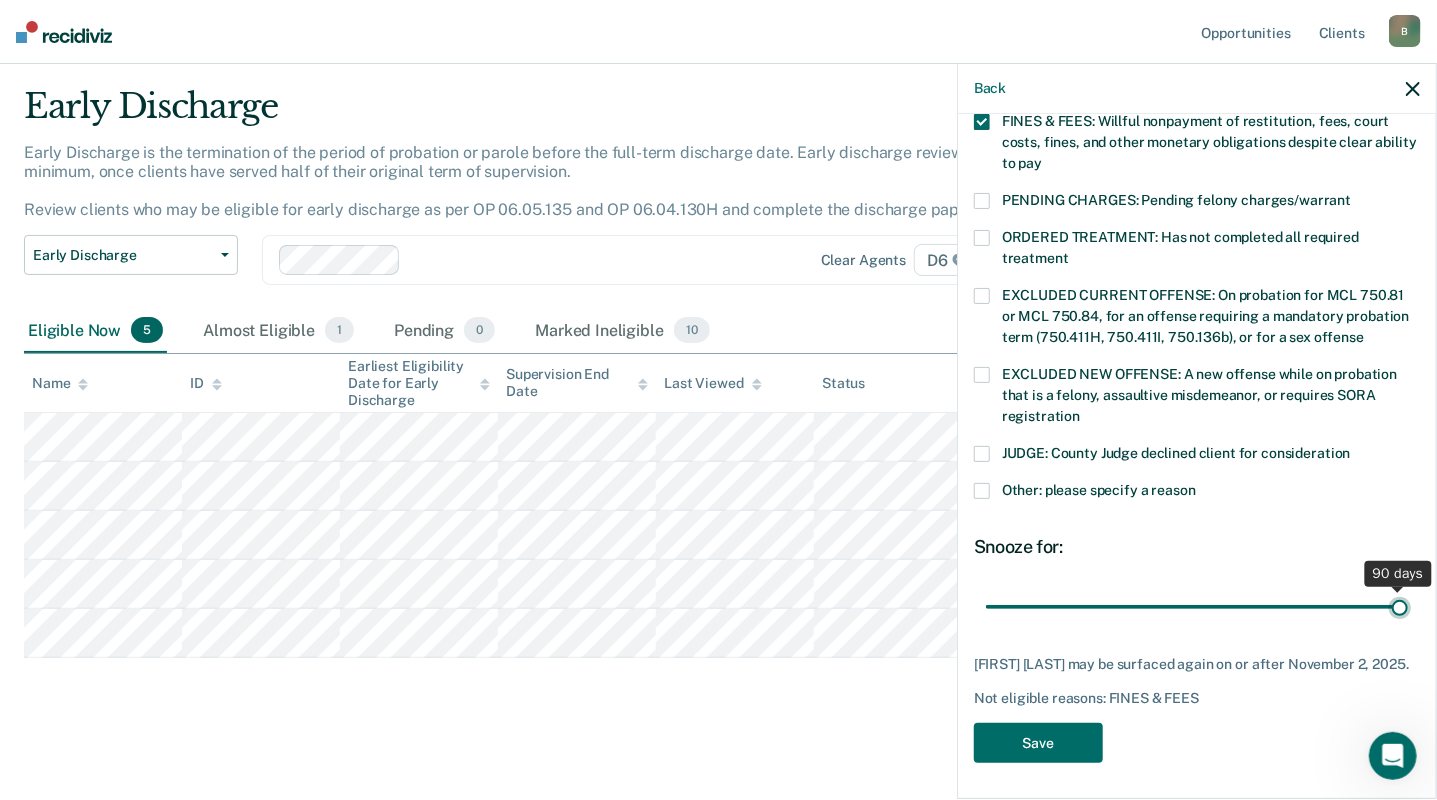 drag, startPoint x: 1119, startPoint y: 583, endPoint x: 1609, endPoint y: 608, distance: 490.63733 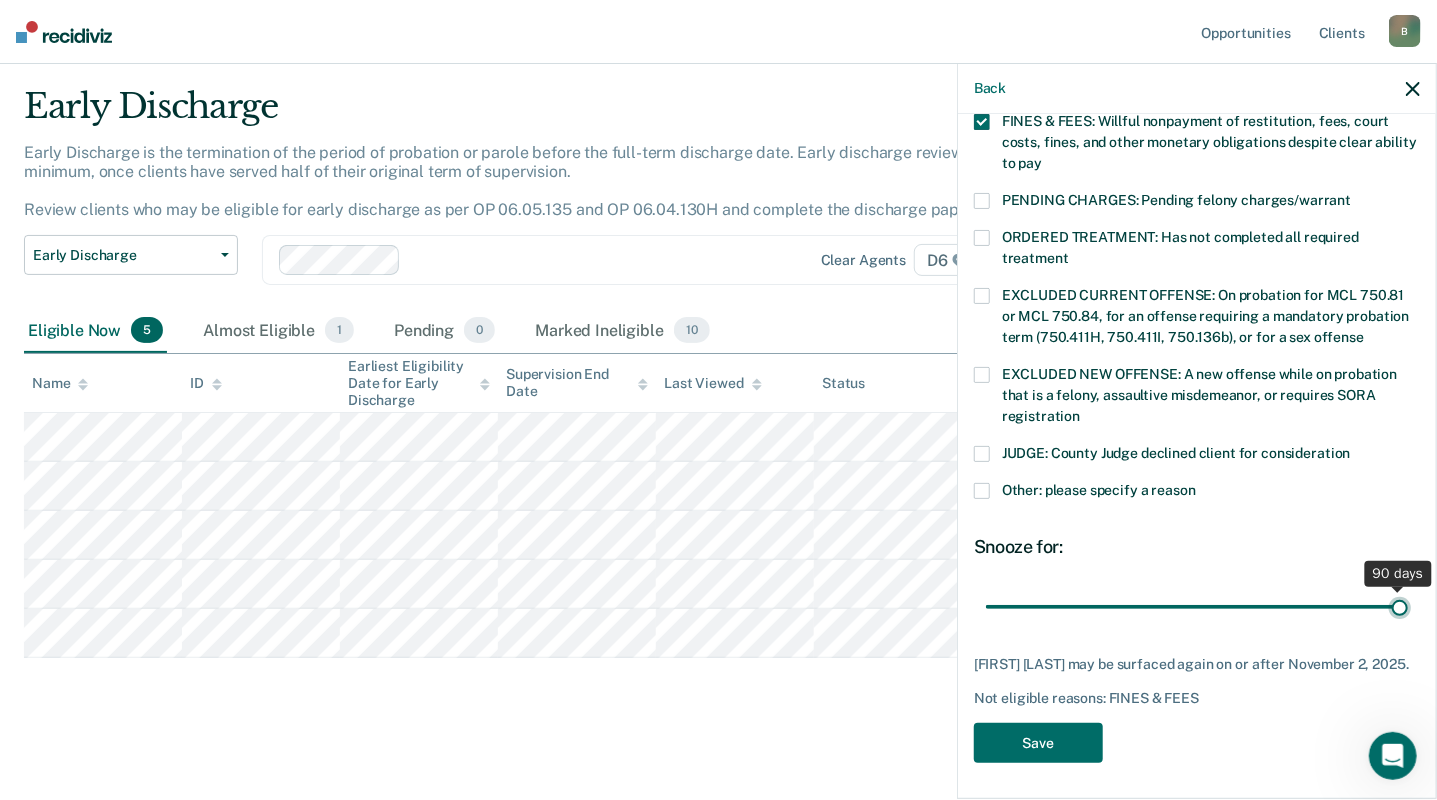 type on "90" 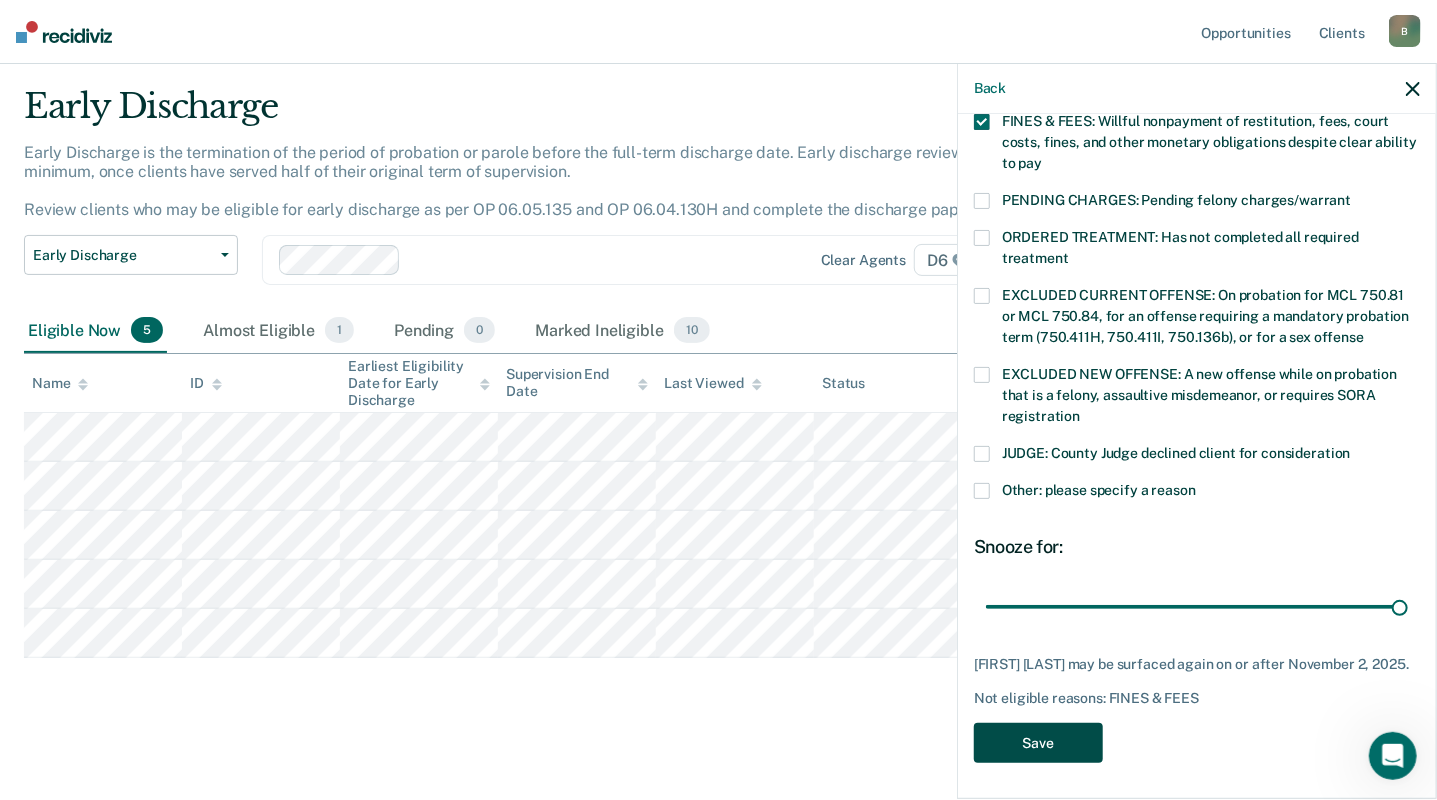 click on "Save" at bounding box center (1038, 743) 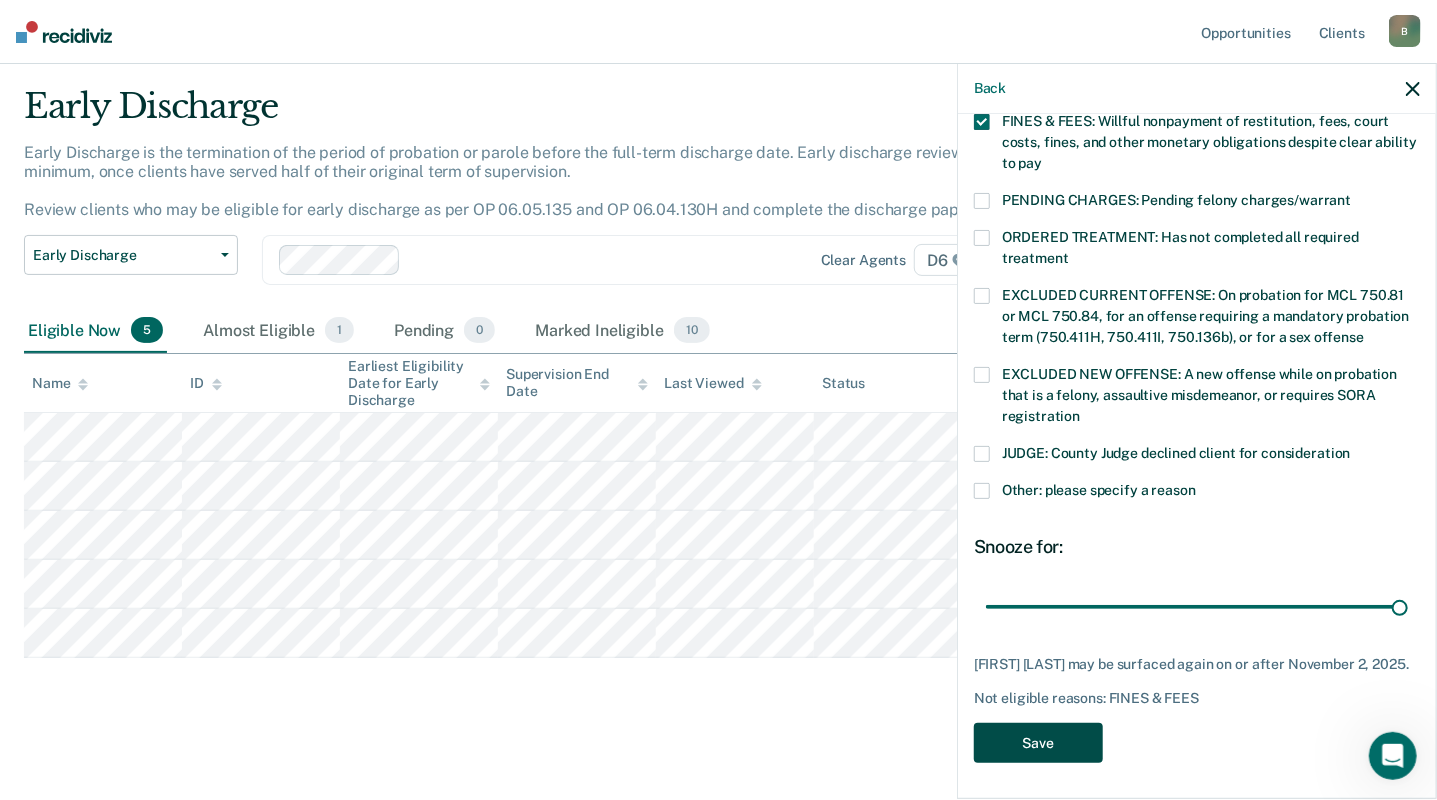 scroll, scrollTop: 3, scrollLeft: 0, axis: vertical 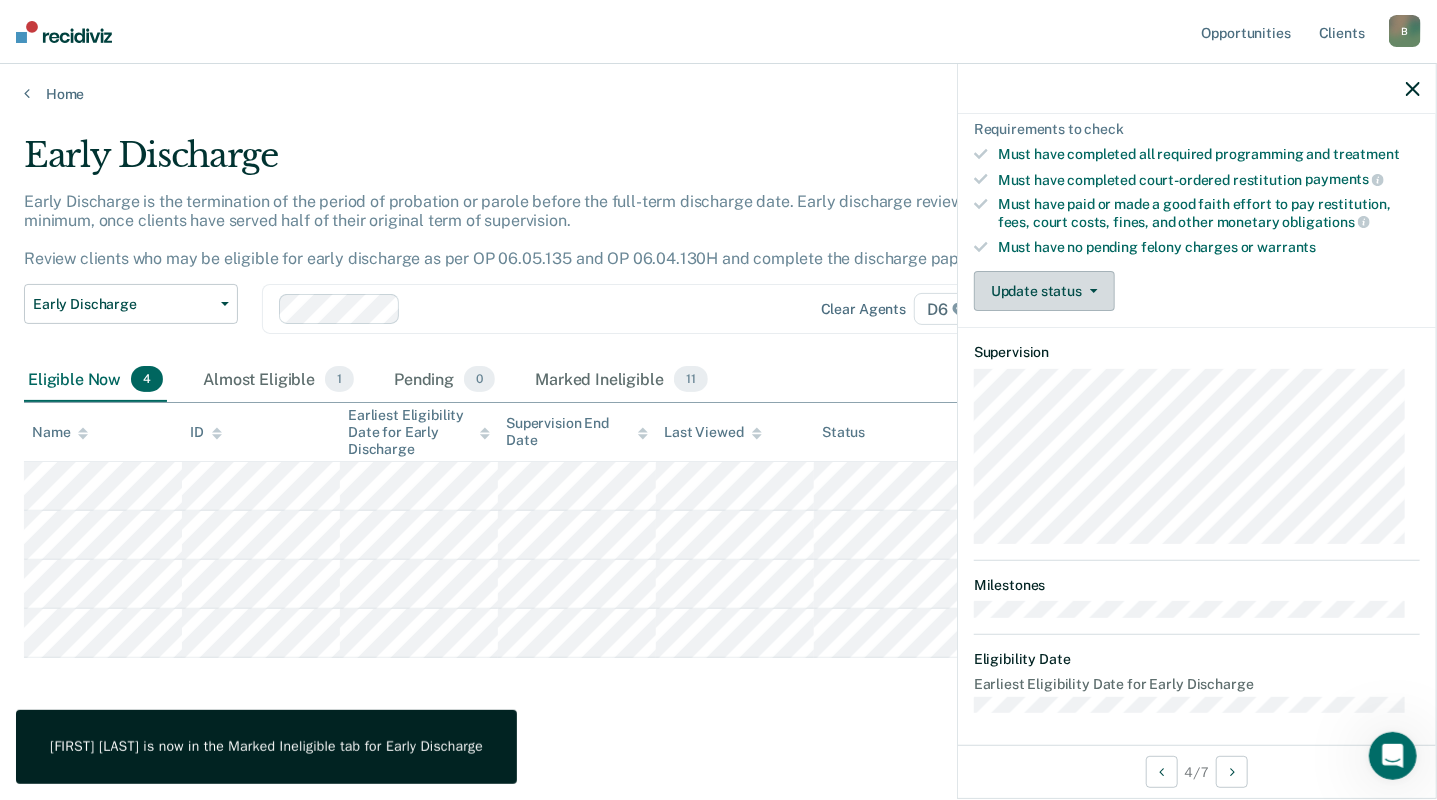 click on "Update status" at bounding box center (1044, 291) 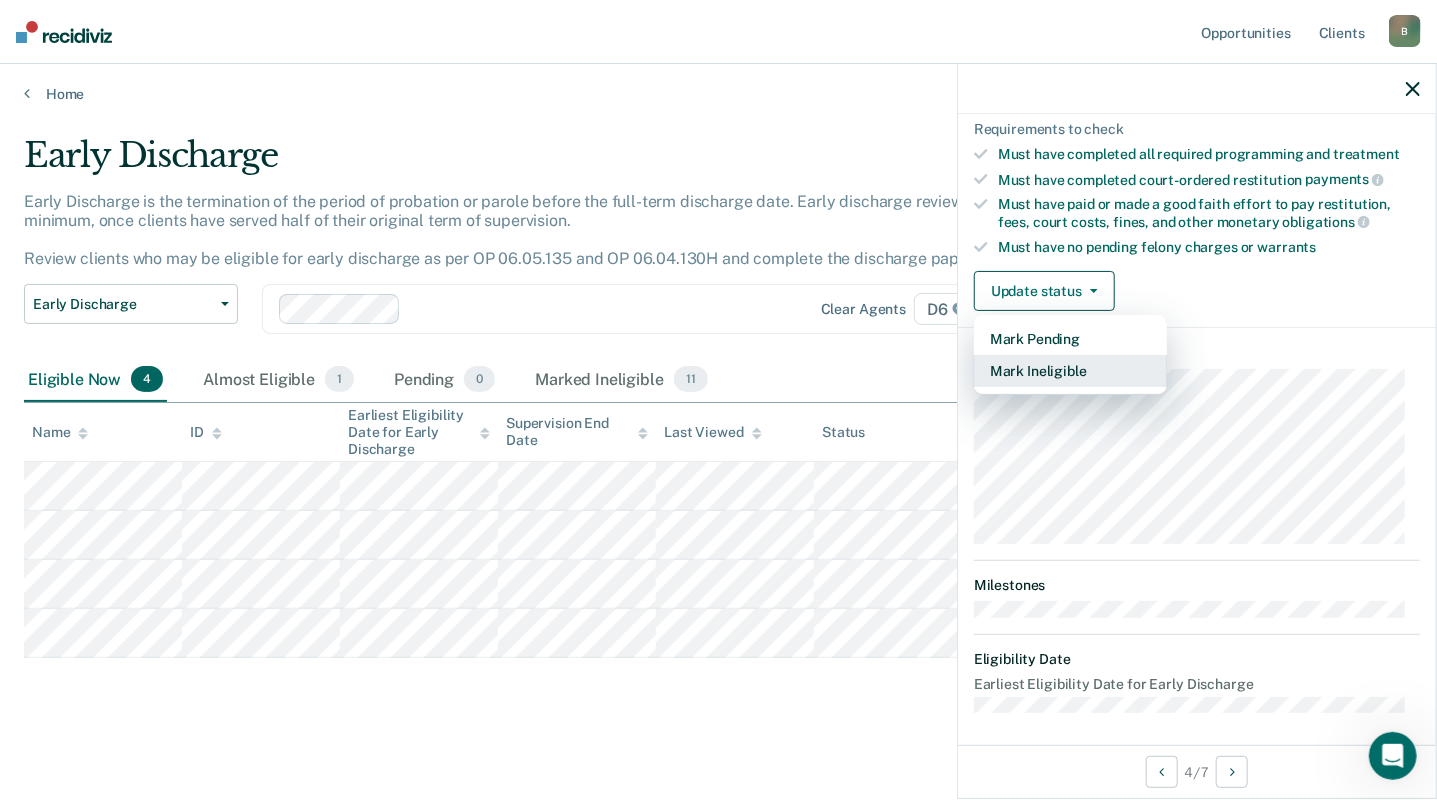 click on "Mark Ineligible" at bounding box center [1070, 371] 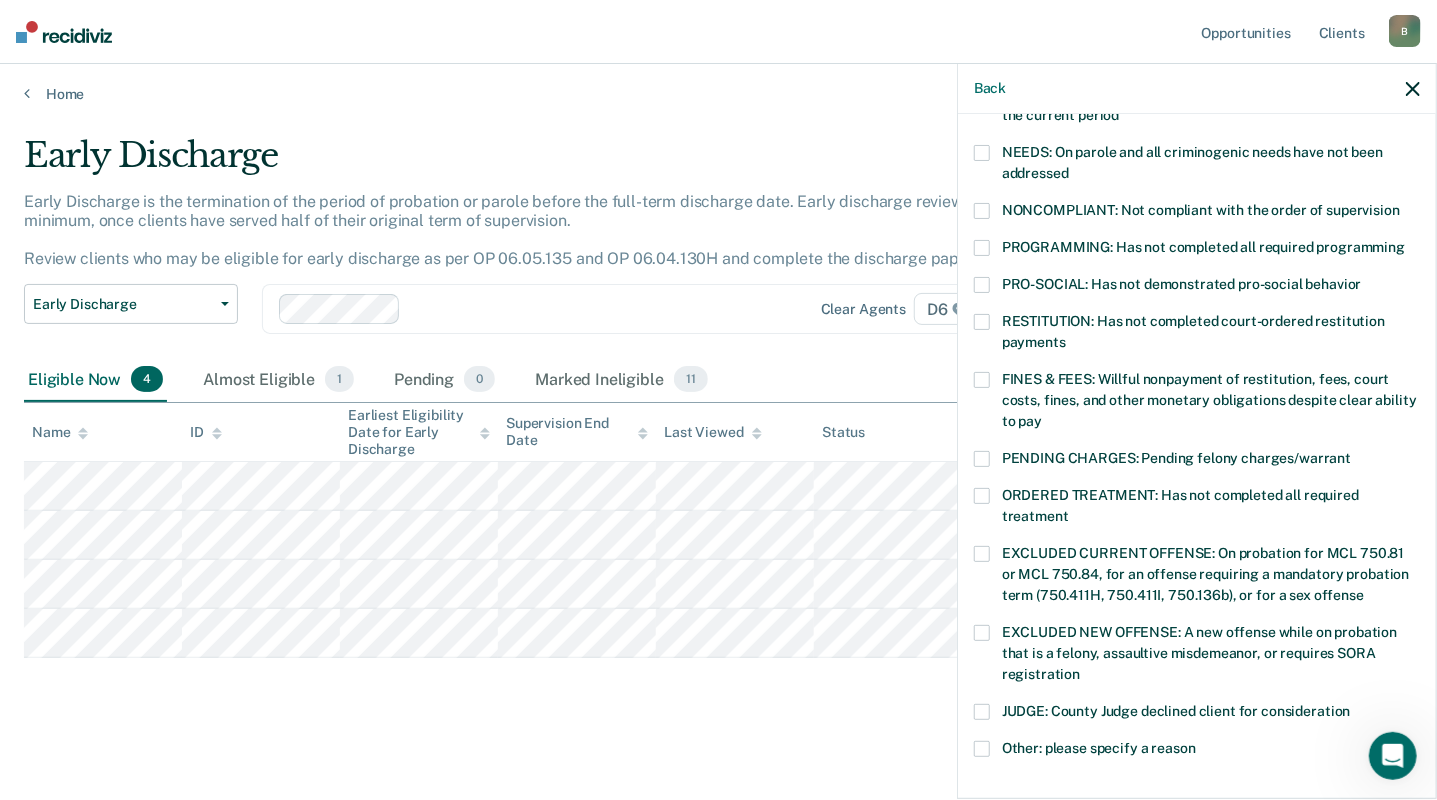 click at bounding box center (982, 380) 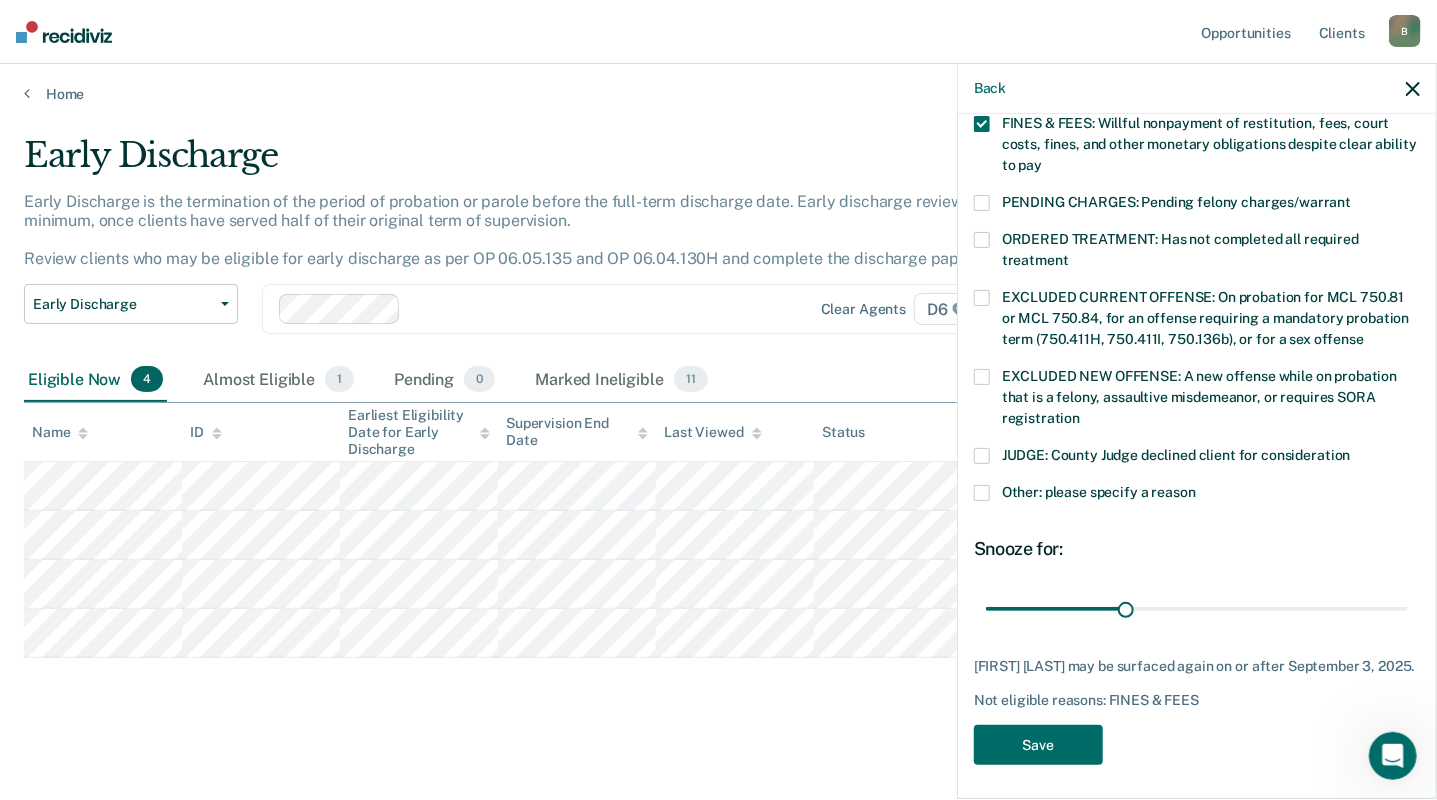 scroll, scrollTop: 576, scrollLeft: 0, axis: vertical 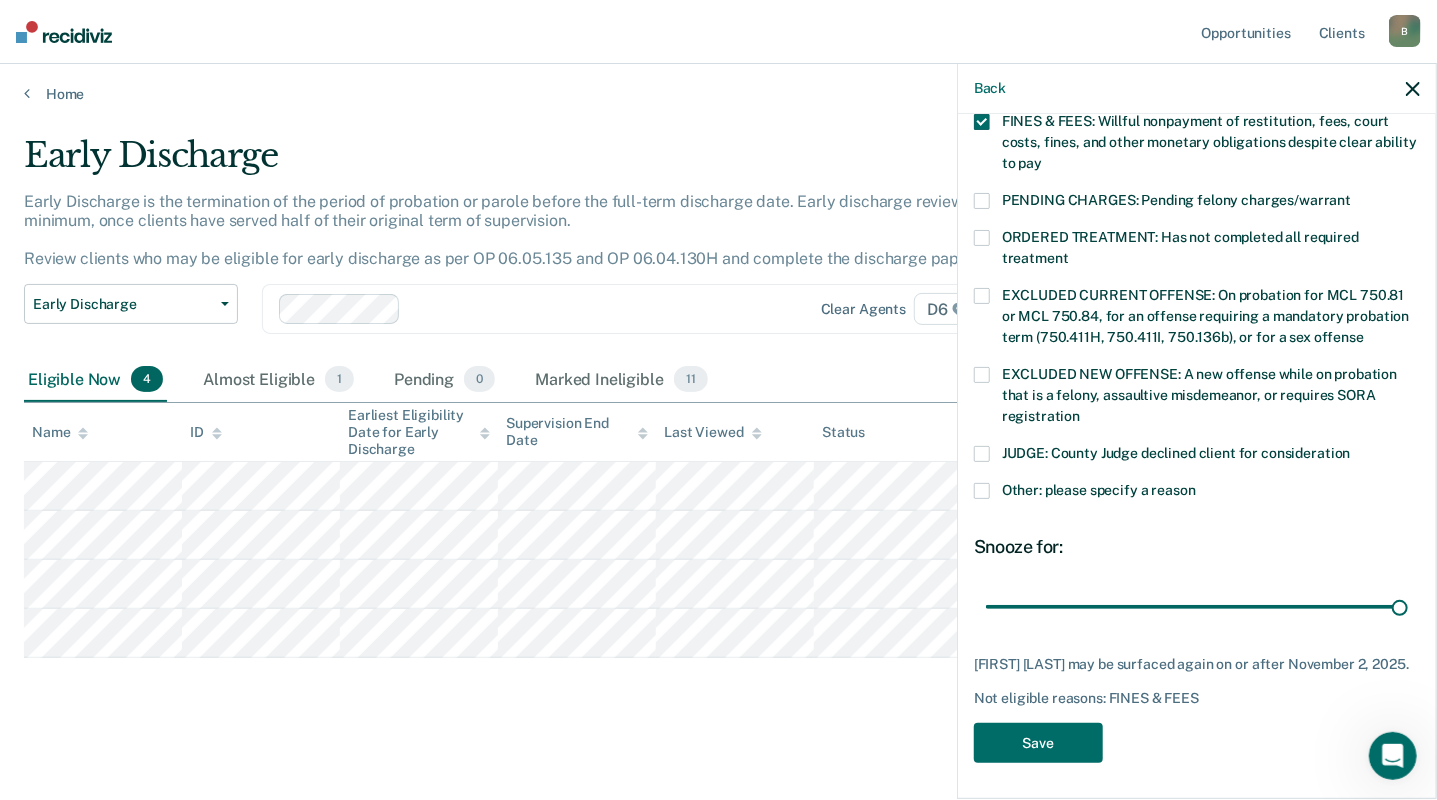 drag, startPoint x: 1124, startPoint y: 602, endPoint x: 1430, endPoint y: 600, distance: 306.00653 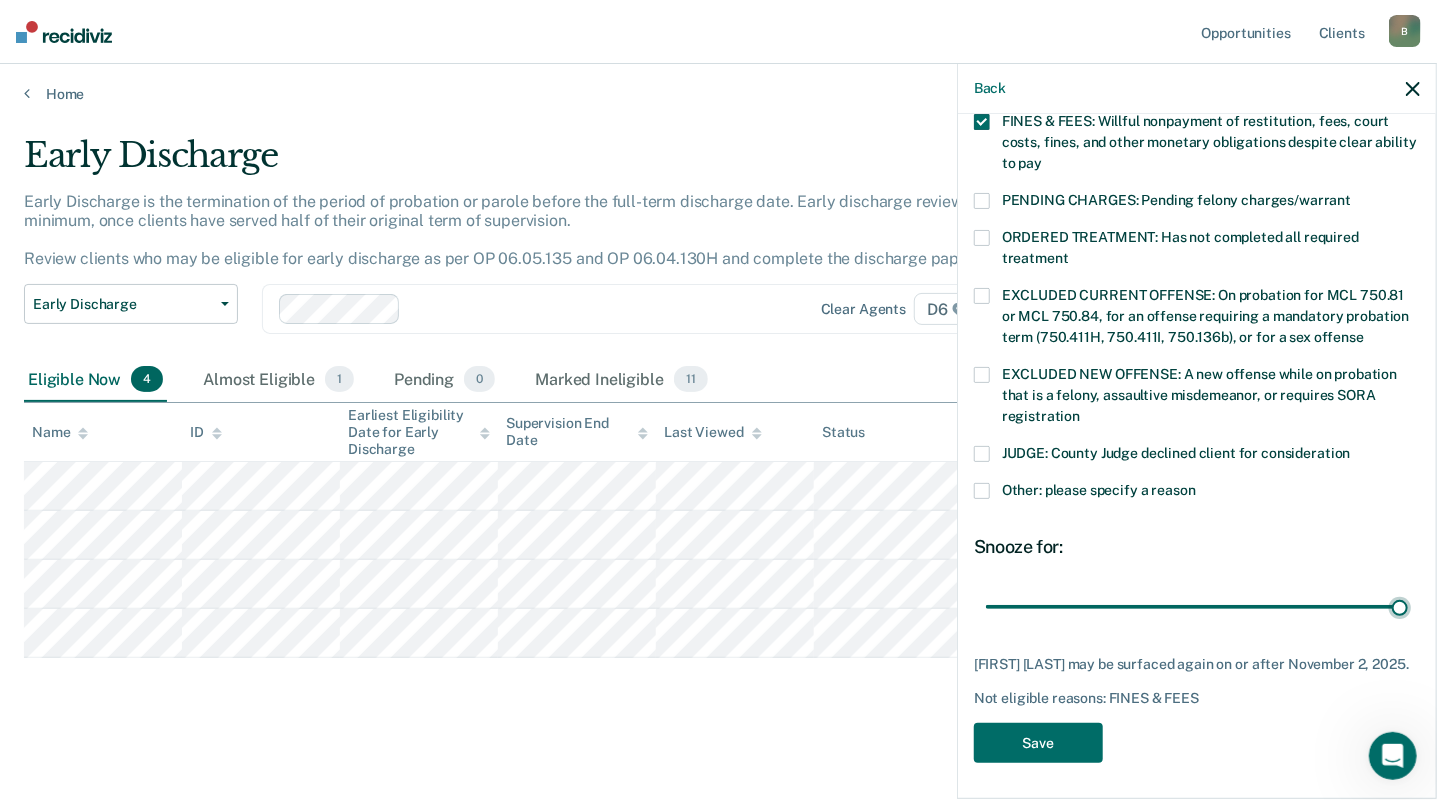 type on "90" 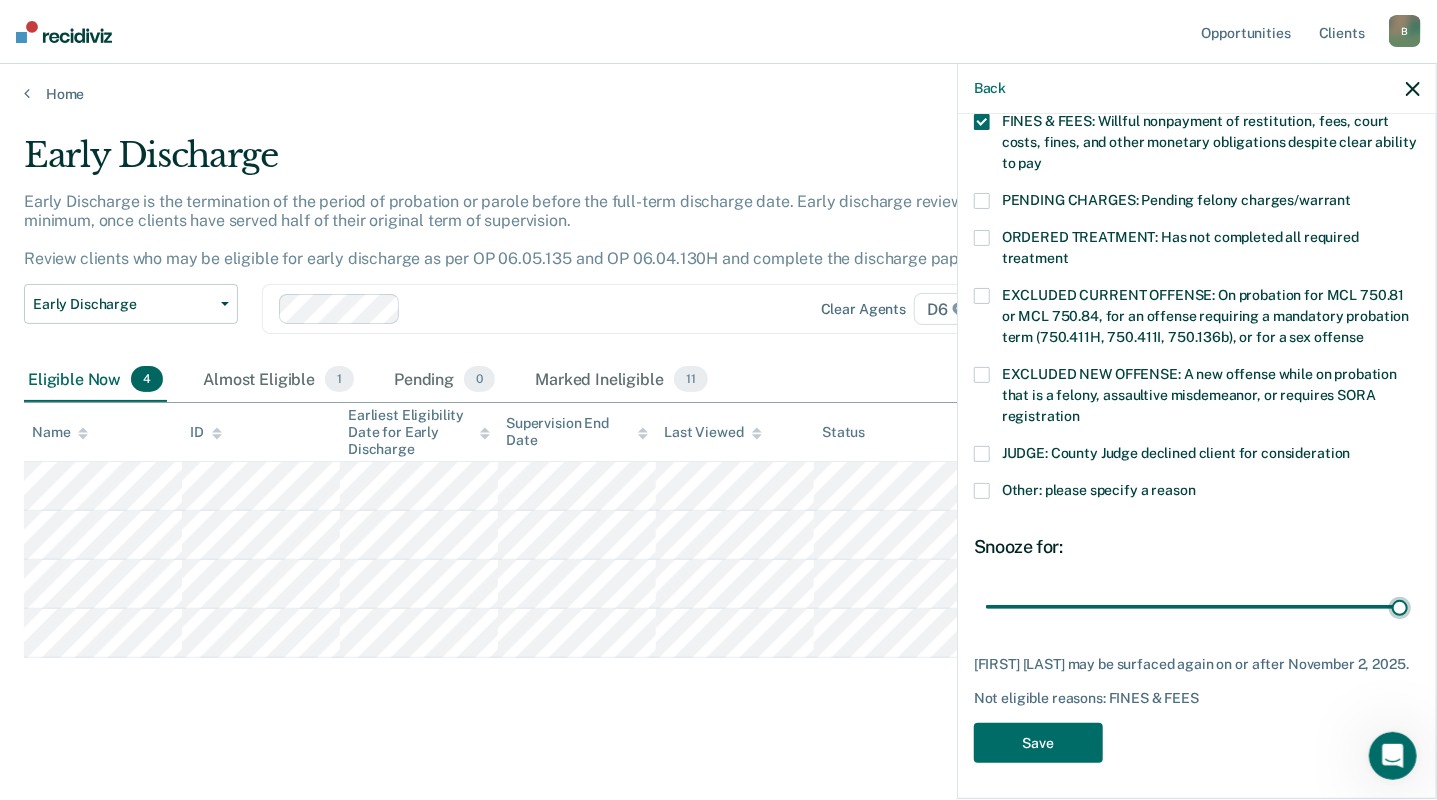 click at bounding box center (1197, 606) 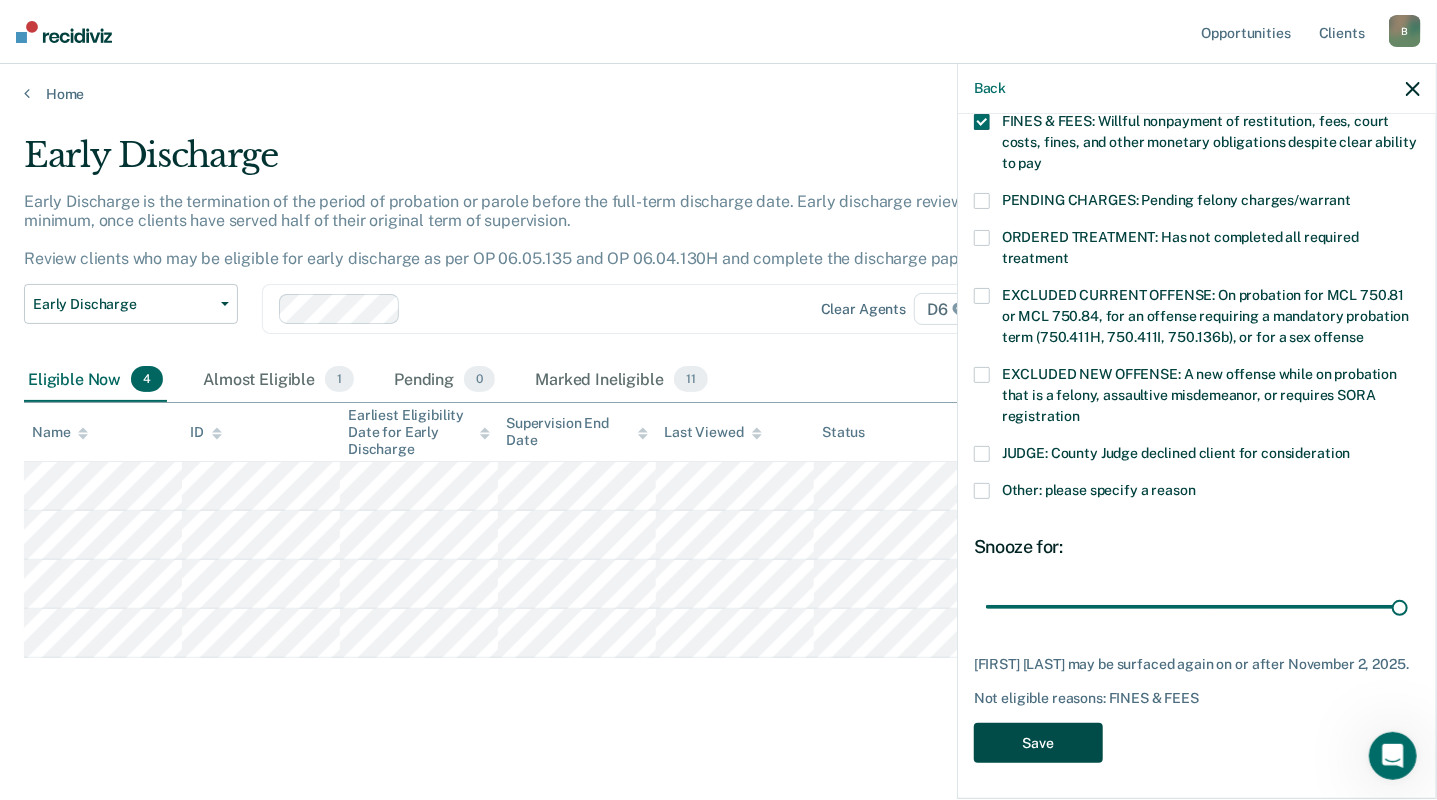 click on "Save" at bounding box center (1038, 743) 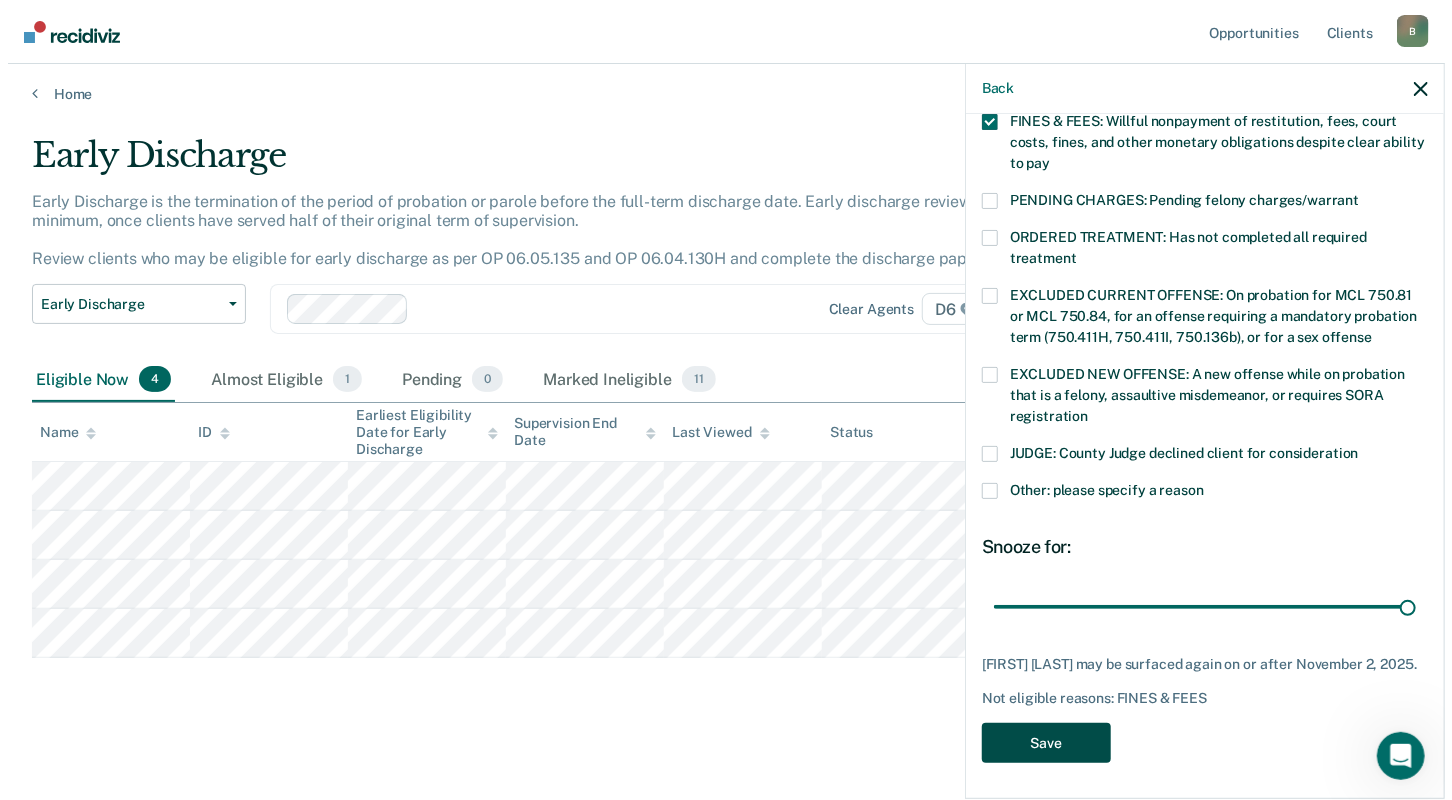 scroll, scrollTop: 0, scrollLeft: 0, axis: both 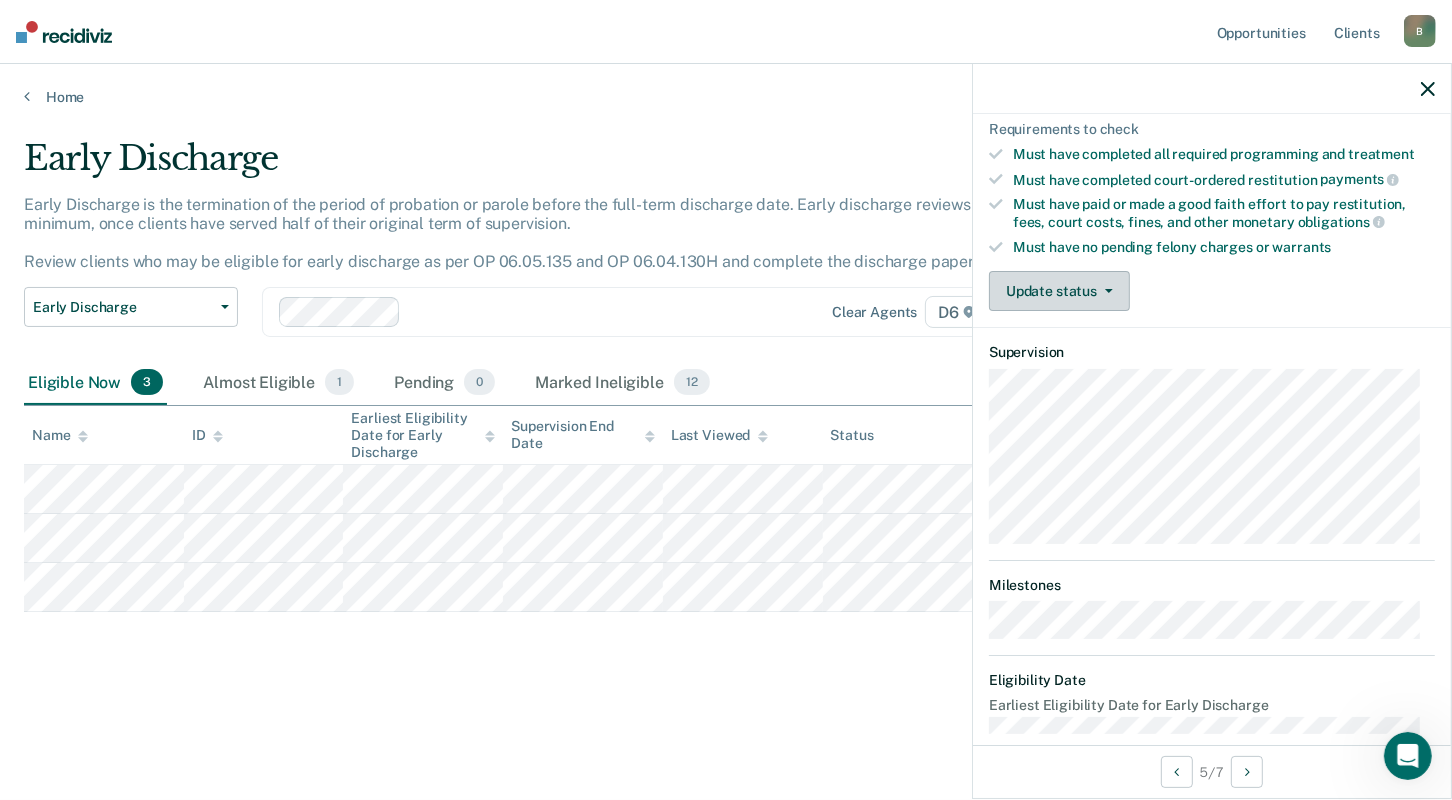 click on "Update status" at bounding box center (1059, 291) 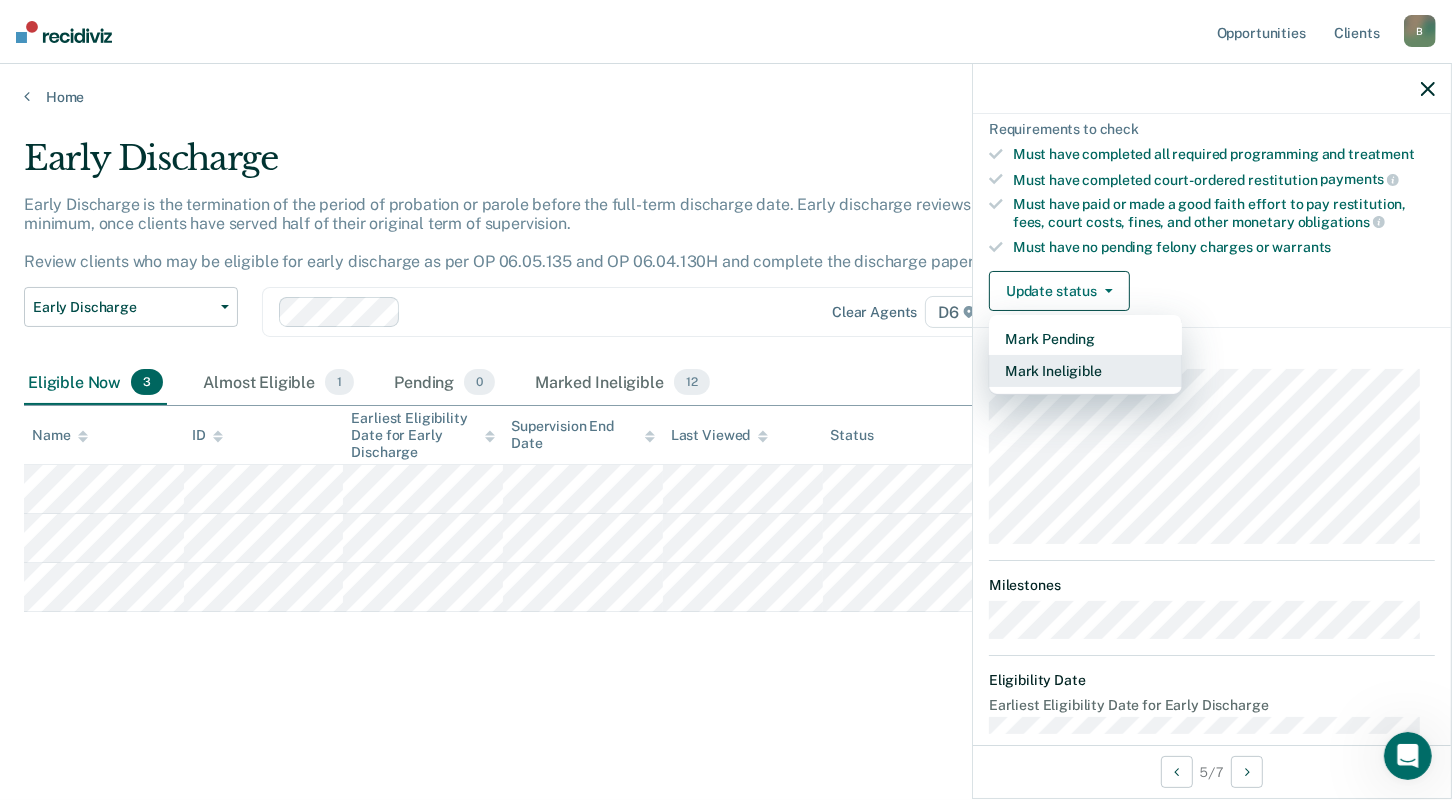 click on "Mark Ineligible" at bounding box center (1085, 371) 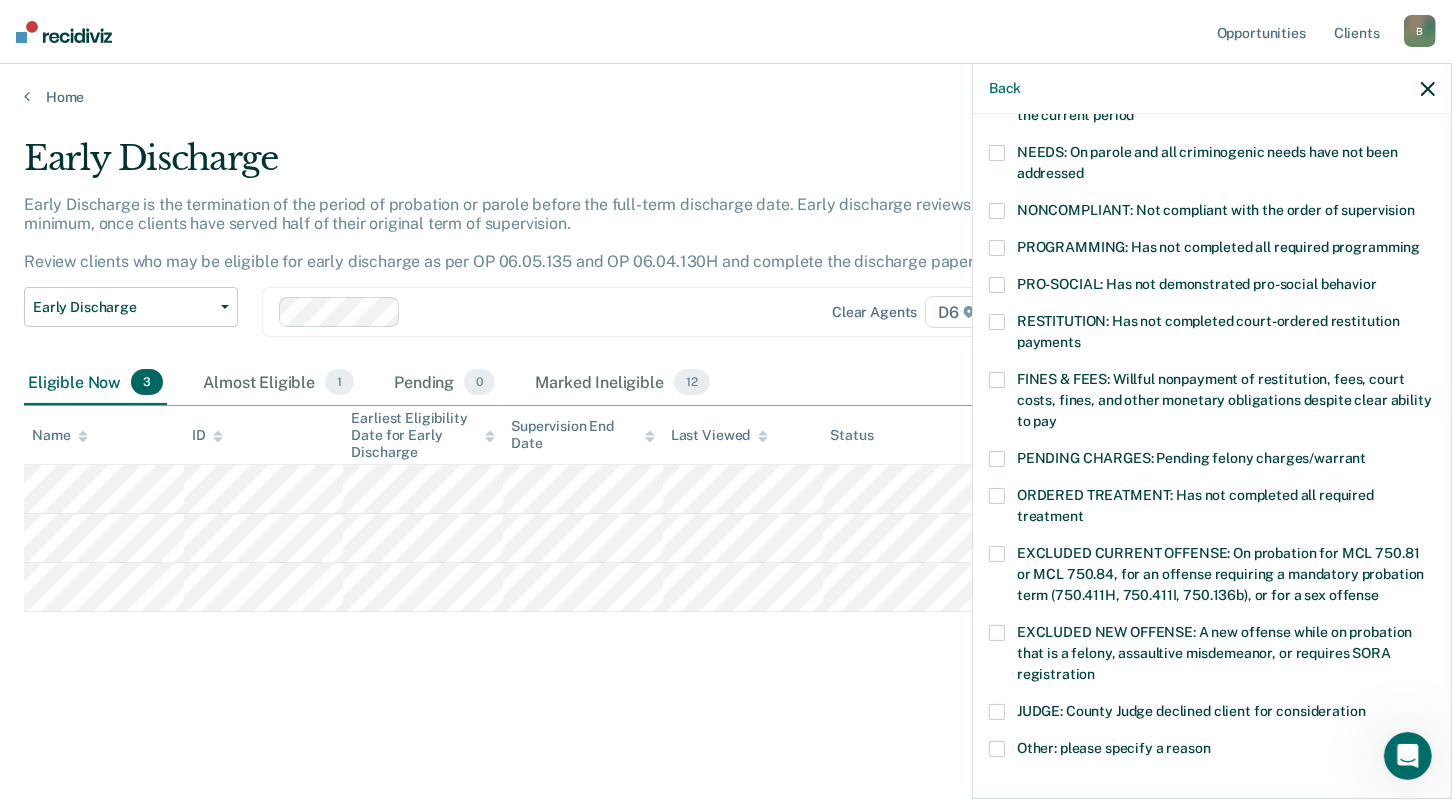 click at bounding box center (997, 380) 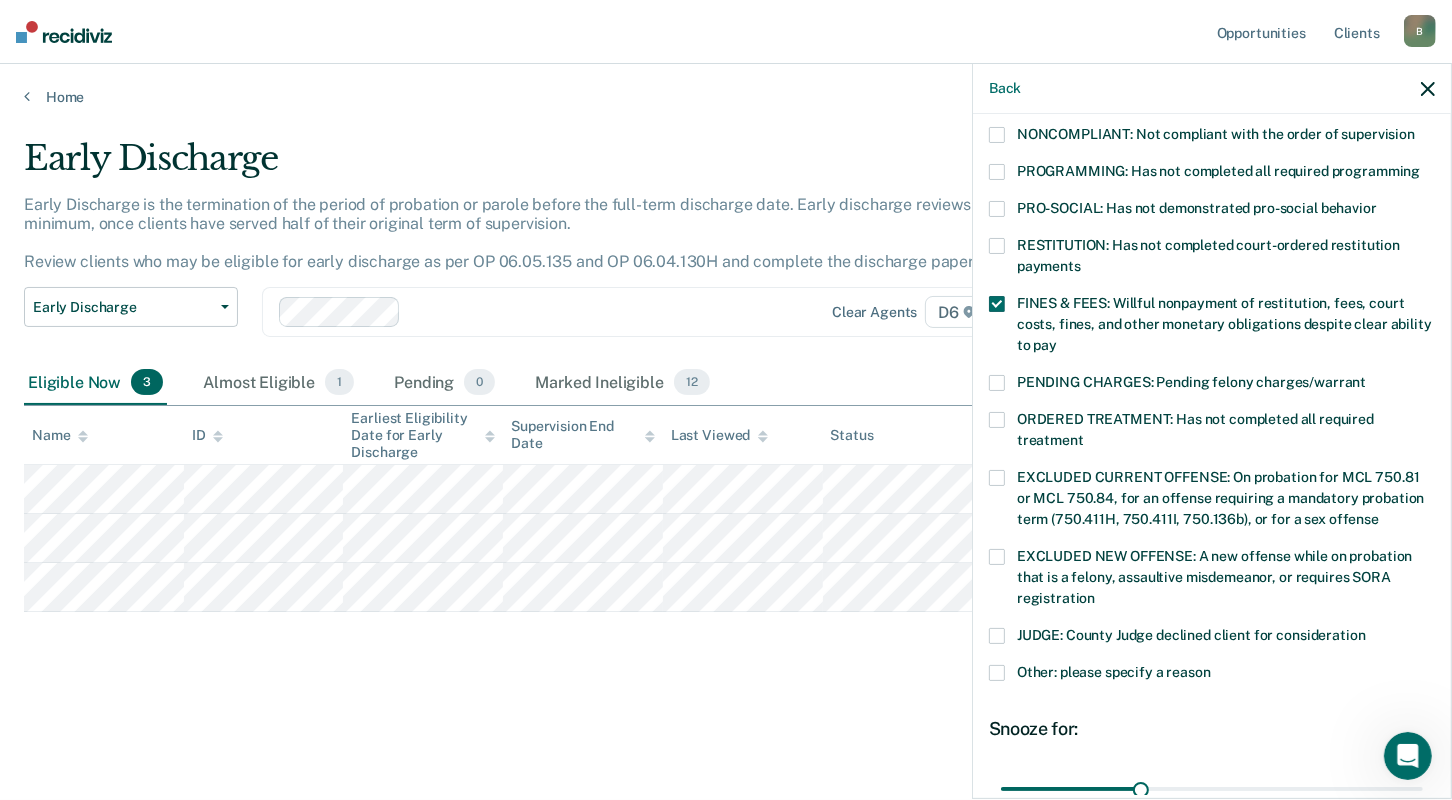 scroll, scrollTop: 593, scrollLeft: 0, axis: vertical 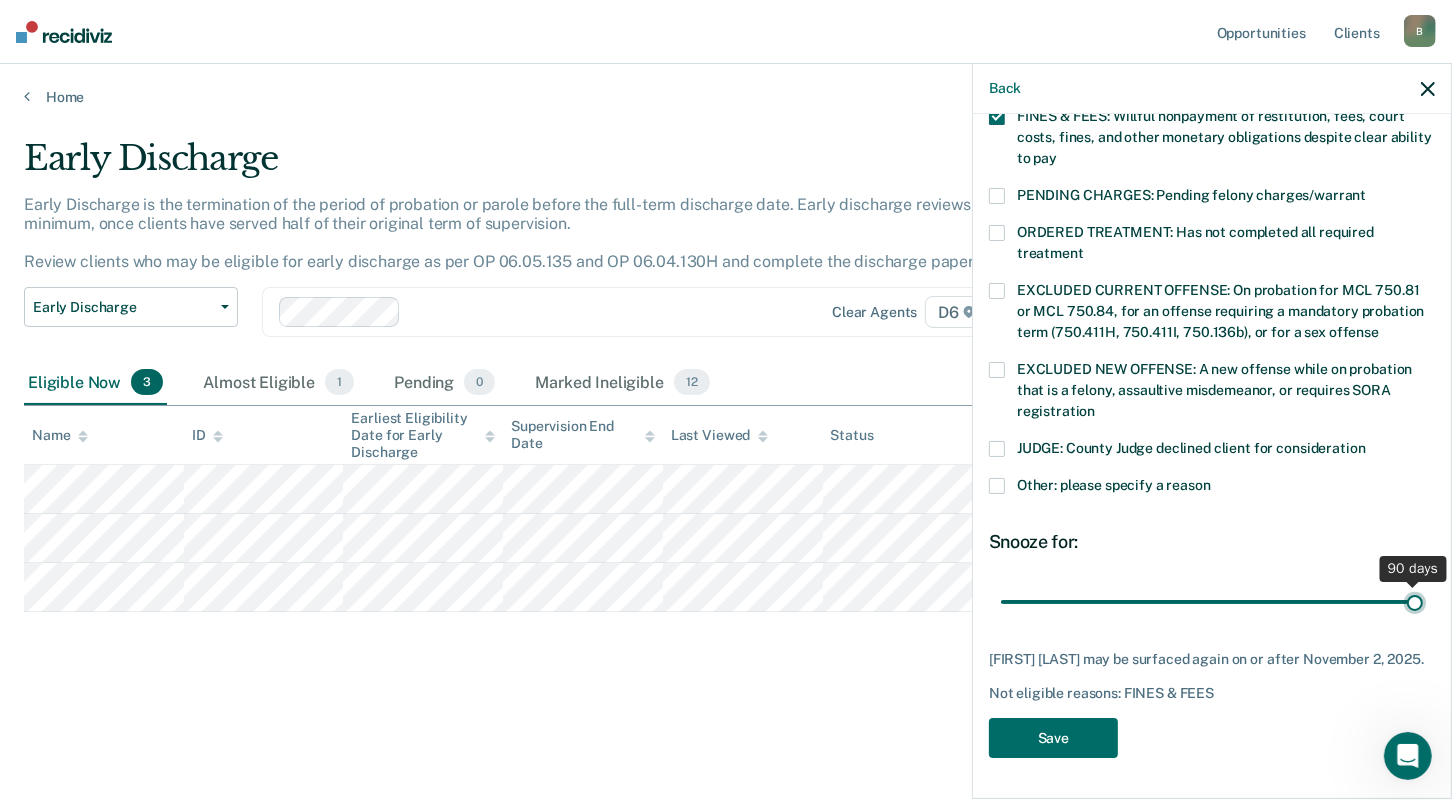 drag, startPoint x: 1133, startPoint y: 586, endPoint x: 1501, endPoint y: 596, distance: 368.13583 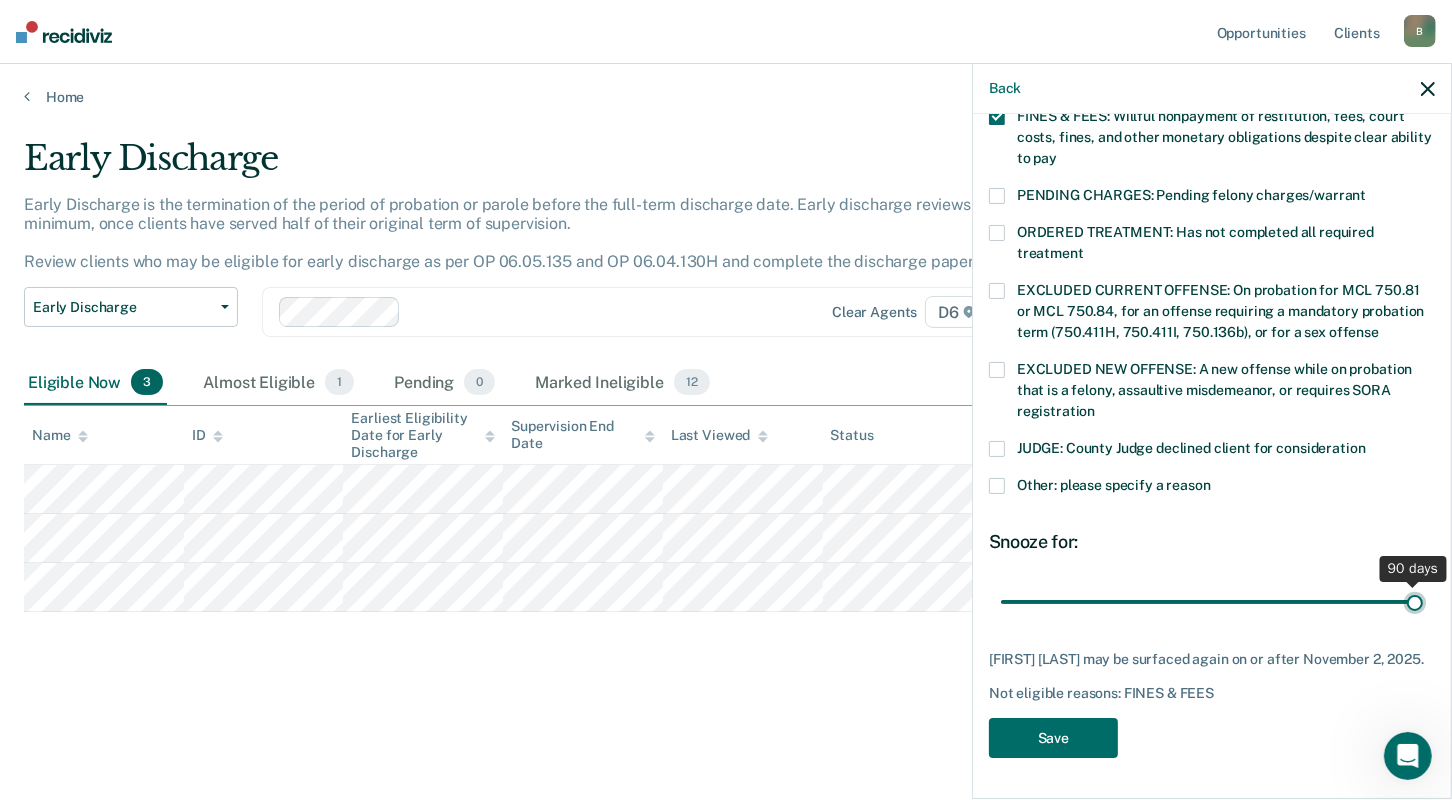 type on "90" 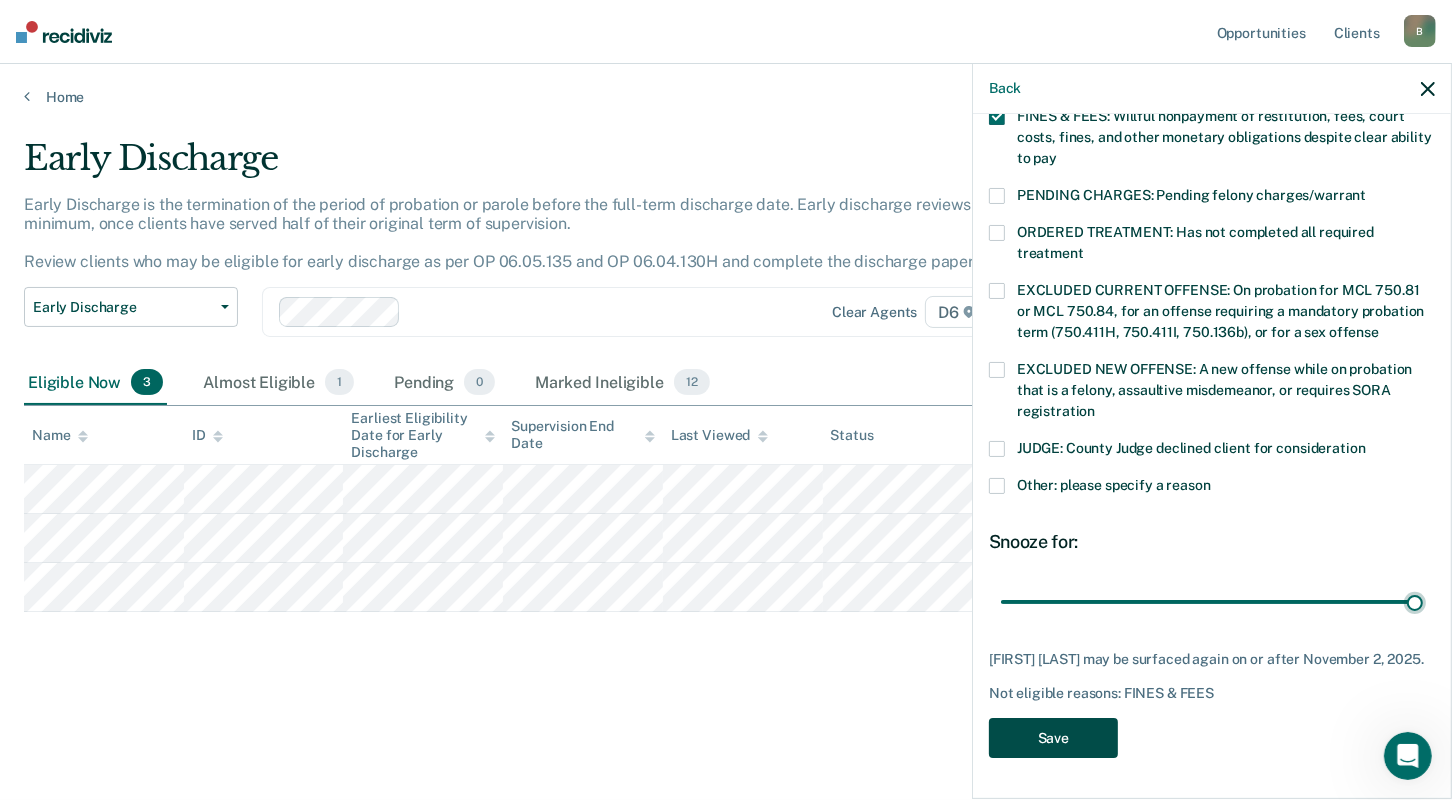 click on "Save" at bounding box center [1053, 738] 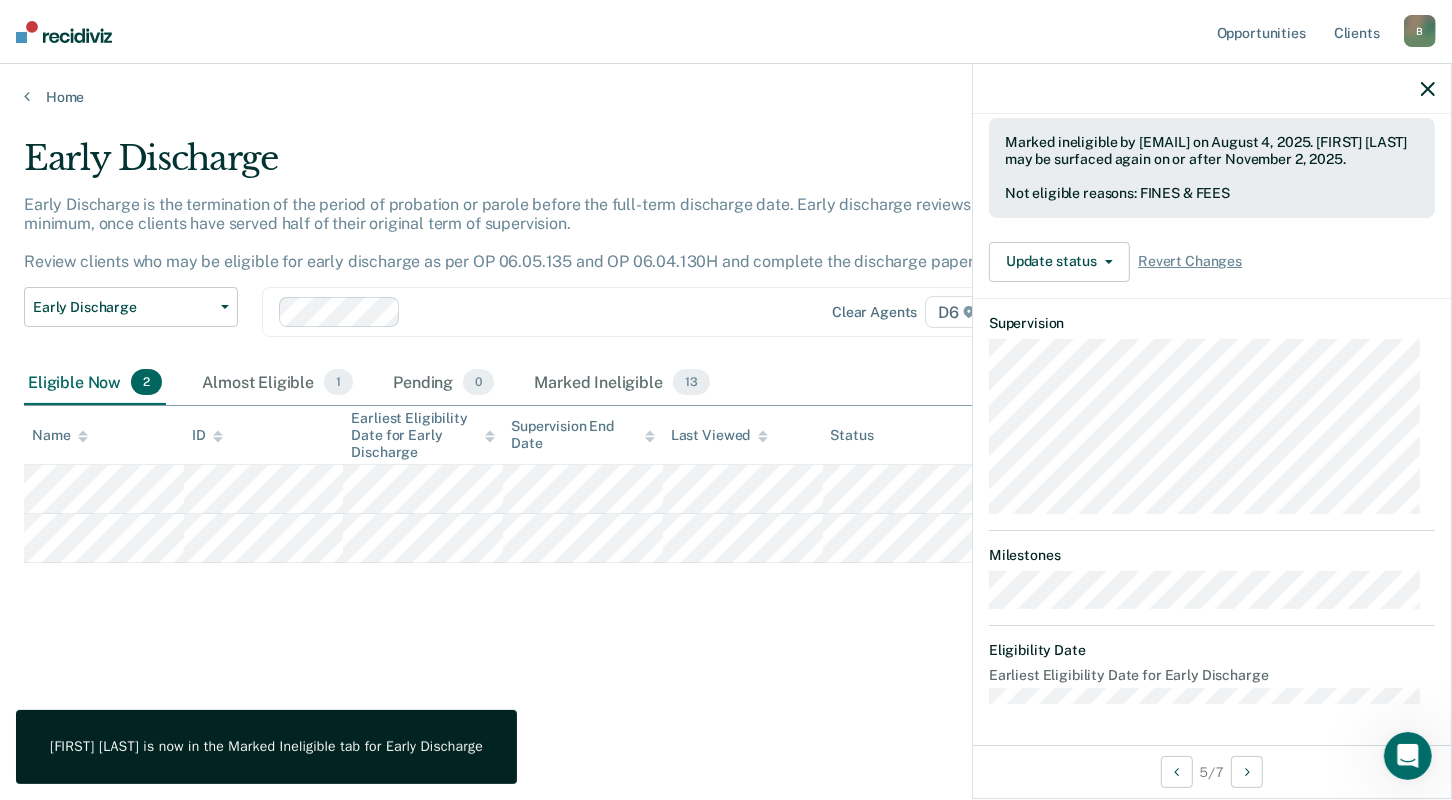 scroll, scrollTop: 318, scrollLeft: 0, axis: vertical 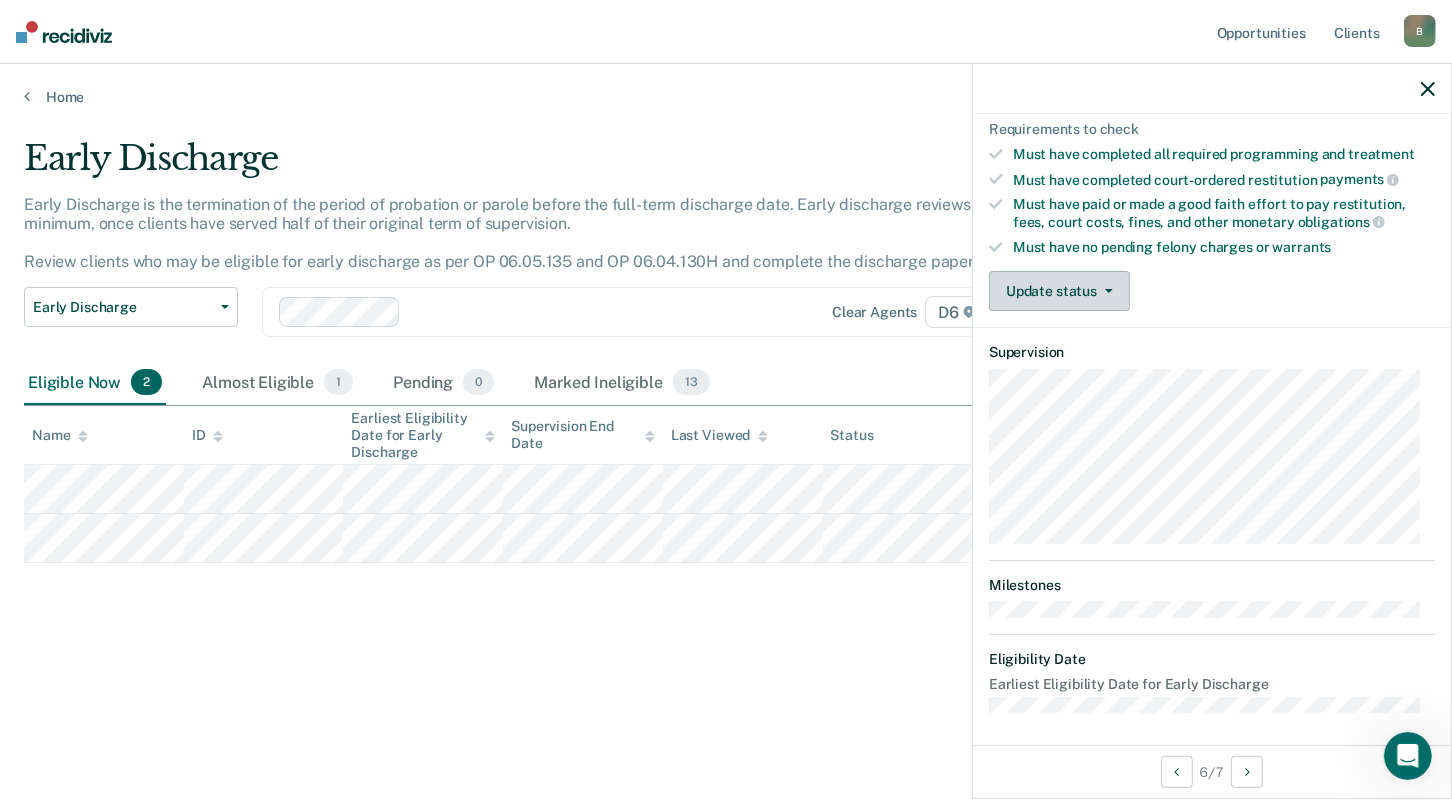 click on "Update status" at bounding box center [1059, 291] 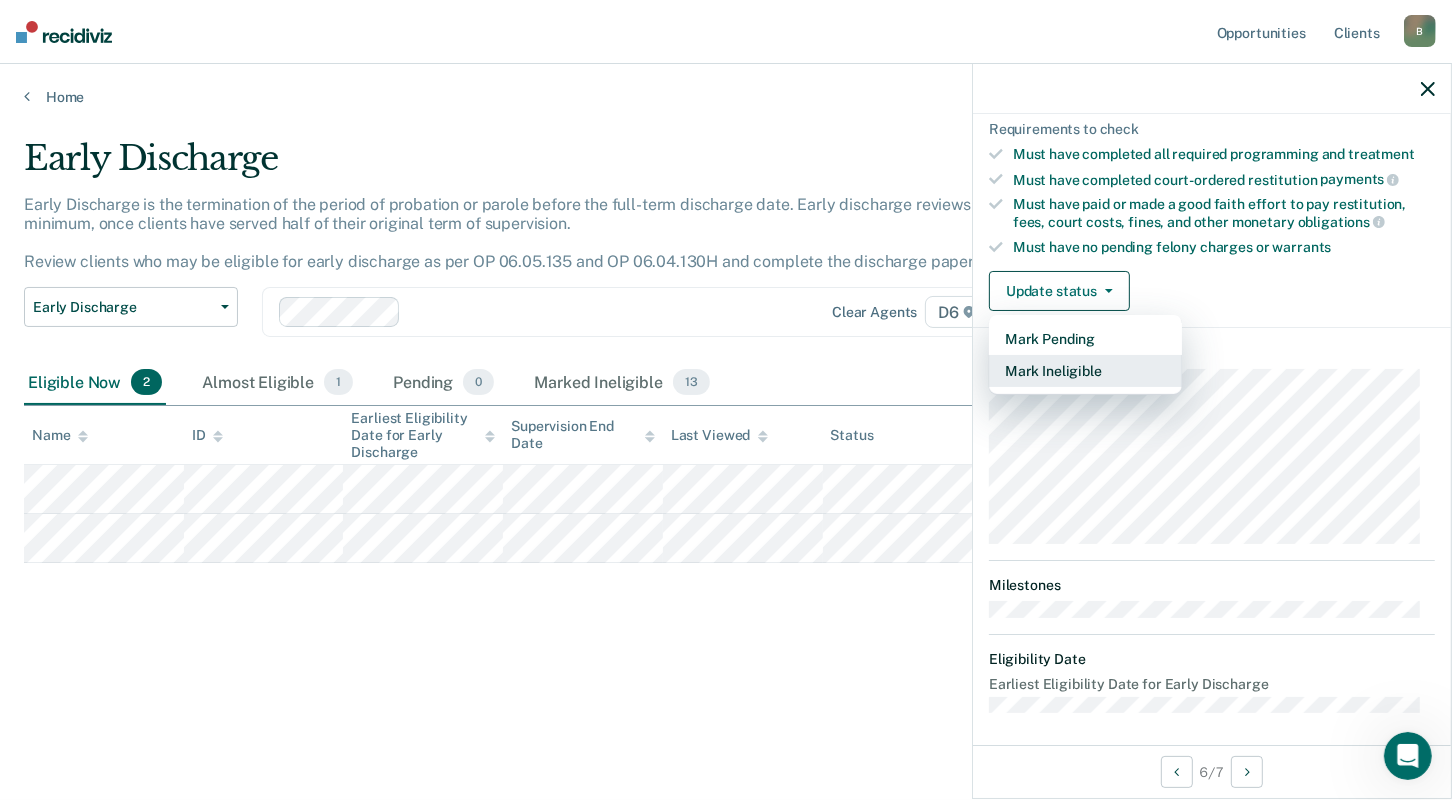 click on "Mark Ineligible" at bounding box center (1085, 371) 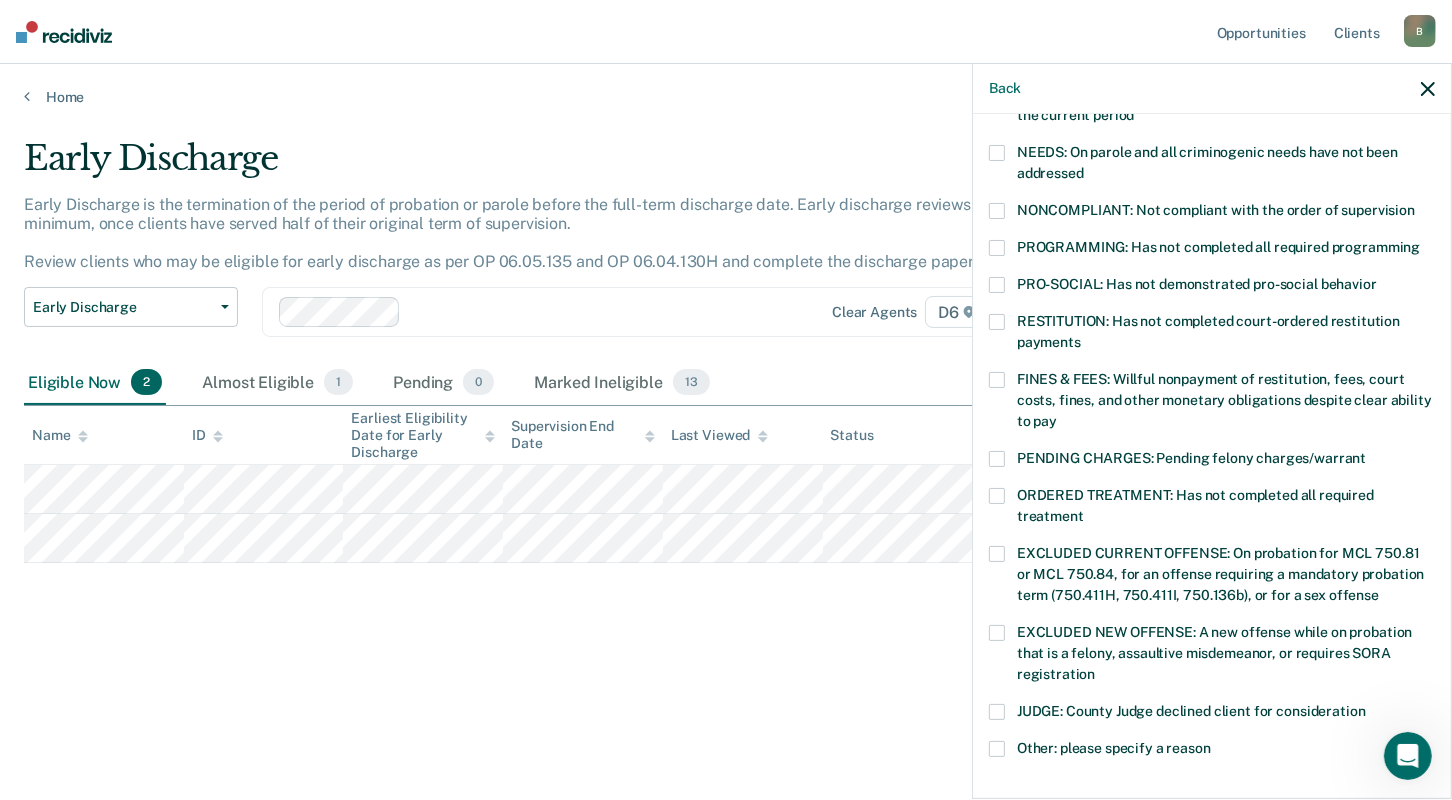 click at bounding box center (997, 380) 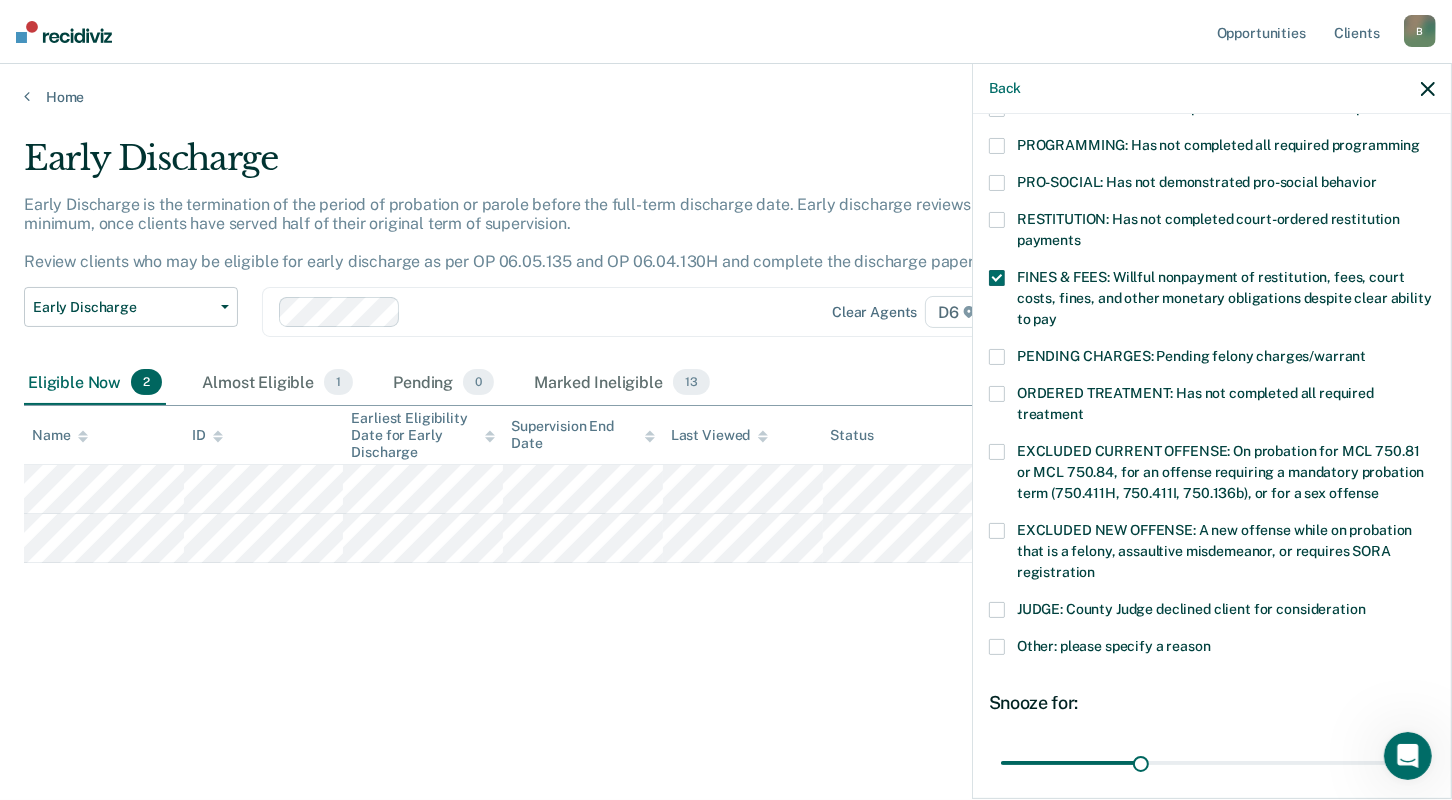 scroll, scrollTop: 576, scrollLeft: 0, axis: vertical 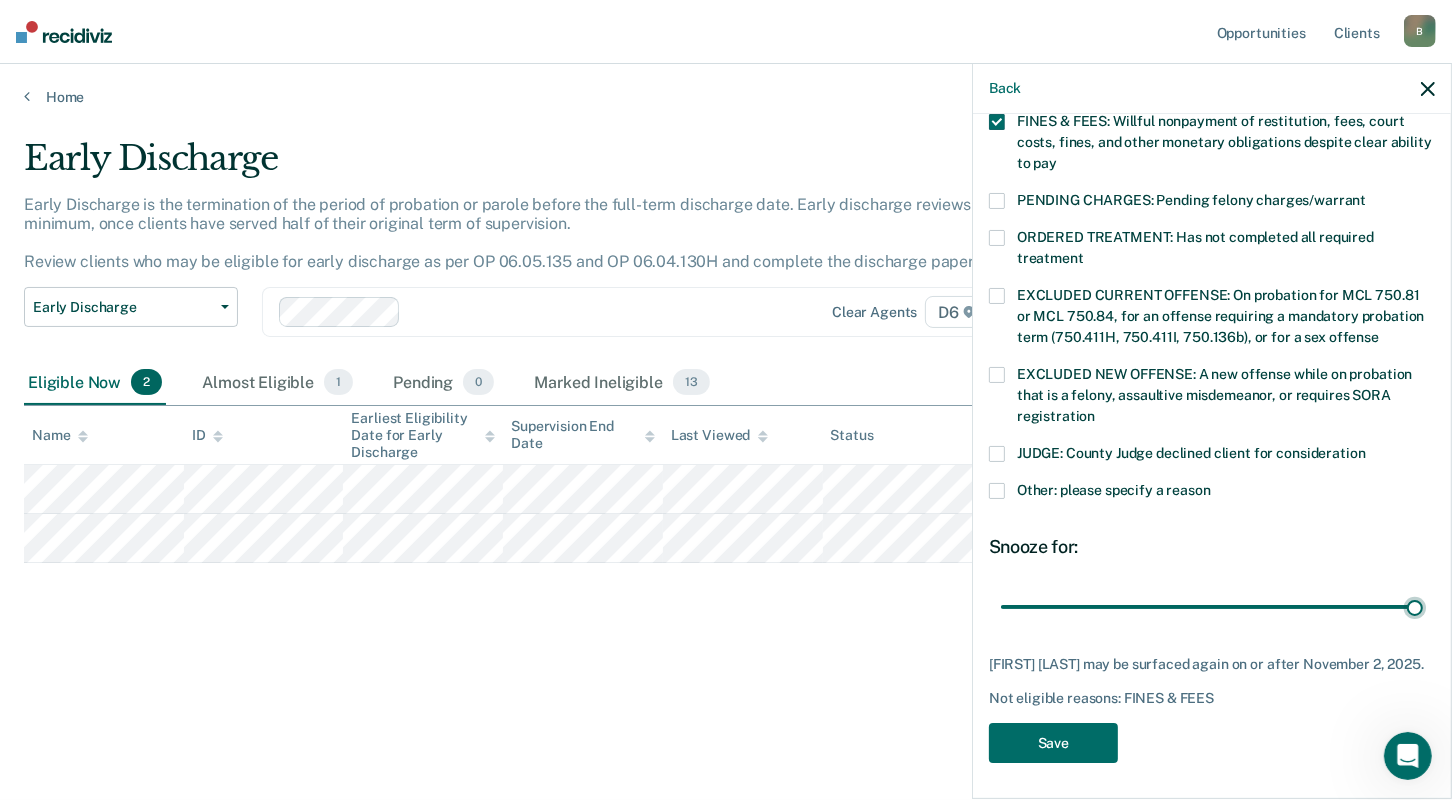 drag, startPoint x: 1131, startPoint y: 601, endPoint x: 1412, endPoint y: 608, distance: 281.0872 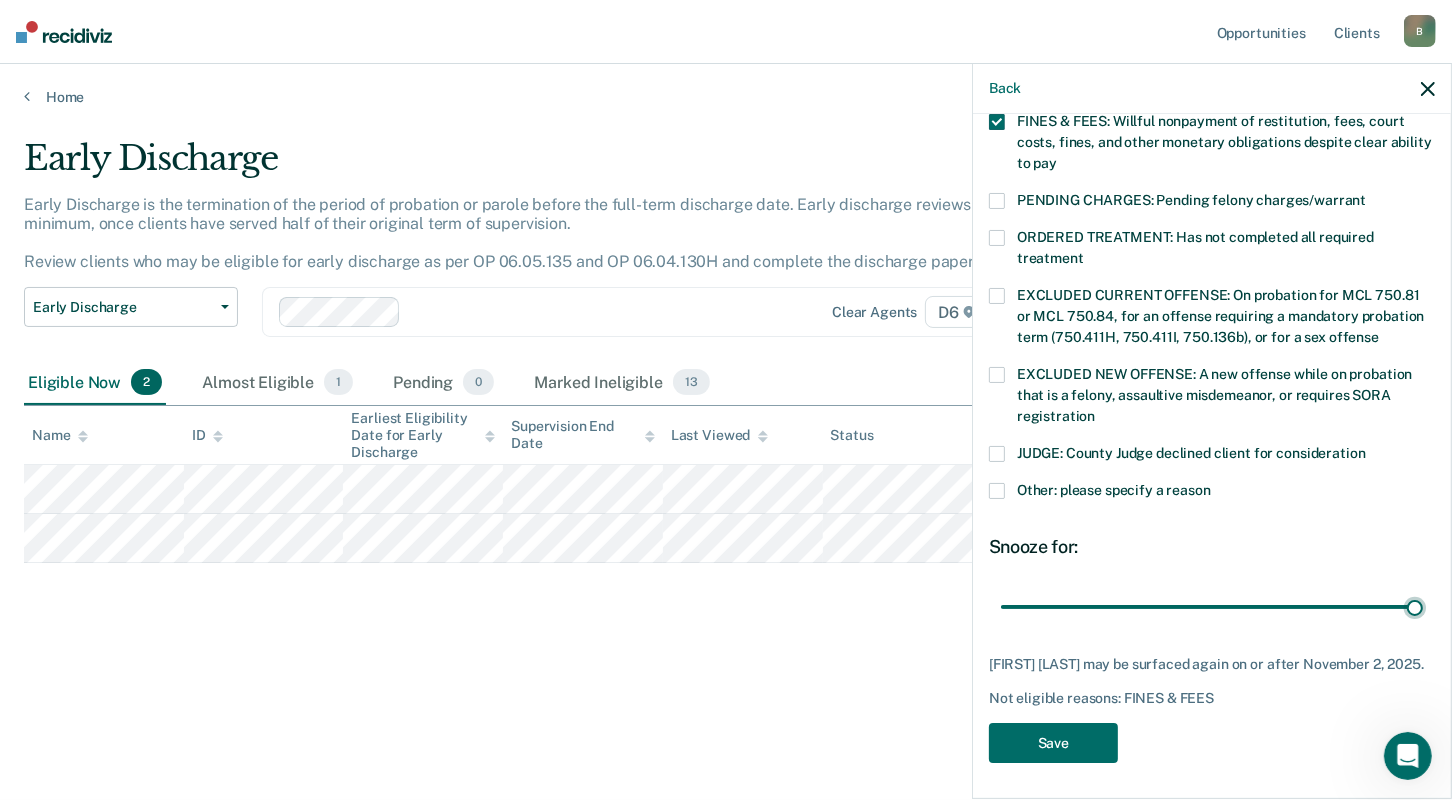 type on "90" 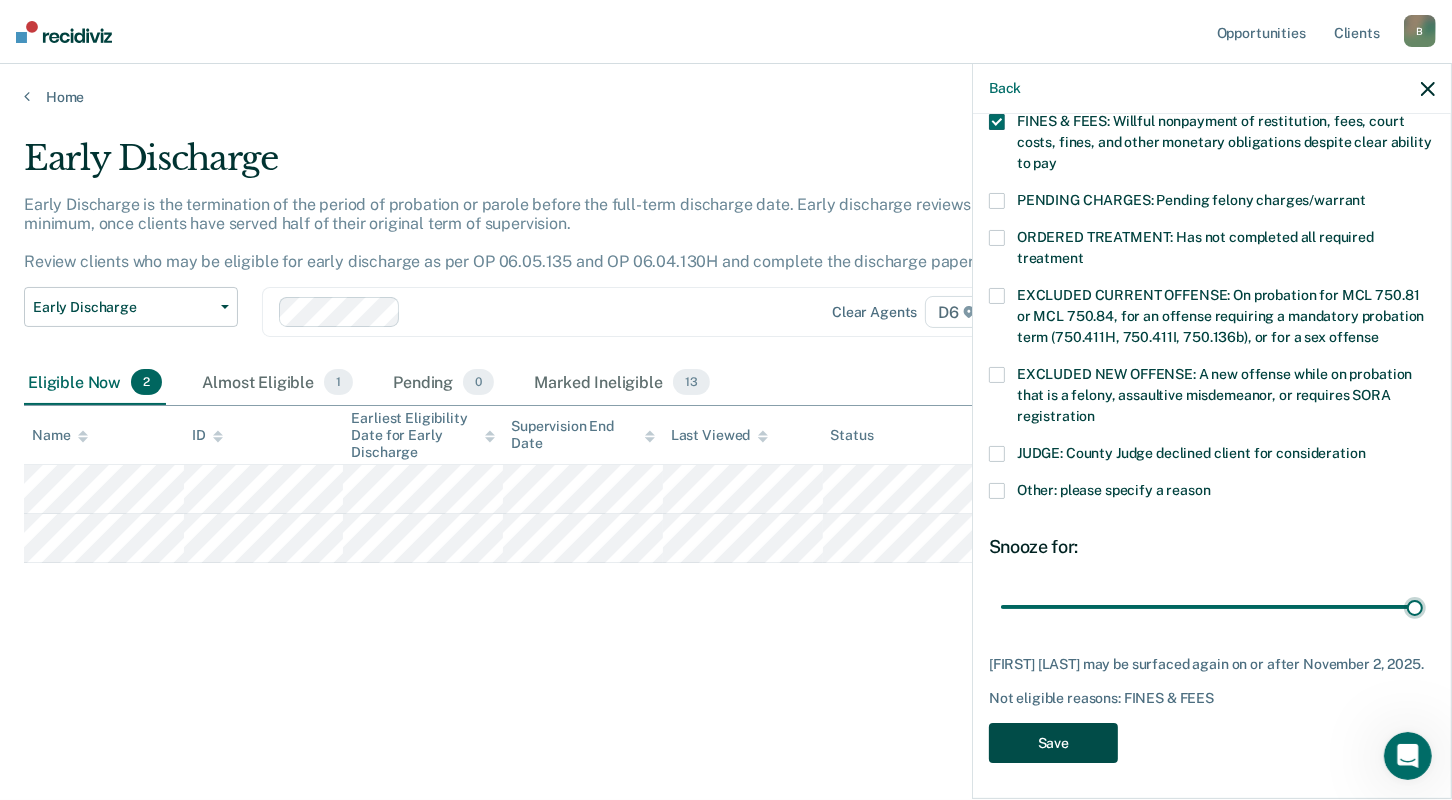click on "Save" at bounding box center (1053, 743) 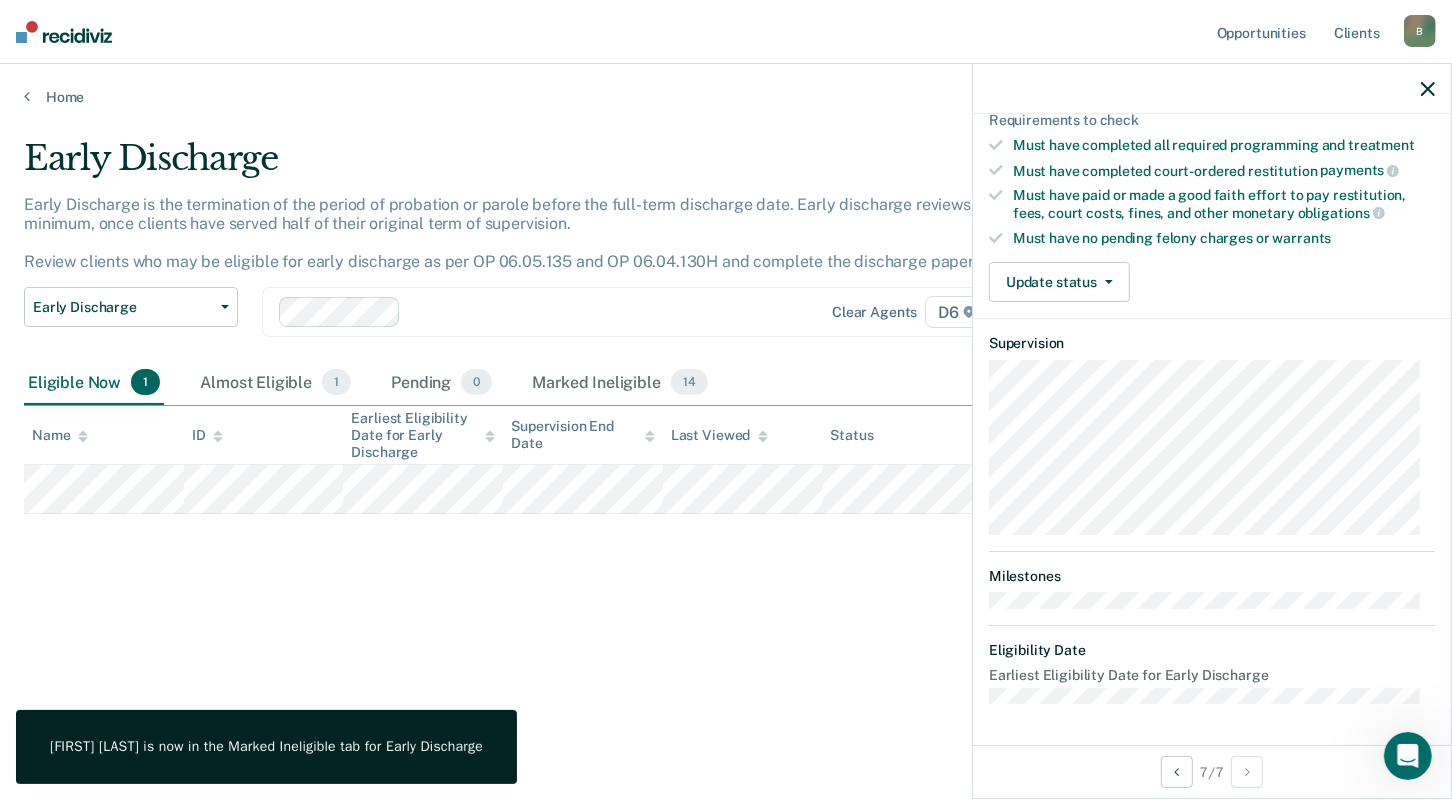 scroll, scrollTop: 318, scrollLeft: 0, axis: vertical 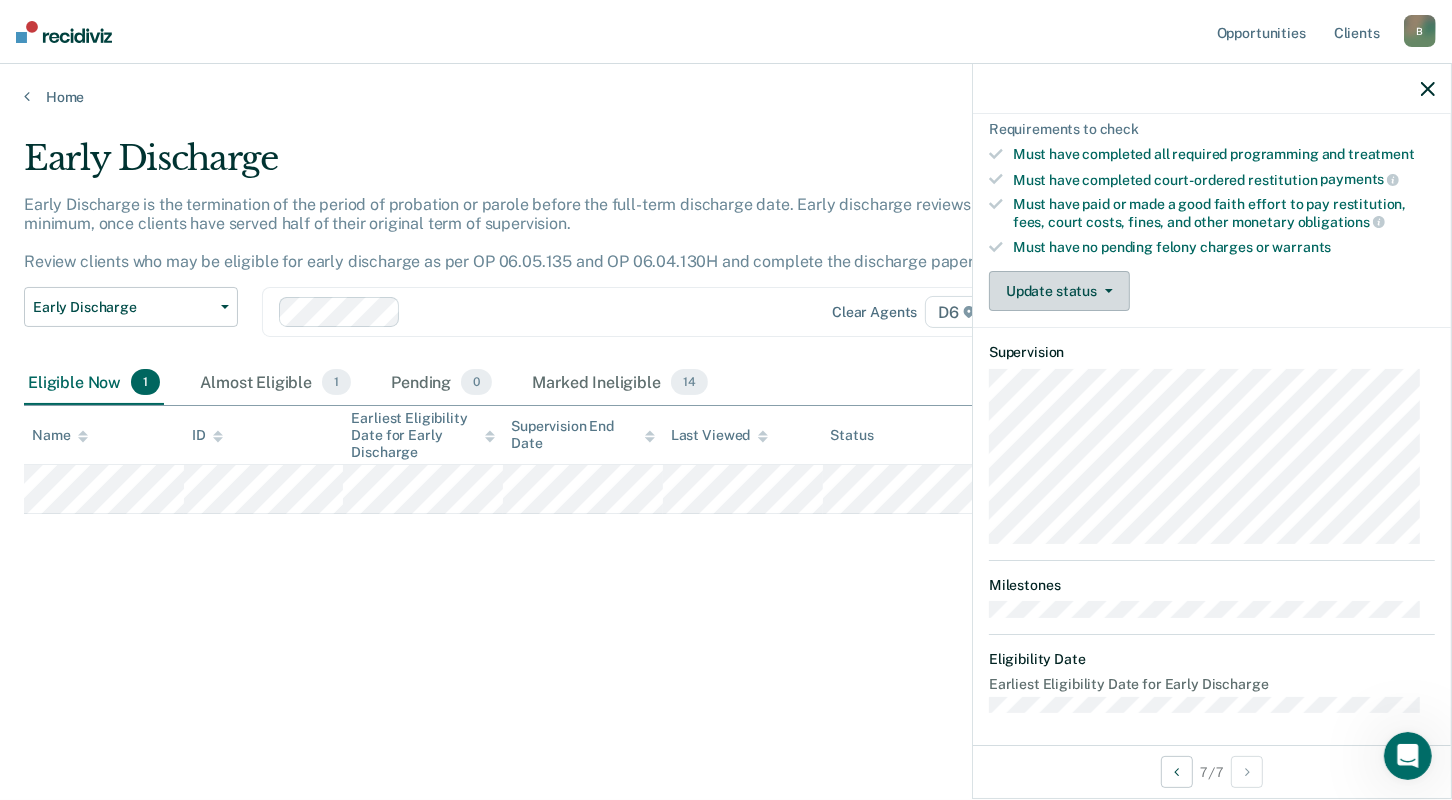 drag, startPoint x: 854, startPoint y: 513, endPoint x: 1040, endPoint y: 289, distance: 291.1563 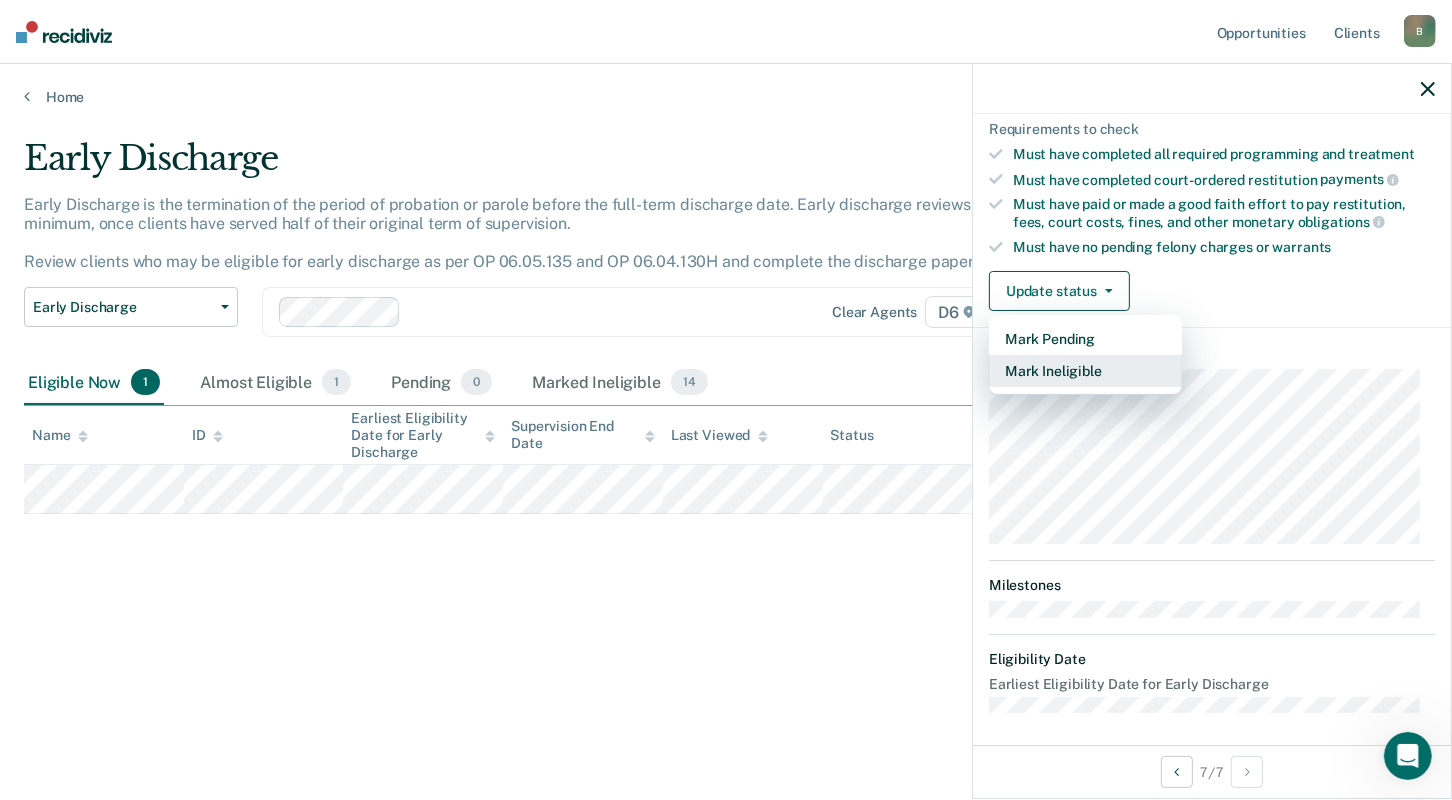 click on "Mark Ineligible" at bounding box center (1085, 371) 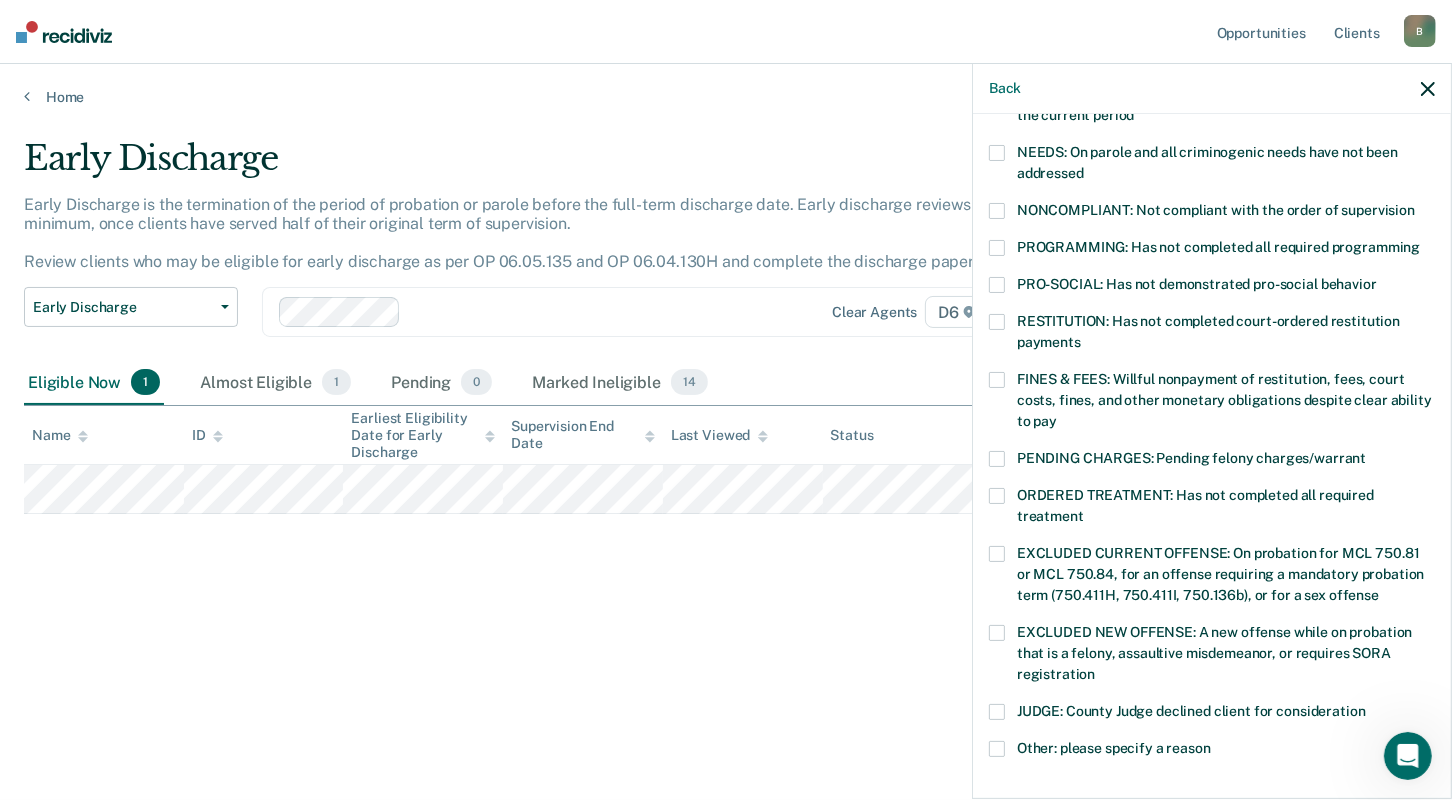click at bounding box center [997, 380] 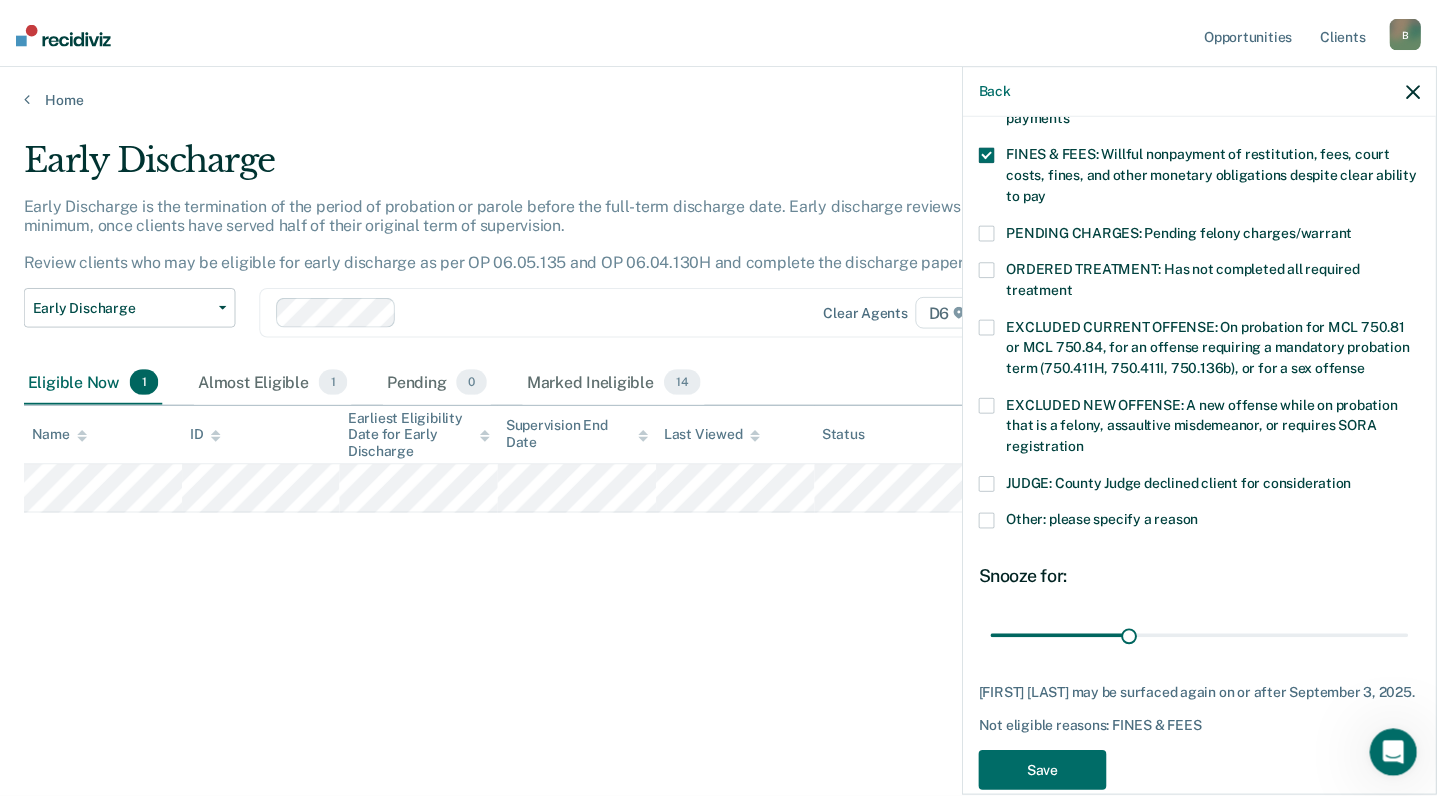 scroll, scrollTop: 593, scrollLeft: 0, axis: vertical 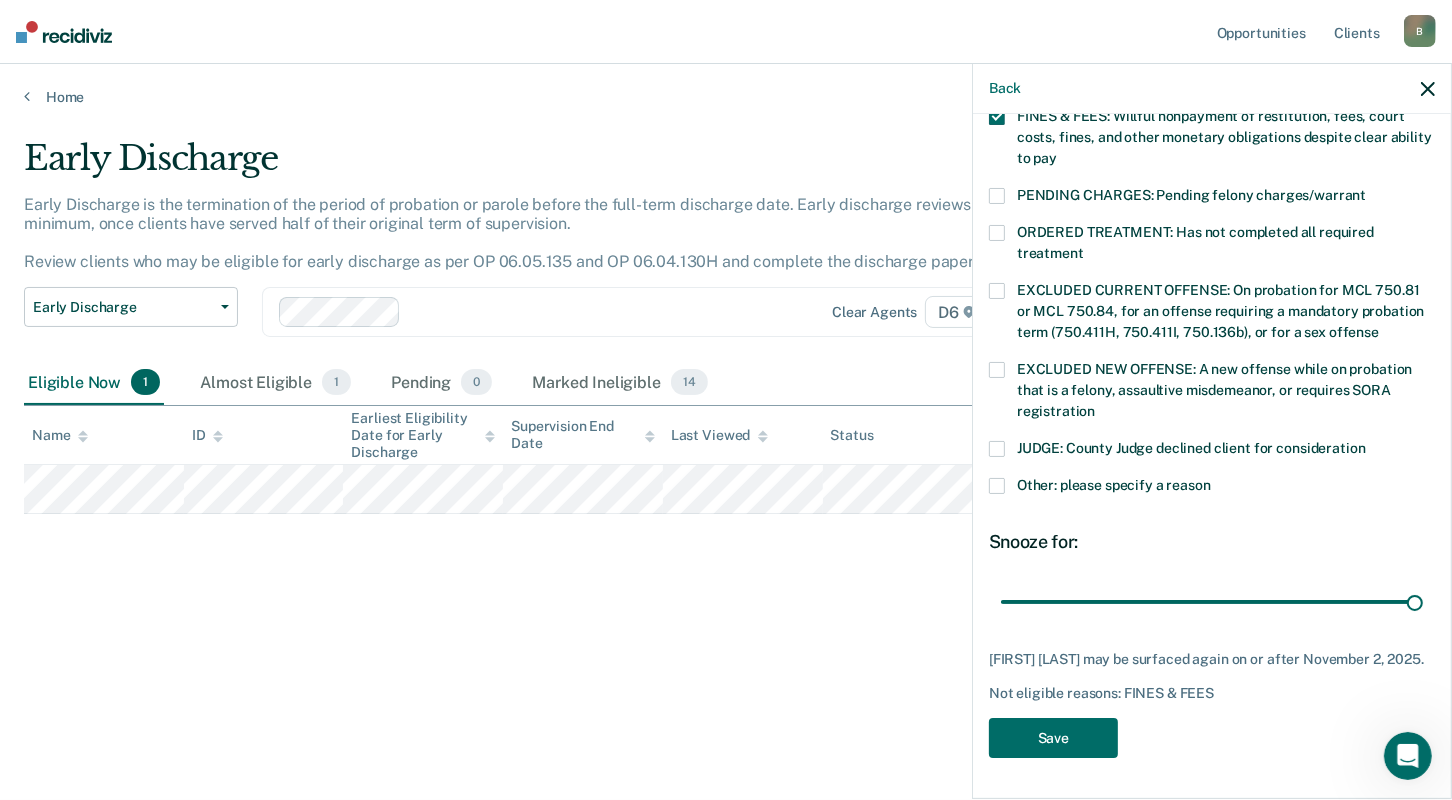 drag, startPoint x: 1135, startPoint y: 585, endPoint x: 1430, endPoint y: 598, distance: 295.28632 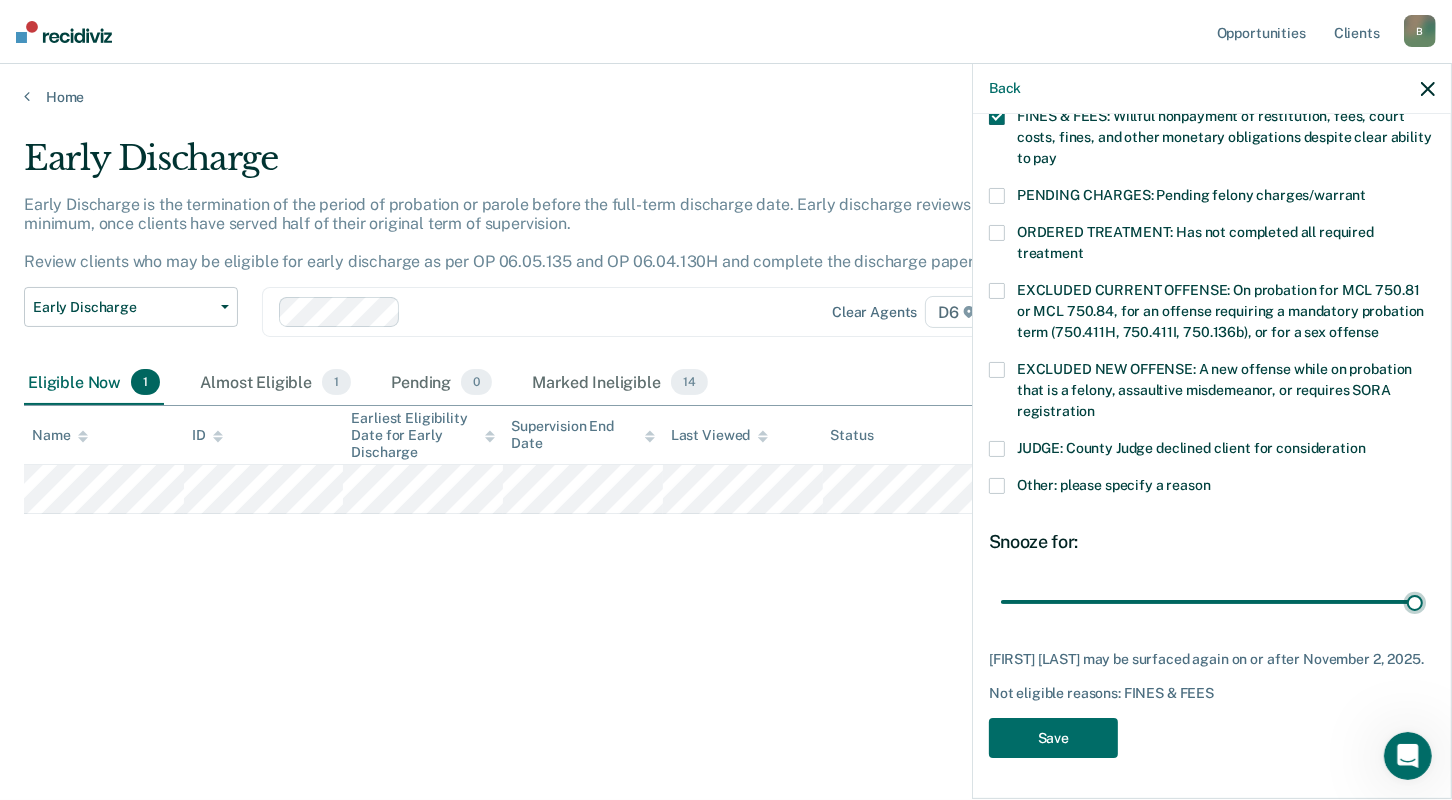 type on "90" 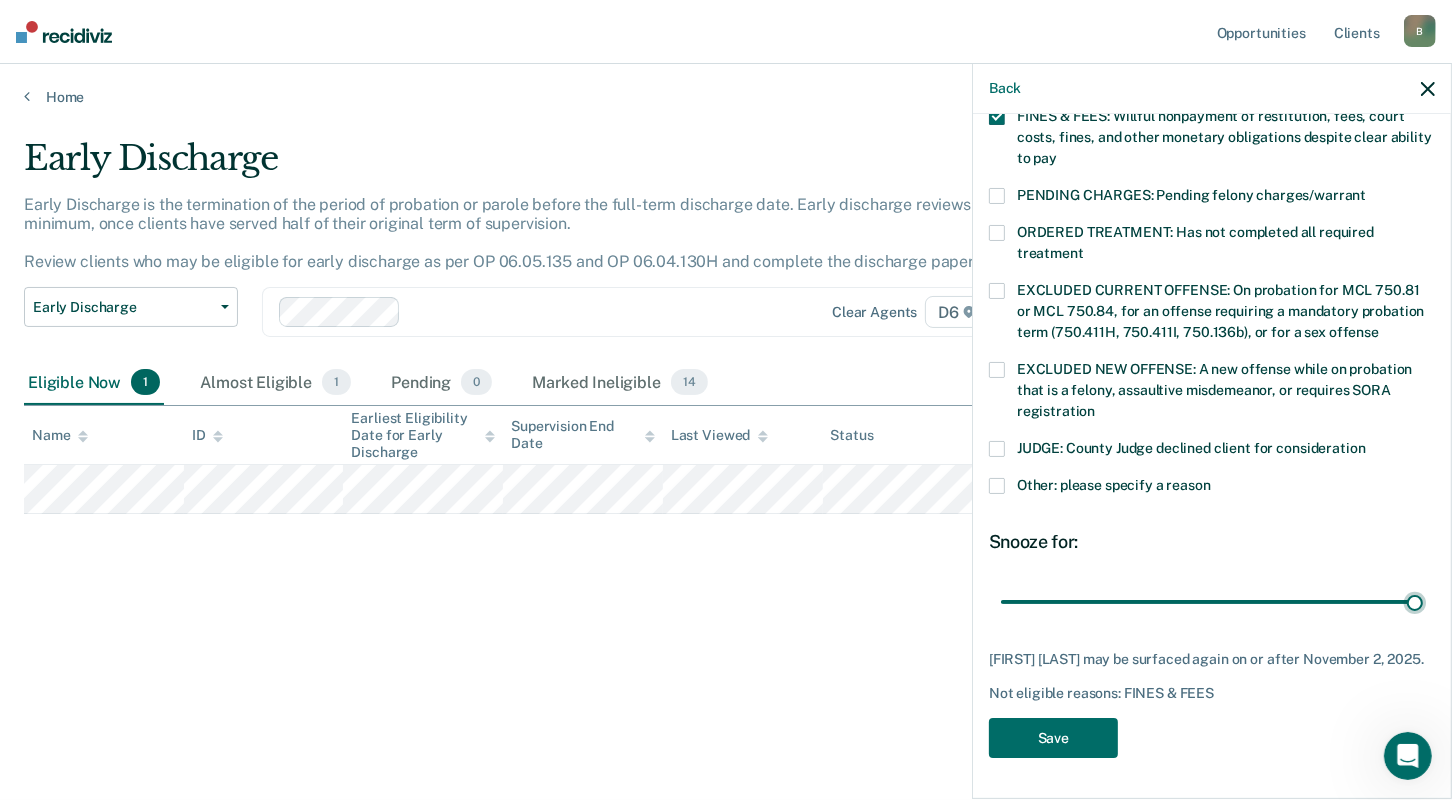 click at bounding box center (1212, 601) 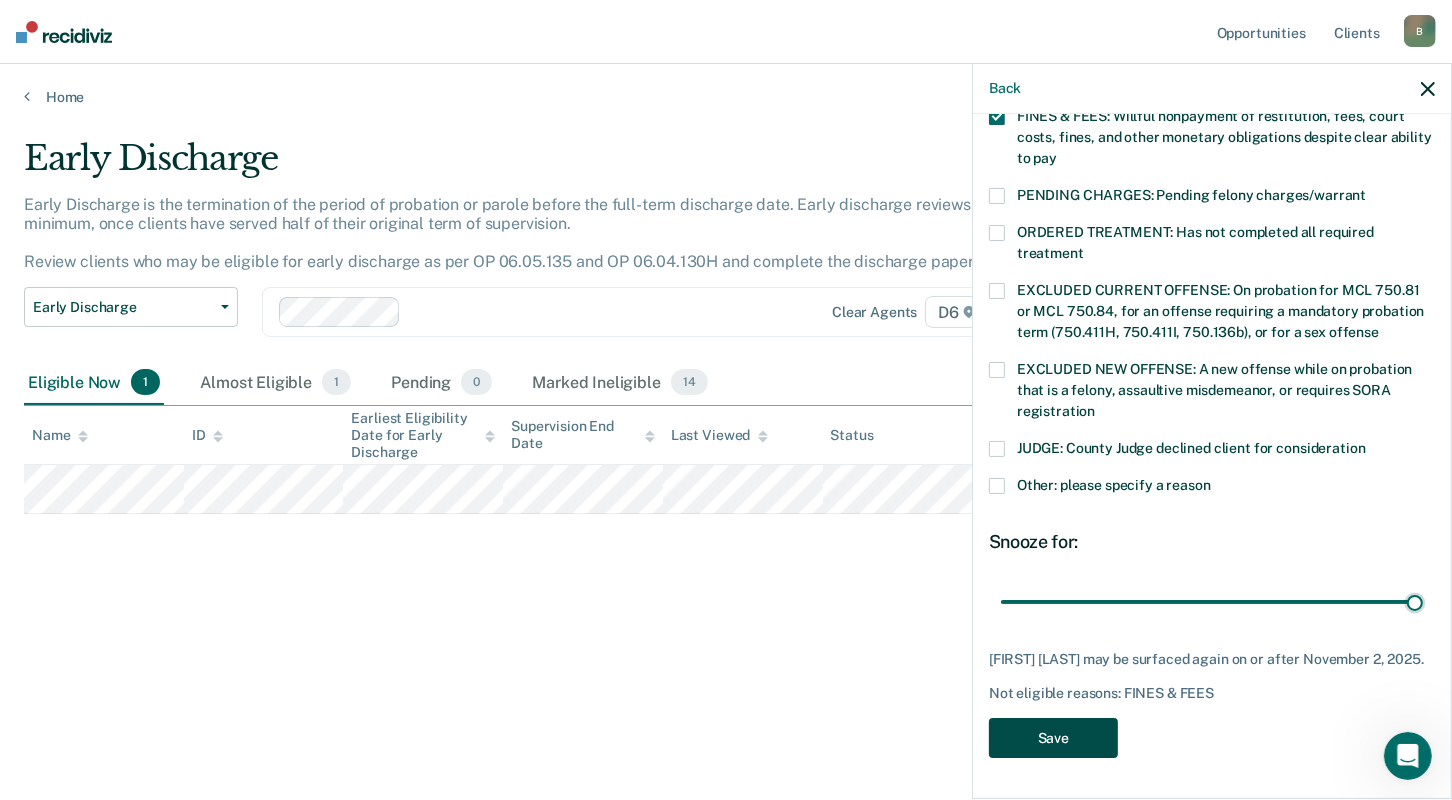 click on "Save" at bounding box center (1053, 738) 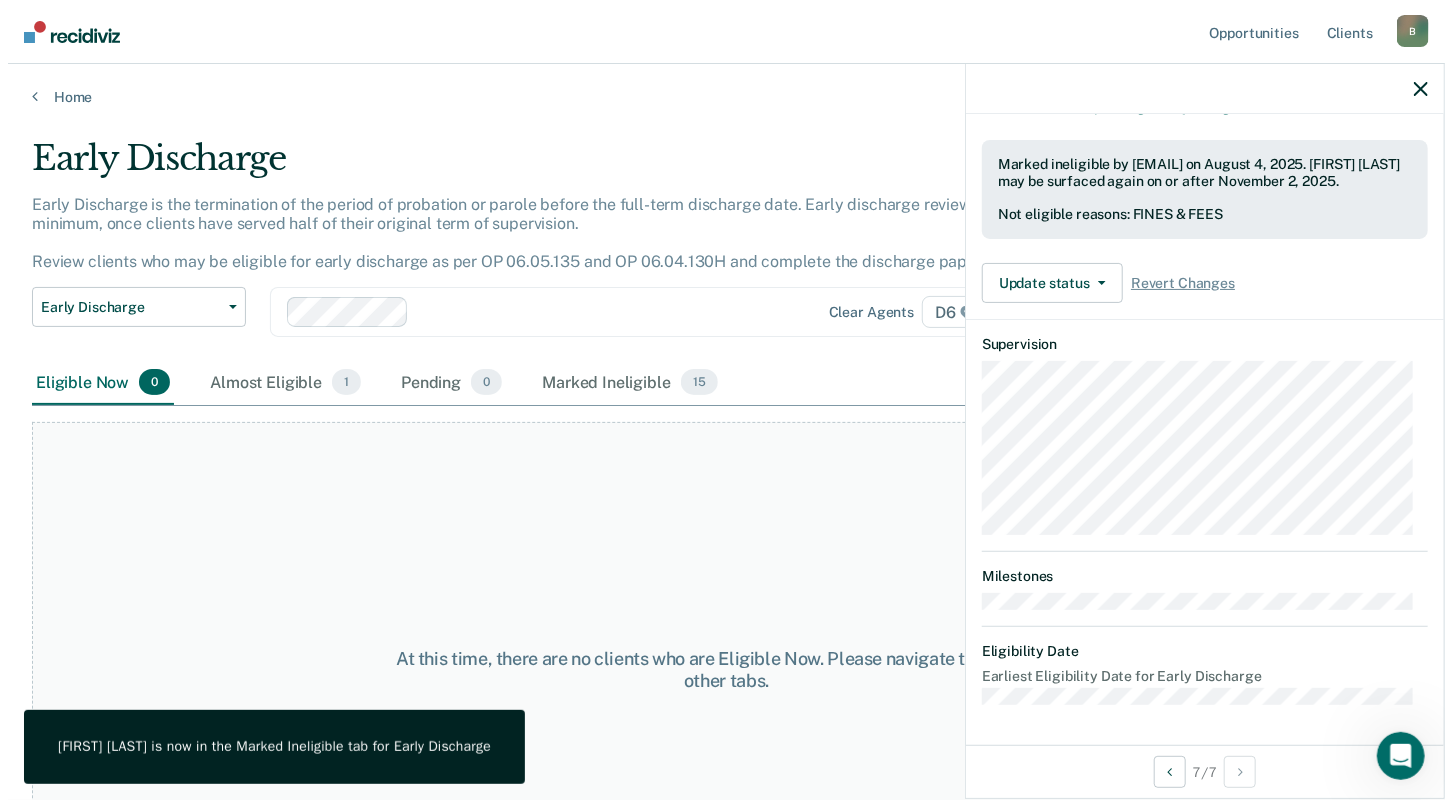 scroll, scrollTop: 466, scrollLeft: 0, axis: vertical 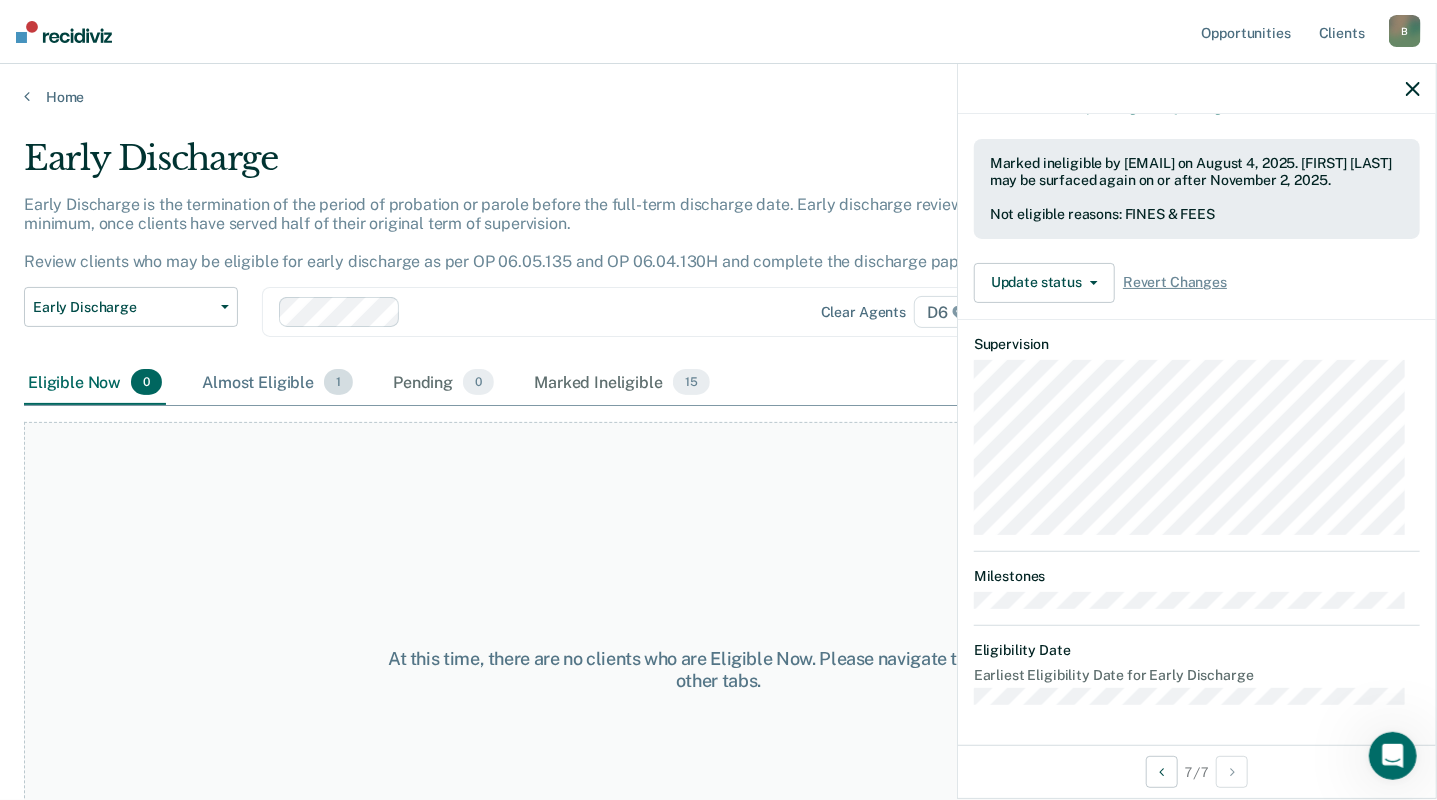 click on "Almost Eligible 1" at bounding box center [277, 383] 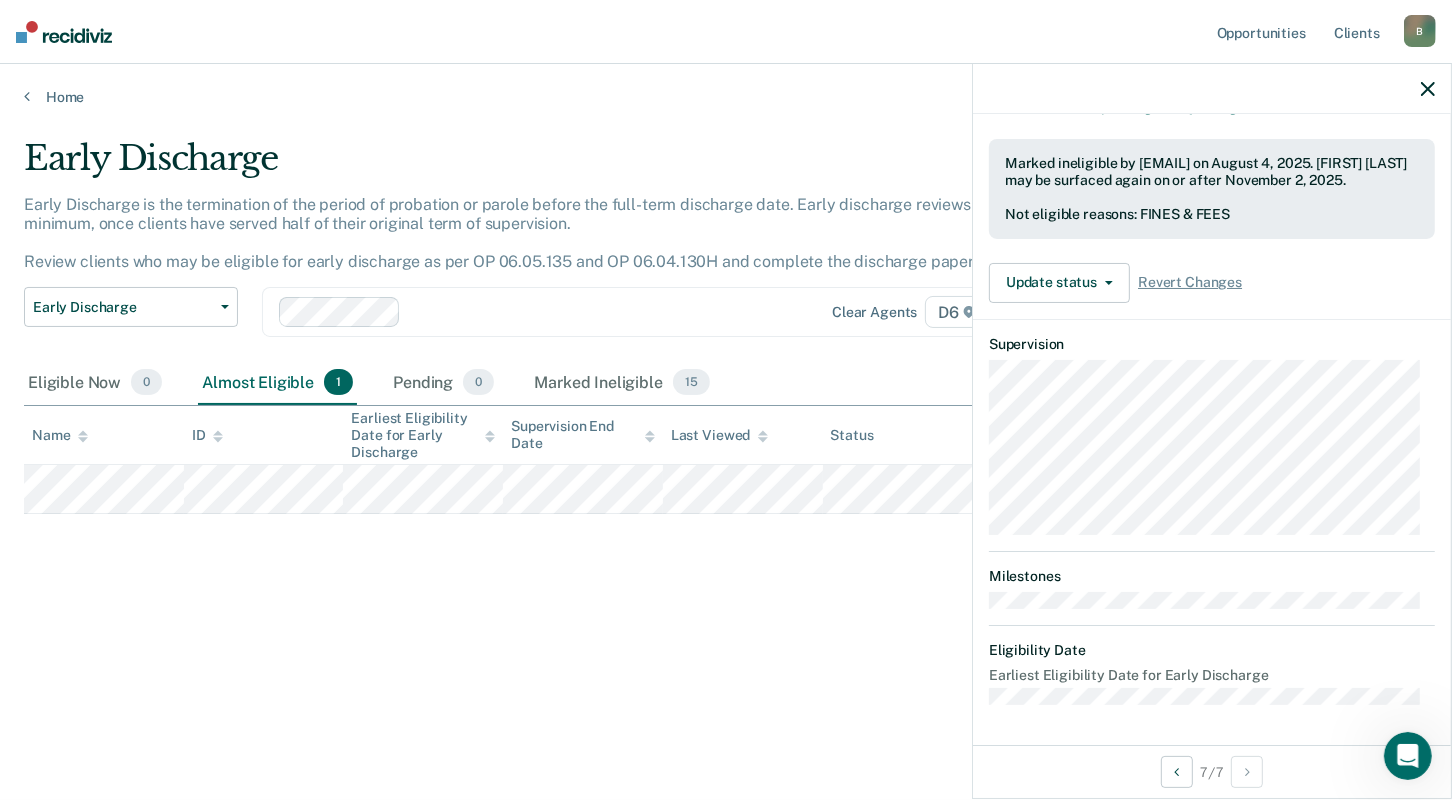 scroll, scrollTop: 318, scrollLeft: 0, axis: vertical 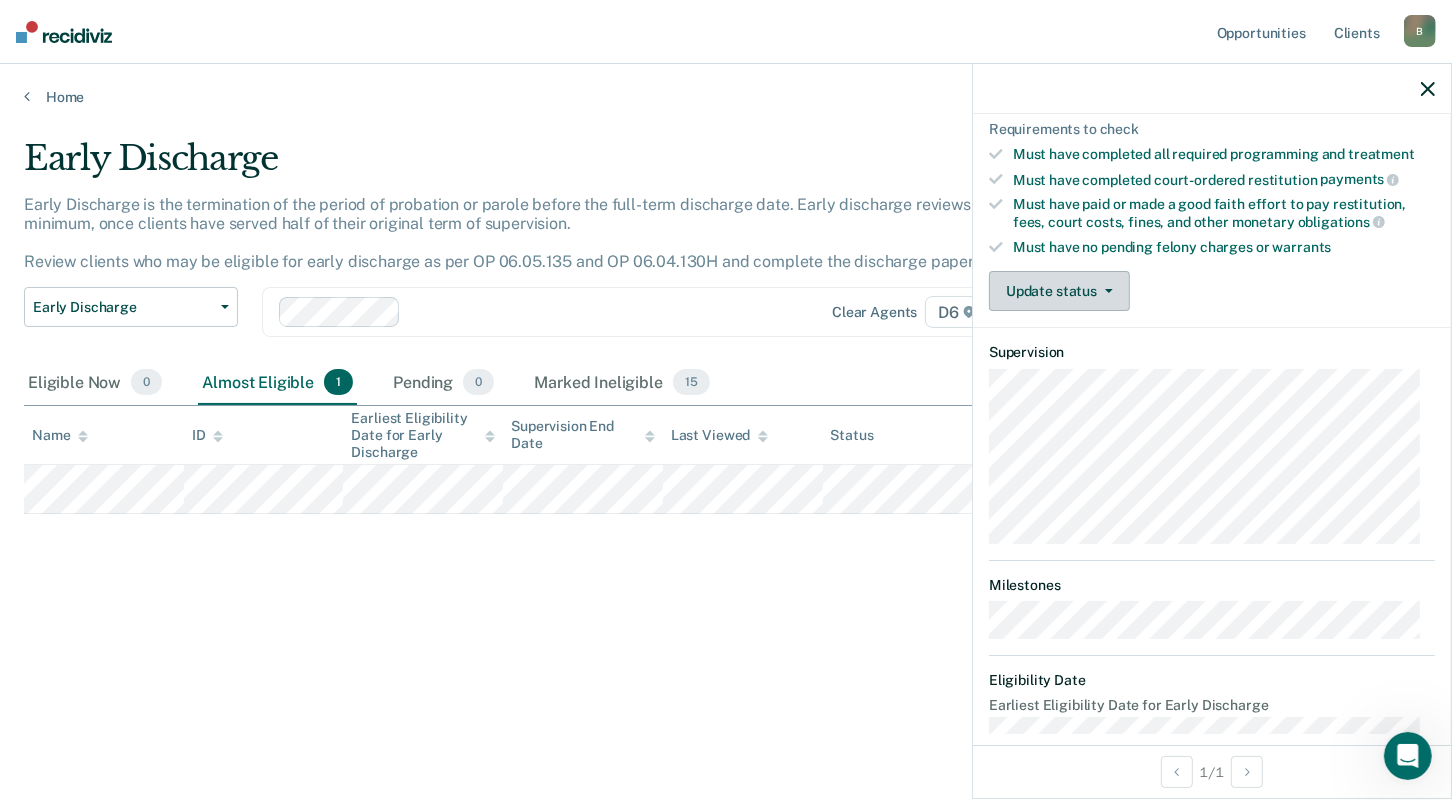 click on "Update status" at bounding box center [1059, 291] 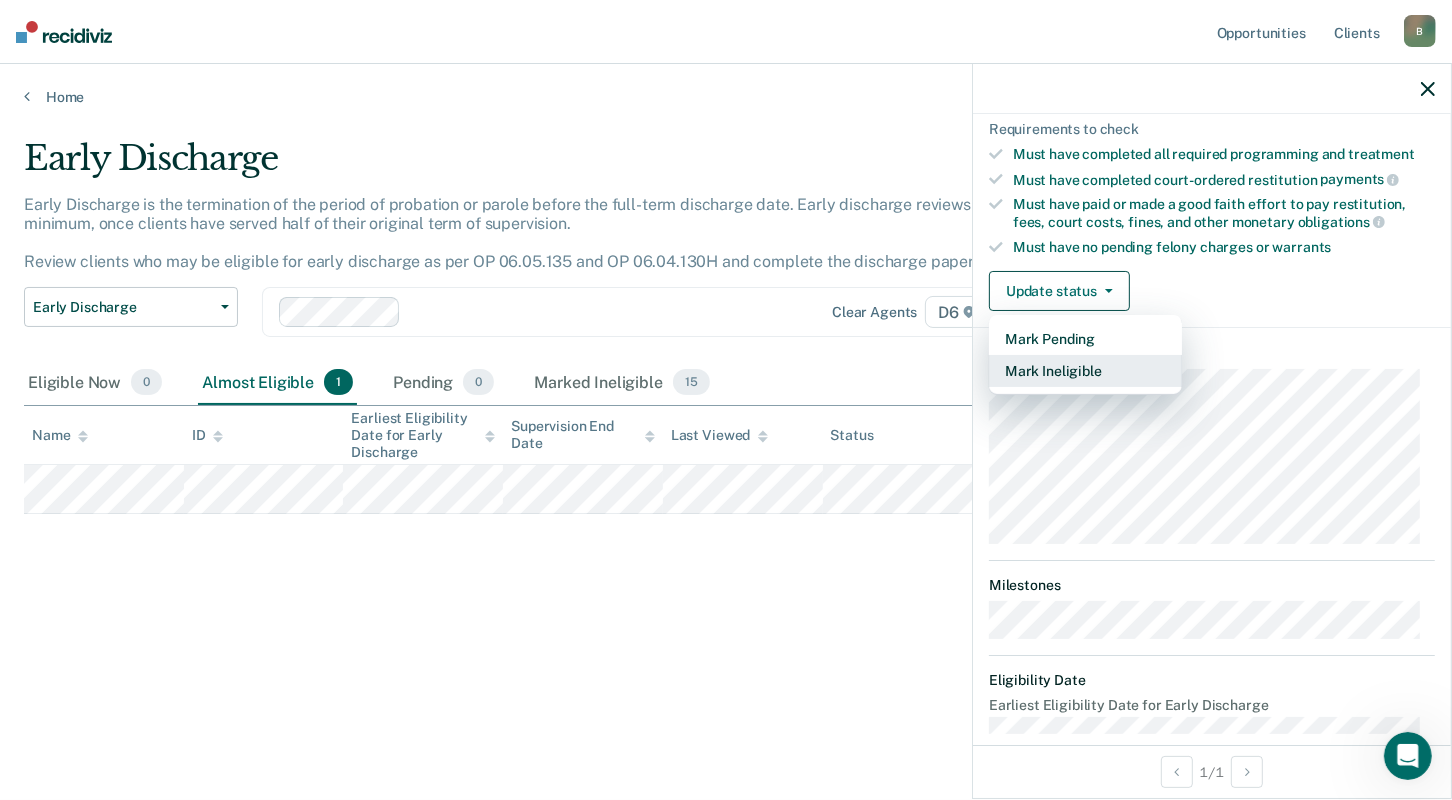 click on "Mark Ineligible" at bounding box center (1085, 371) 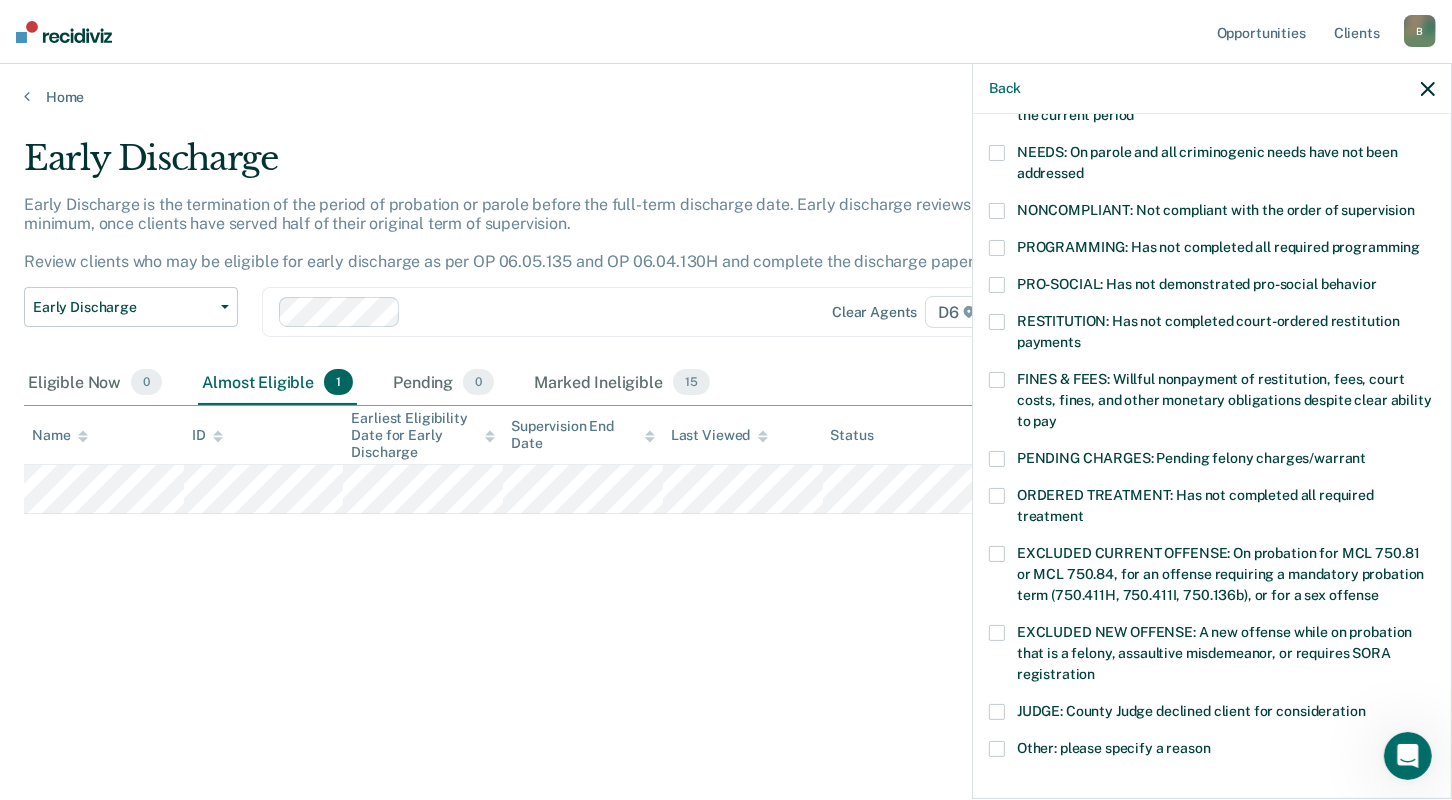 click at bounding box center [997, 380] 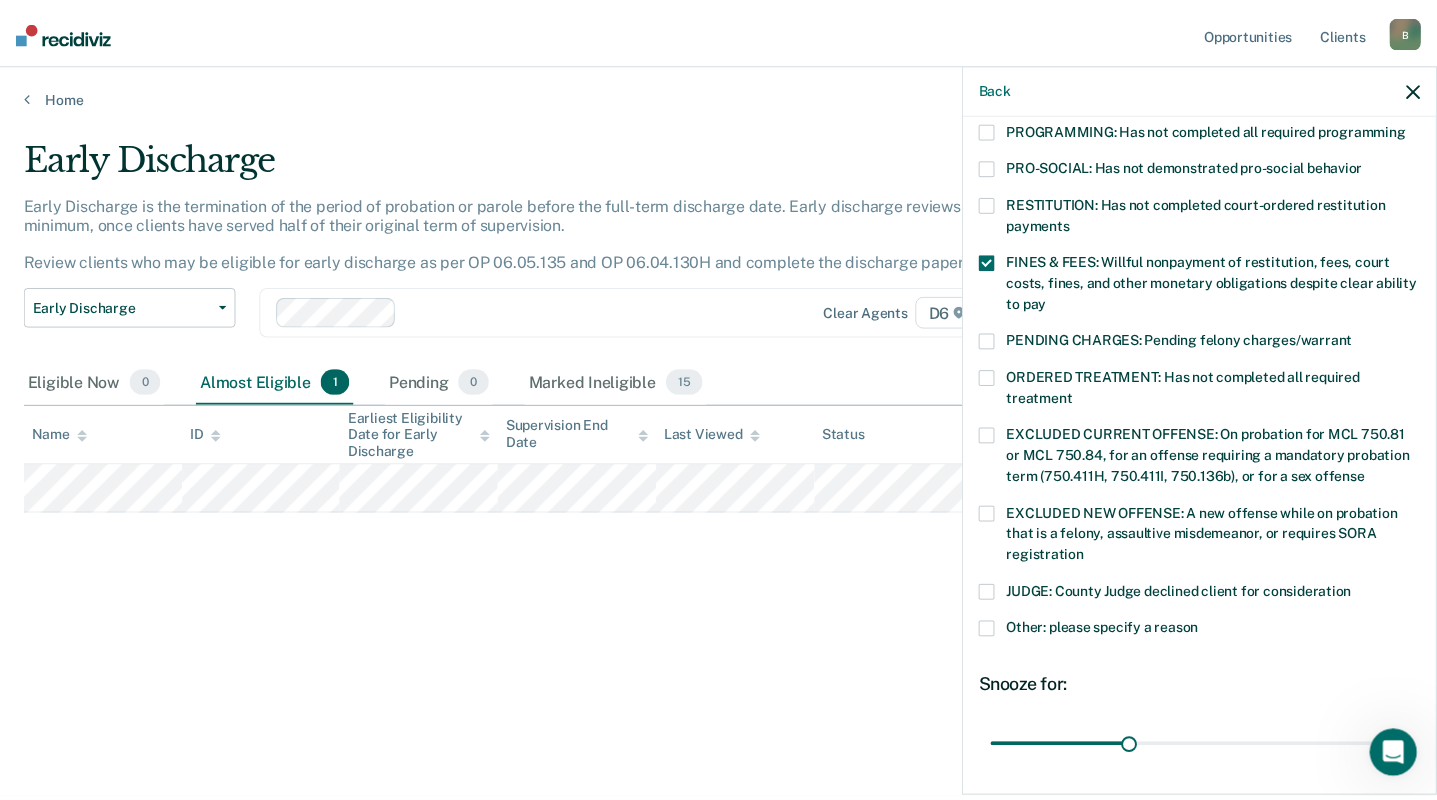 scroll, scrollTop: 593, scrollLeft: 0, axis: vertical 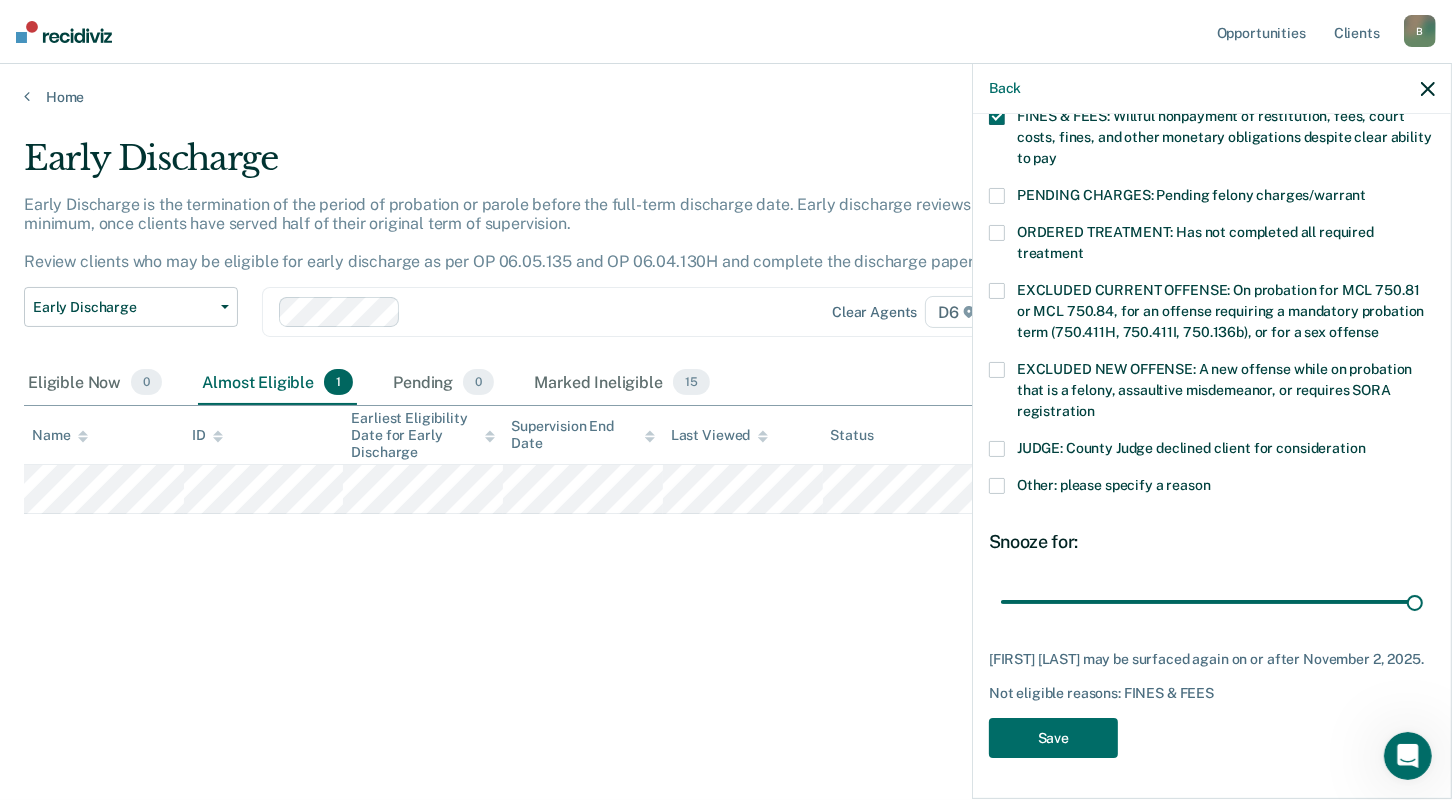 drag, startPoint x: 1133, startPoint y: 585, endPoint x: 1399, endPoint y: 615, distance: 267.68637 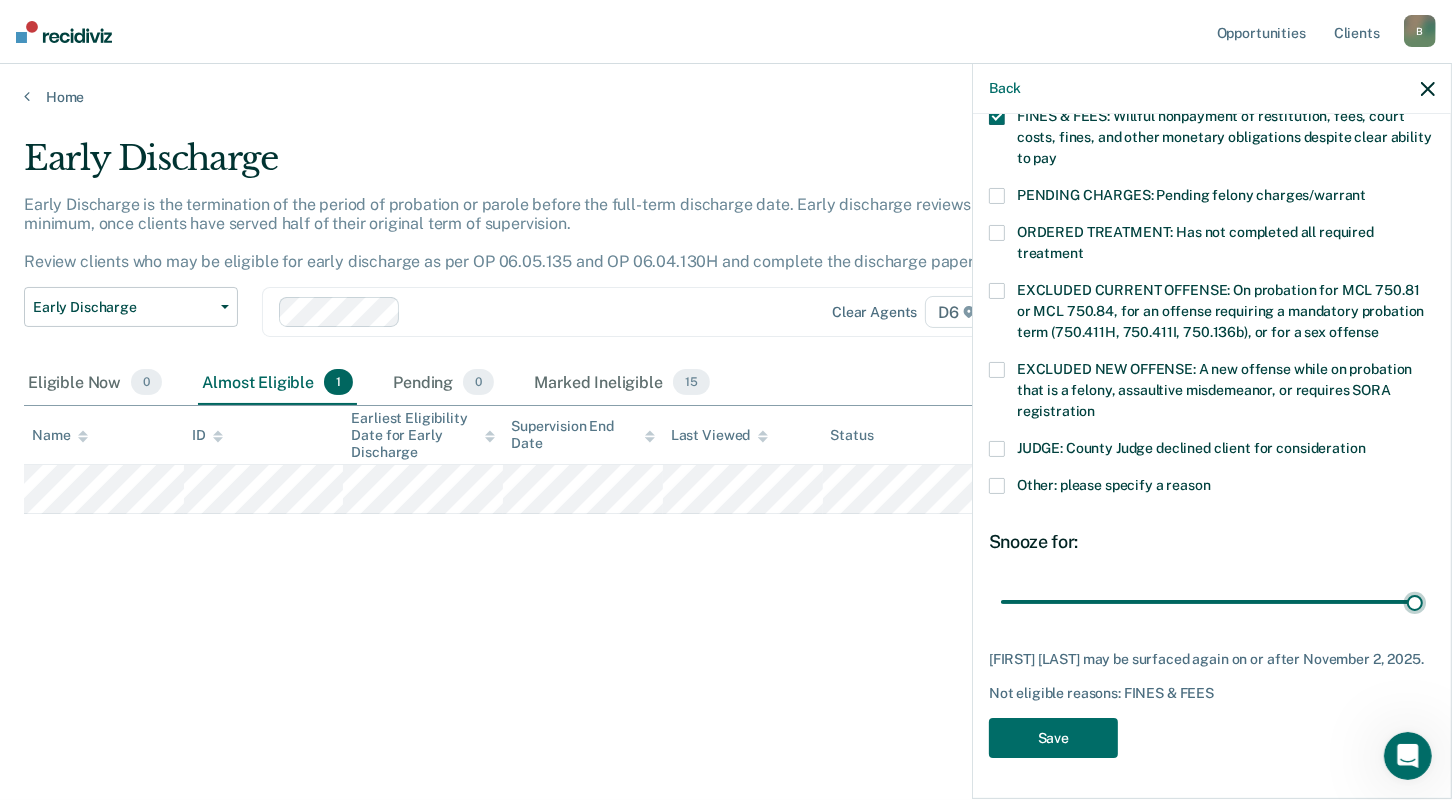 type on "90" 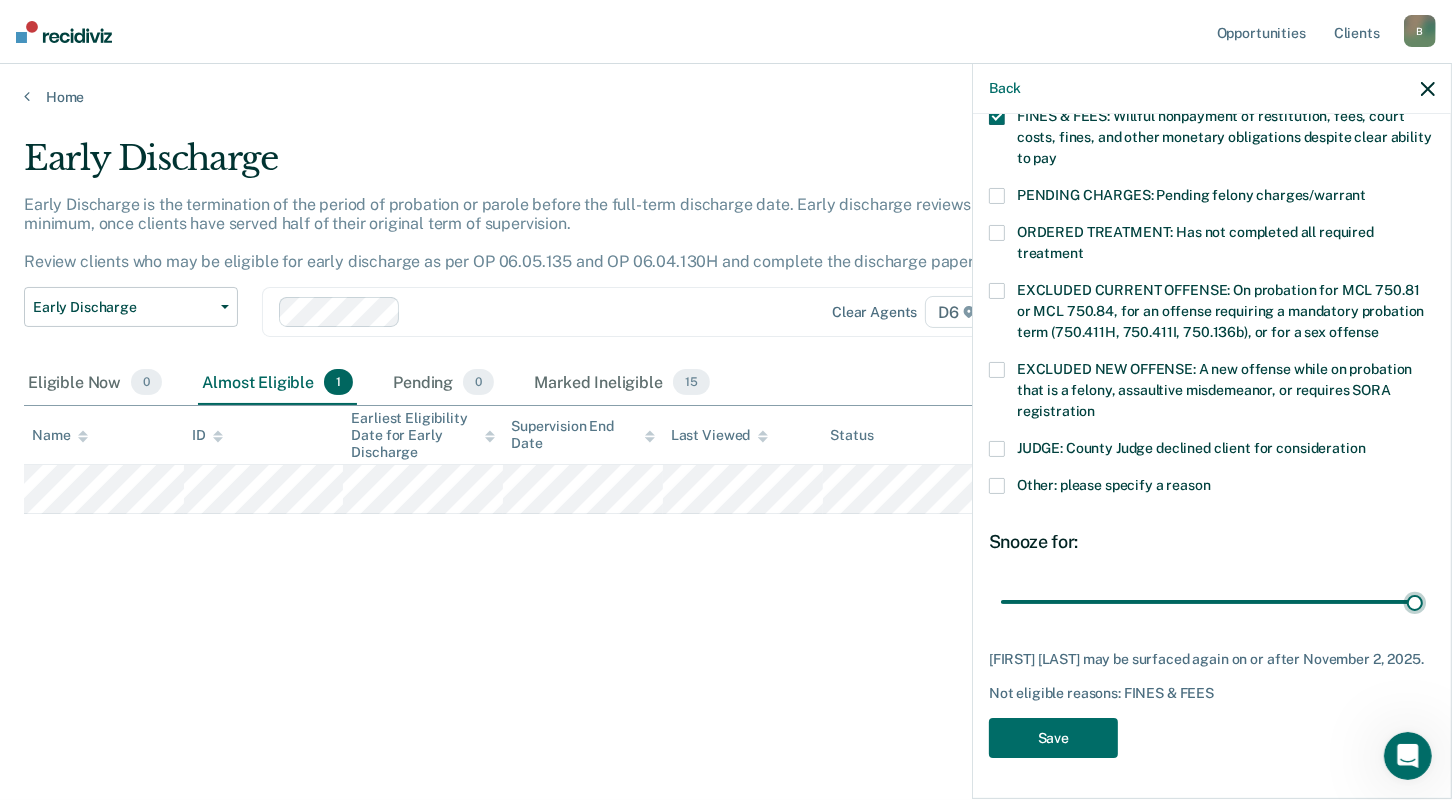 click at bounding box center (1212, 601) 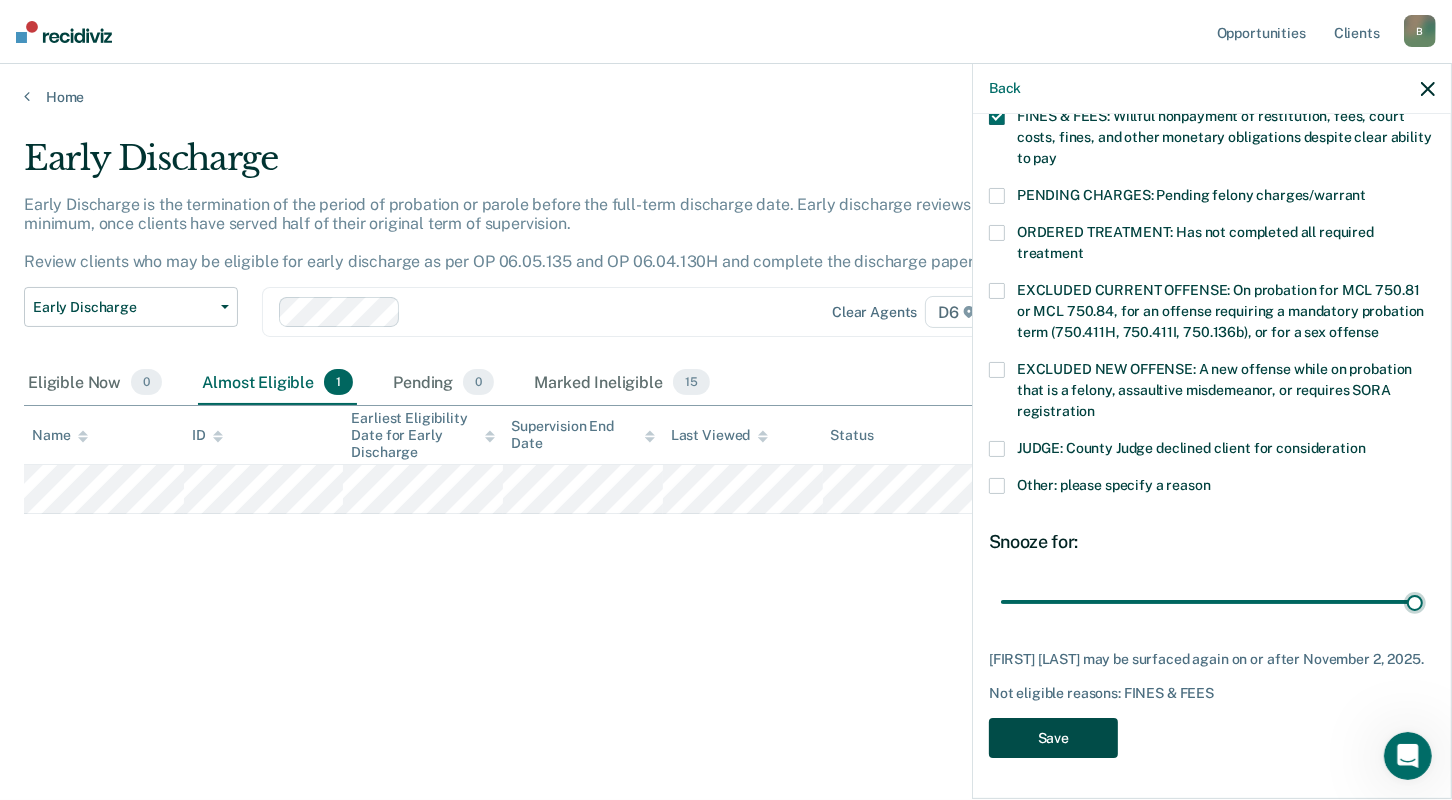 click on "Save" at bounding box center (1053, 738) 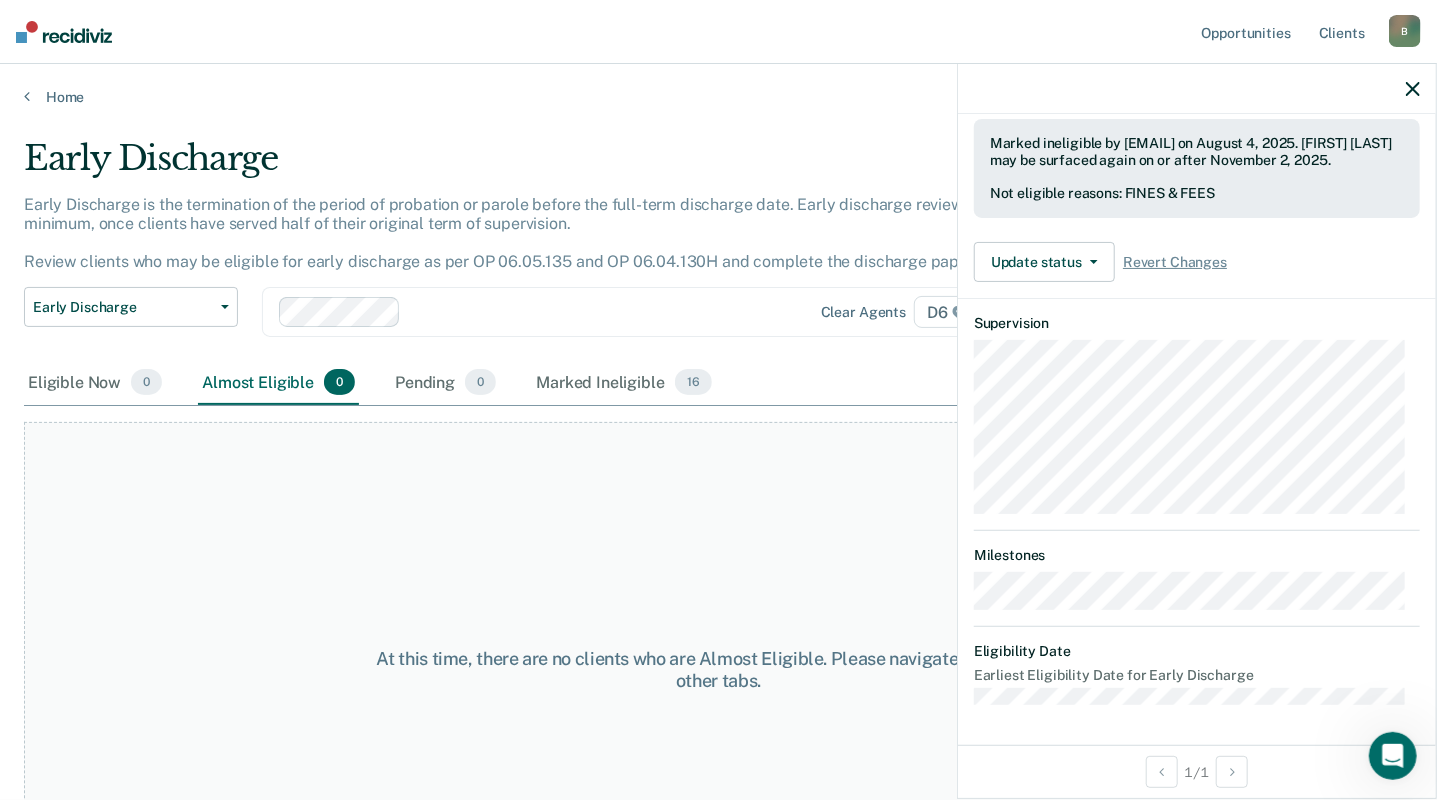 scroll, scrollTop: 486, scrollLeft: 0, axis: vertical 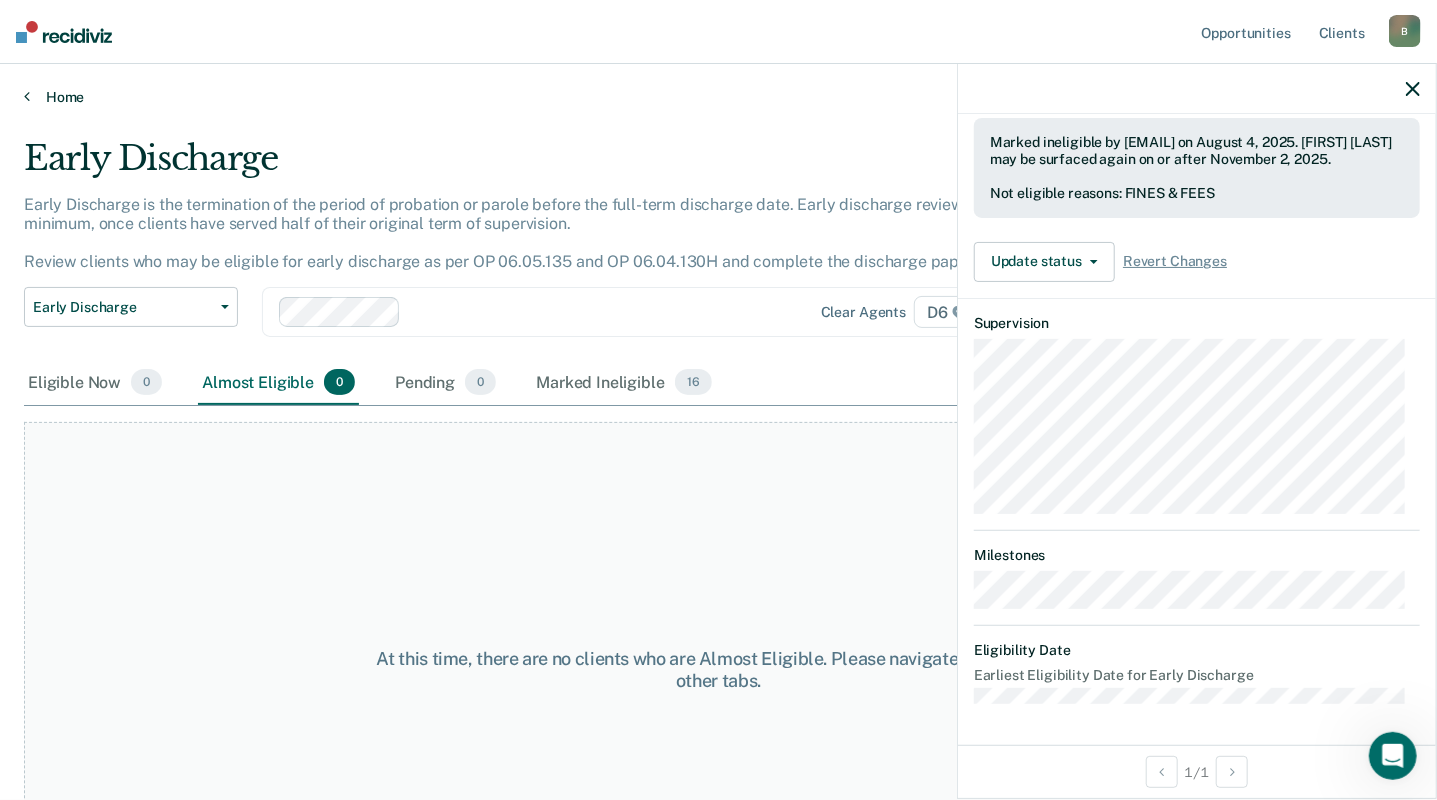 click on "Home" at bounding box center (718, 97) 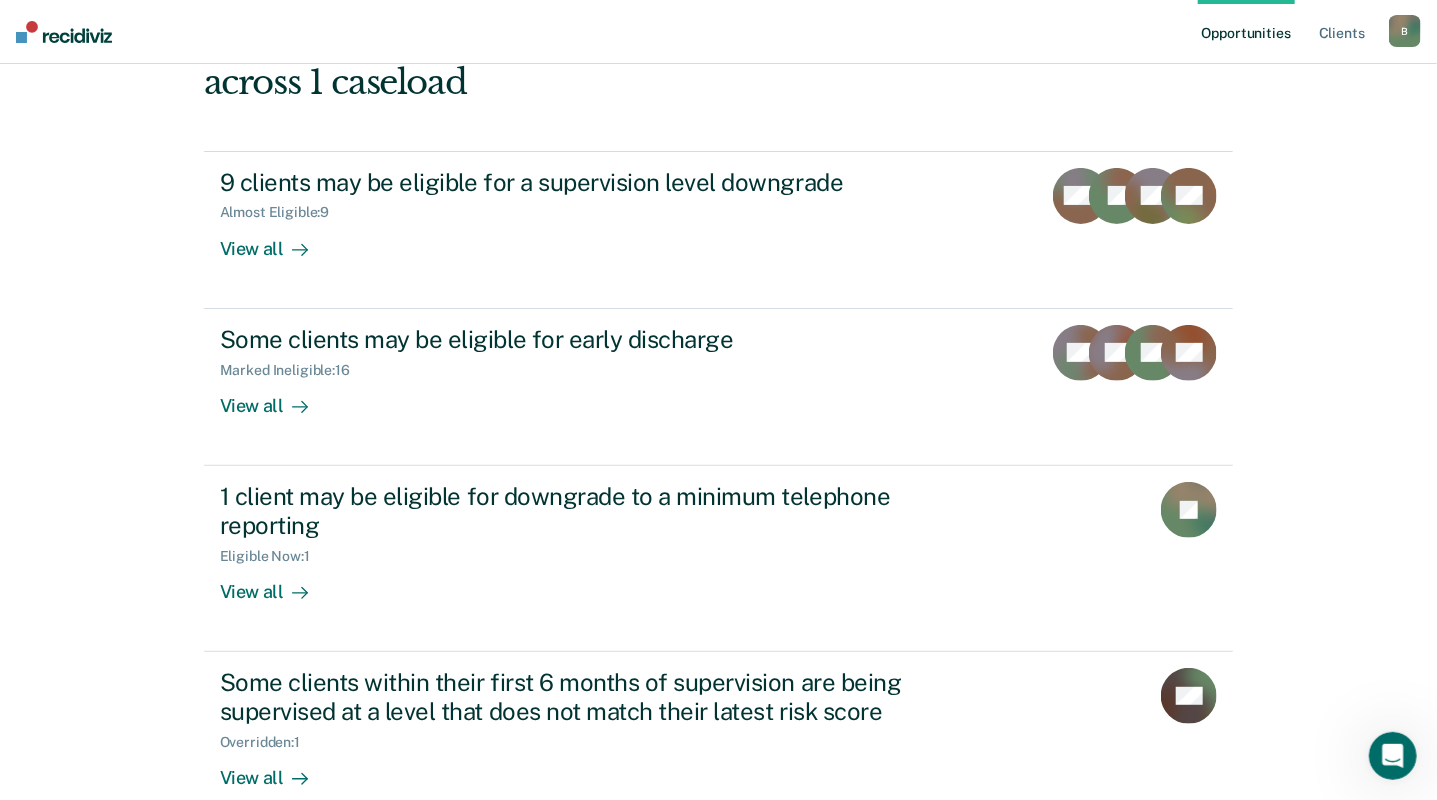 scroll, scrollTop: 199, scrollLeft: 0, axis: vertical 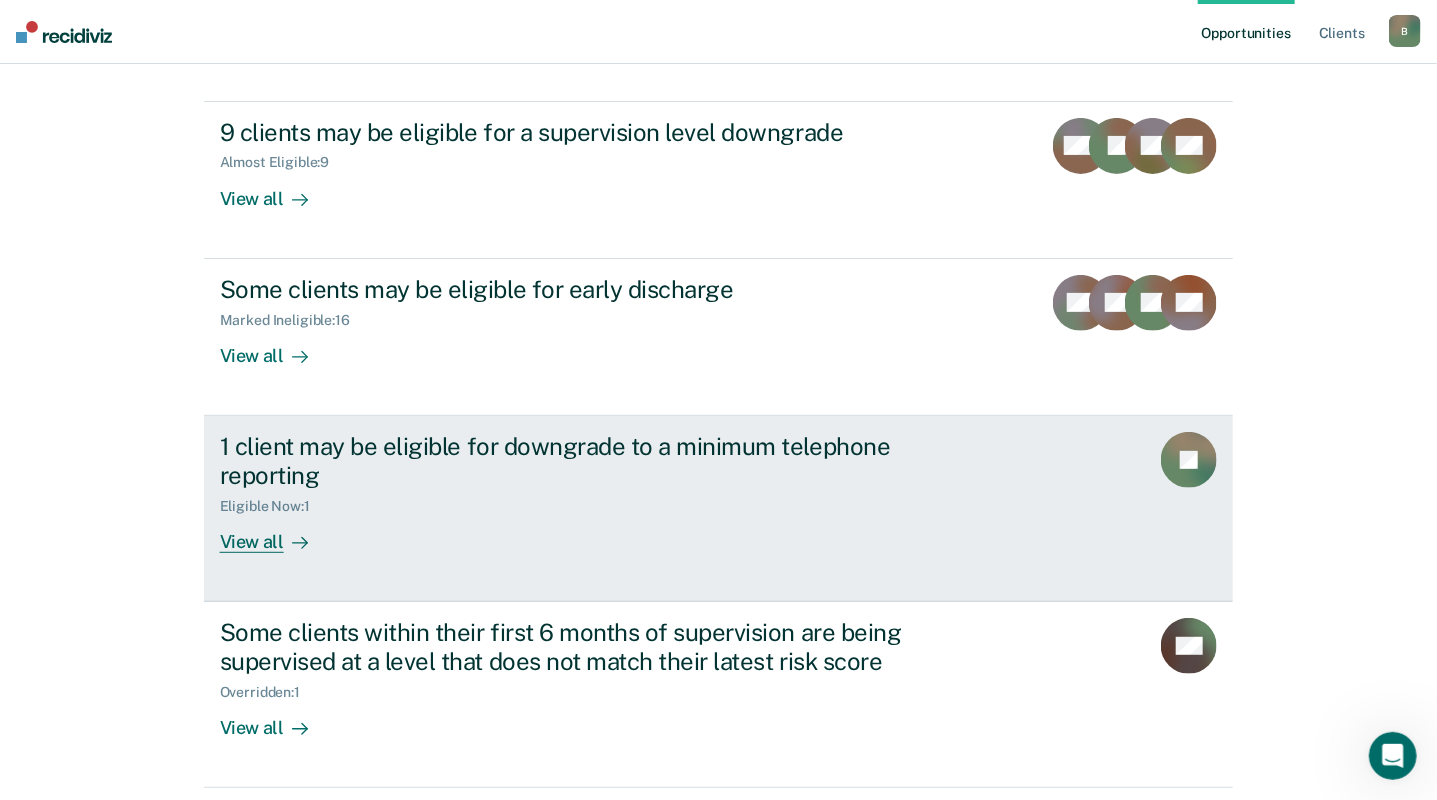 click on "View all" at bounding box center [276, 533] 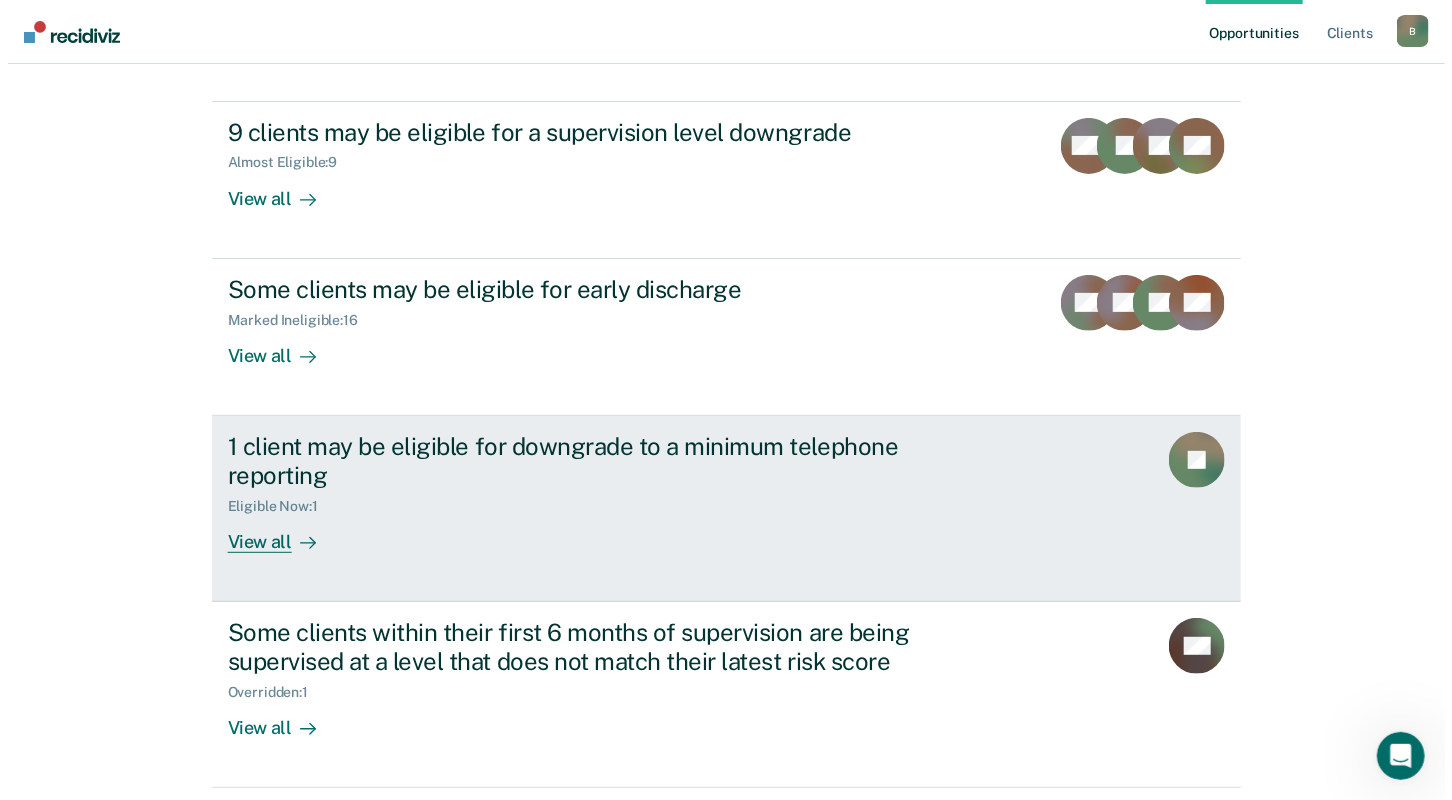 scroll, scrollTop: 0, scrollLeft: 0, axis: both 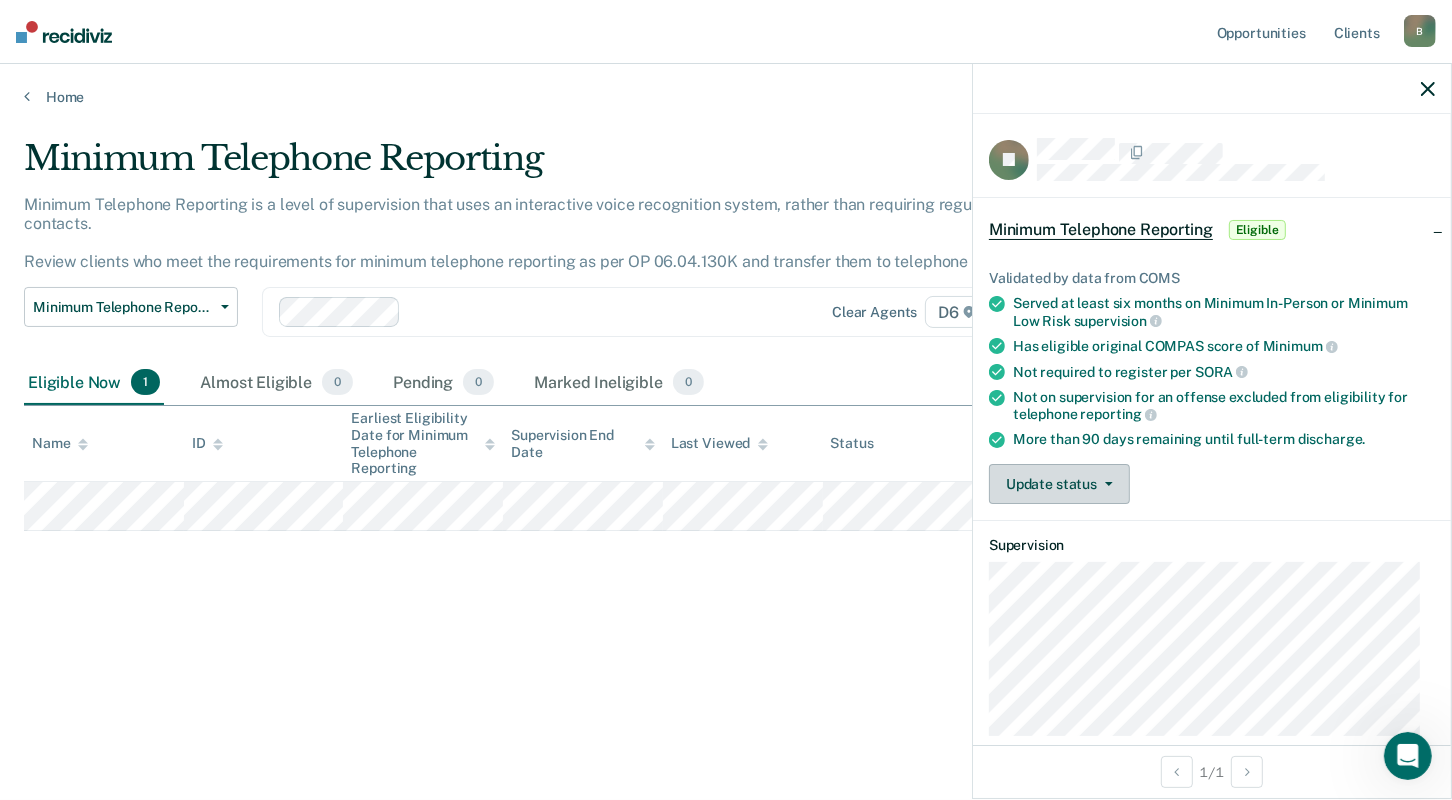 click on "Update status" at bounding box center (1059, 484) 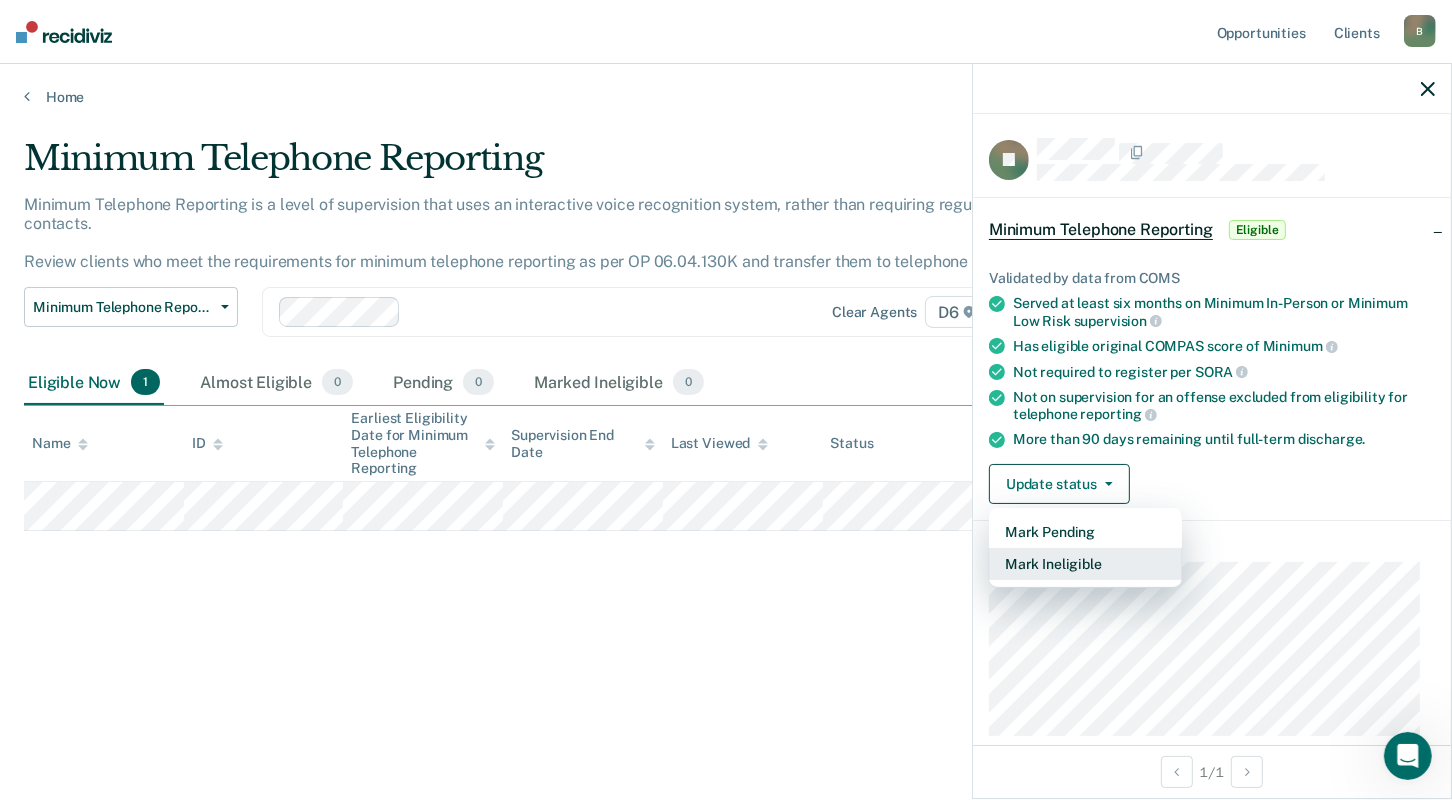 click on "Mark Ineligible" at bounding box center [1085, 564] 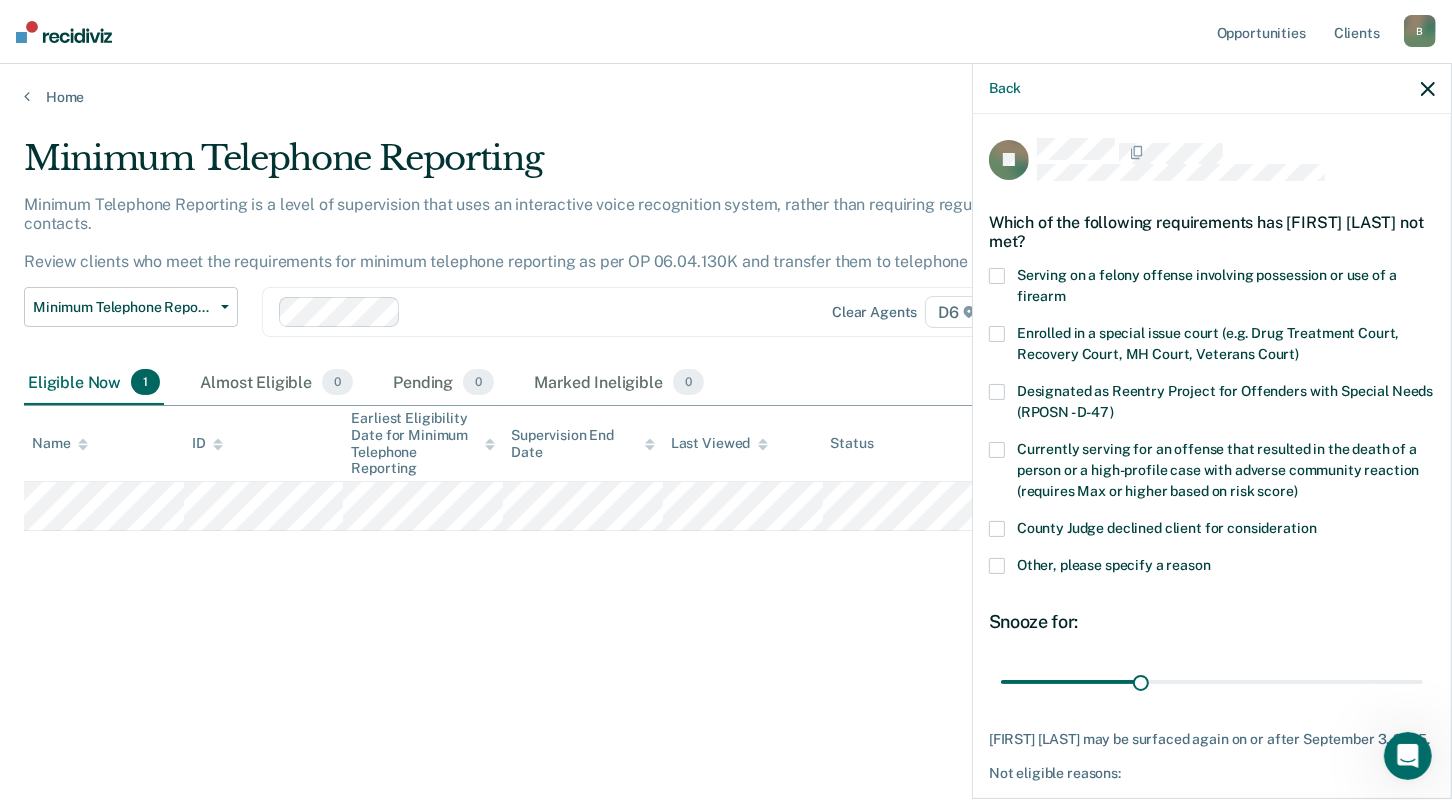 click at bounding box center [997, 529] 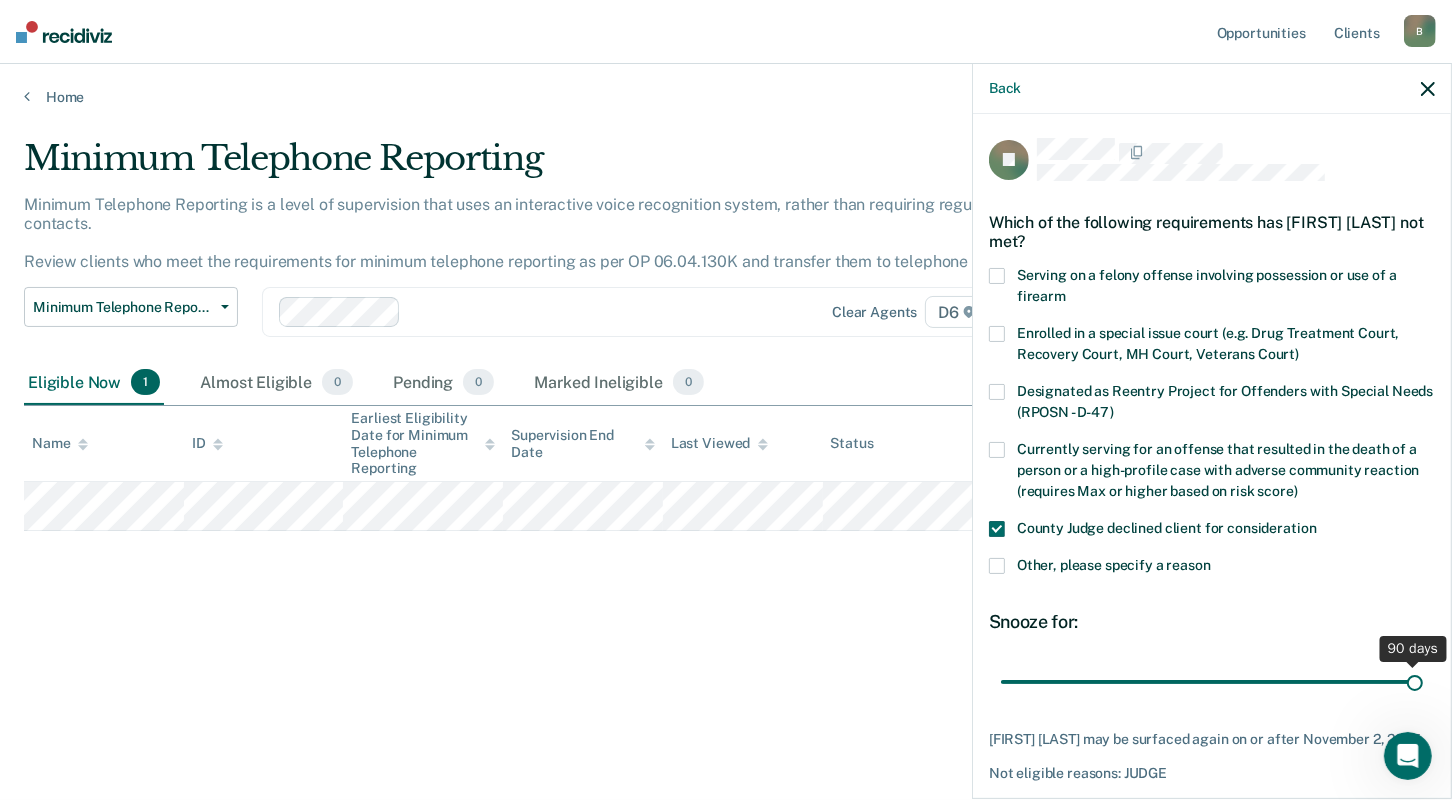 drag, startPoint x: 1138, startPoint y: 677, endPoint x: 1436, endPoint y: 662, distance: 298.3773 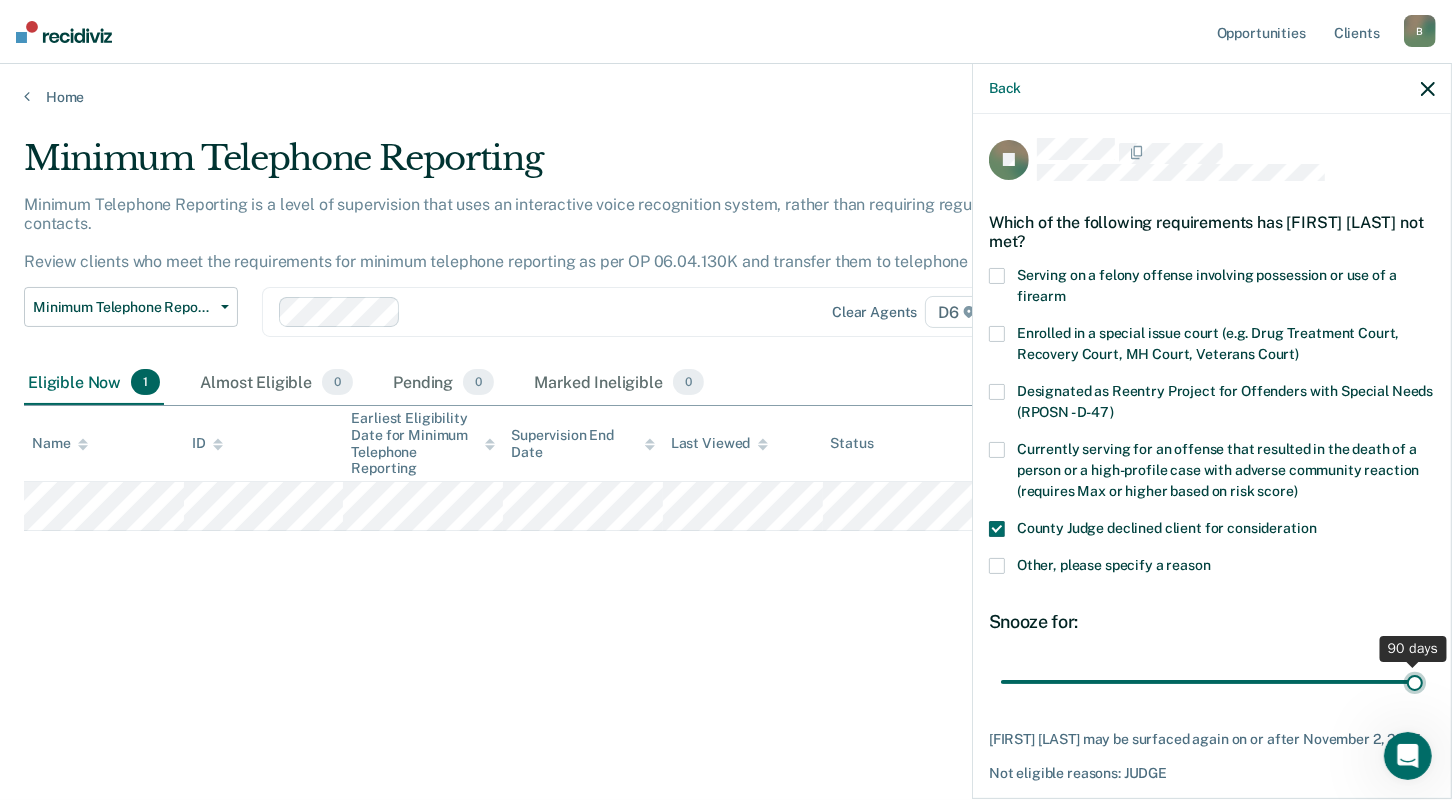 type on "90" 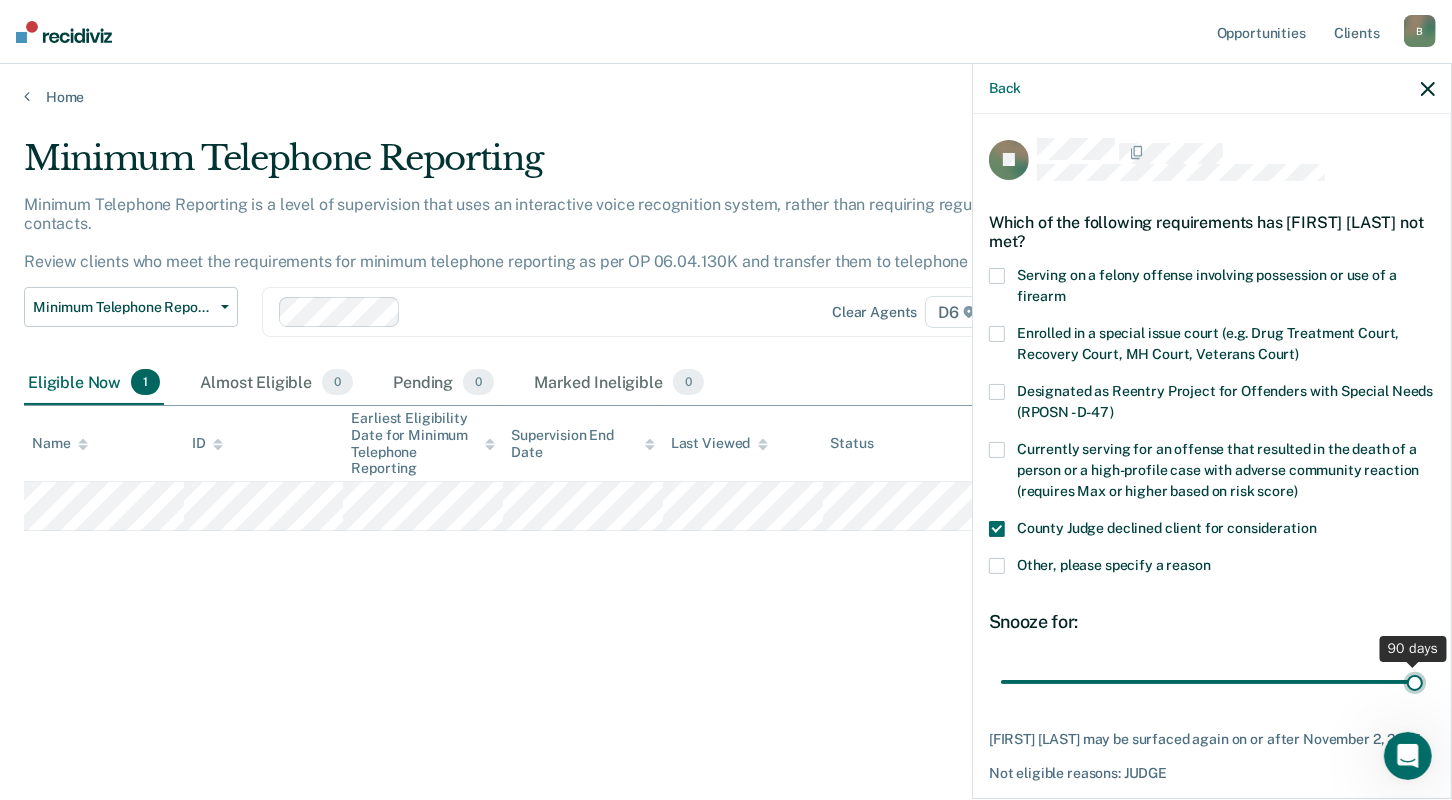 click at bounding box center [1212, 681] 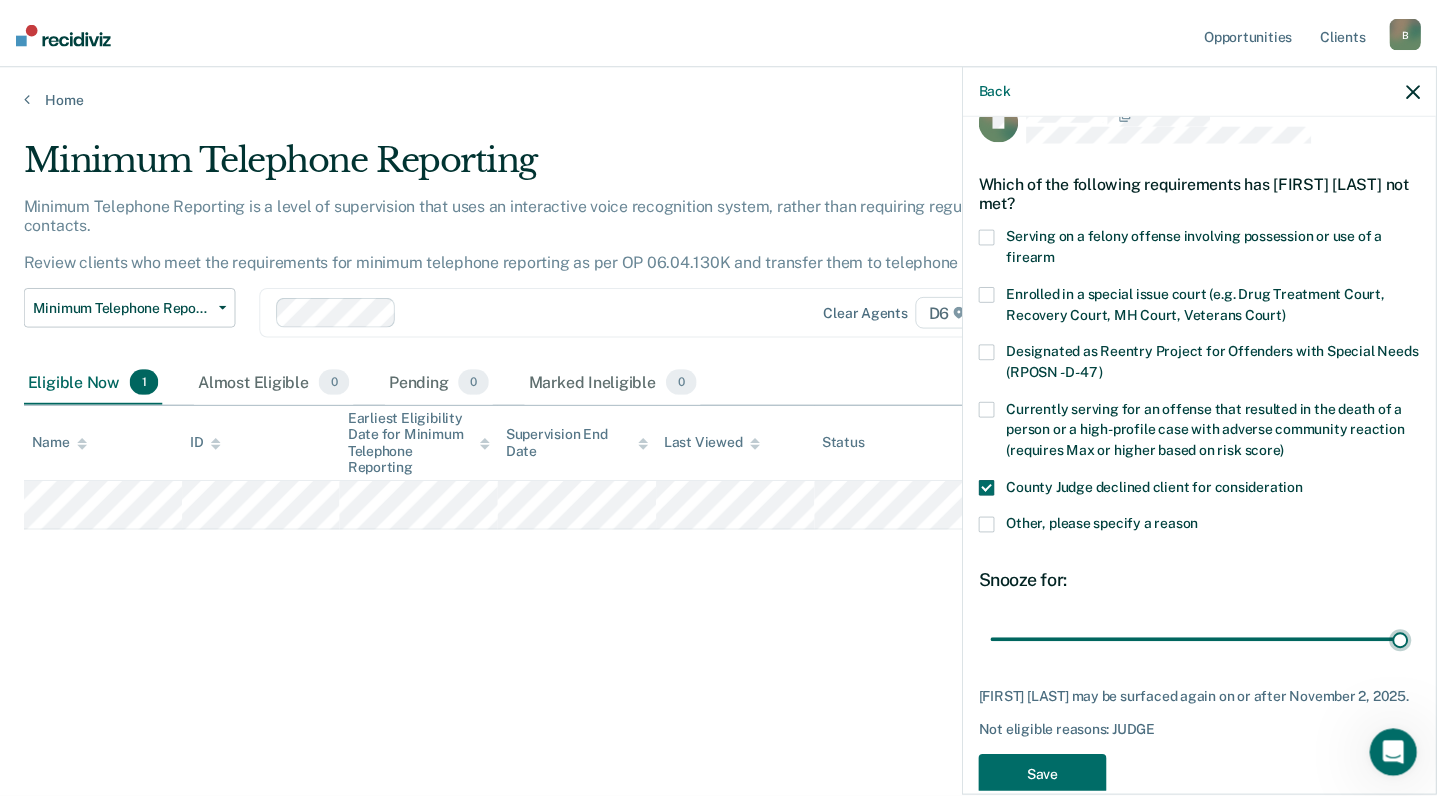 scroll, scrollTop: 75, scrollLeft: 0, axis: vertical 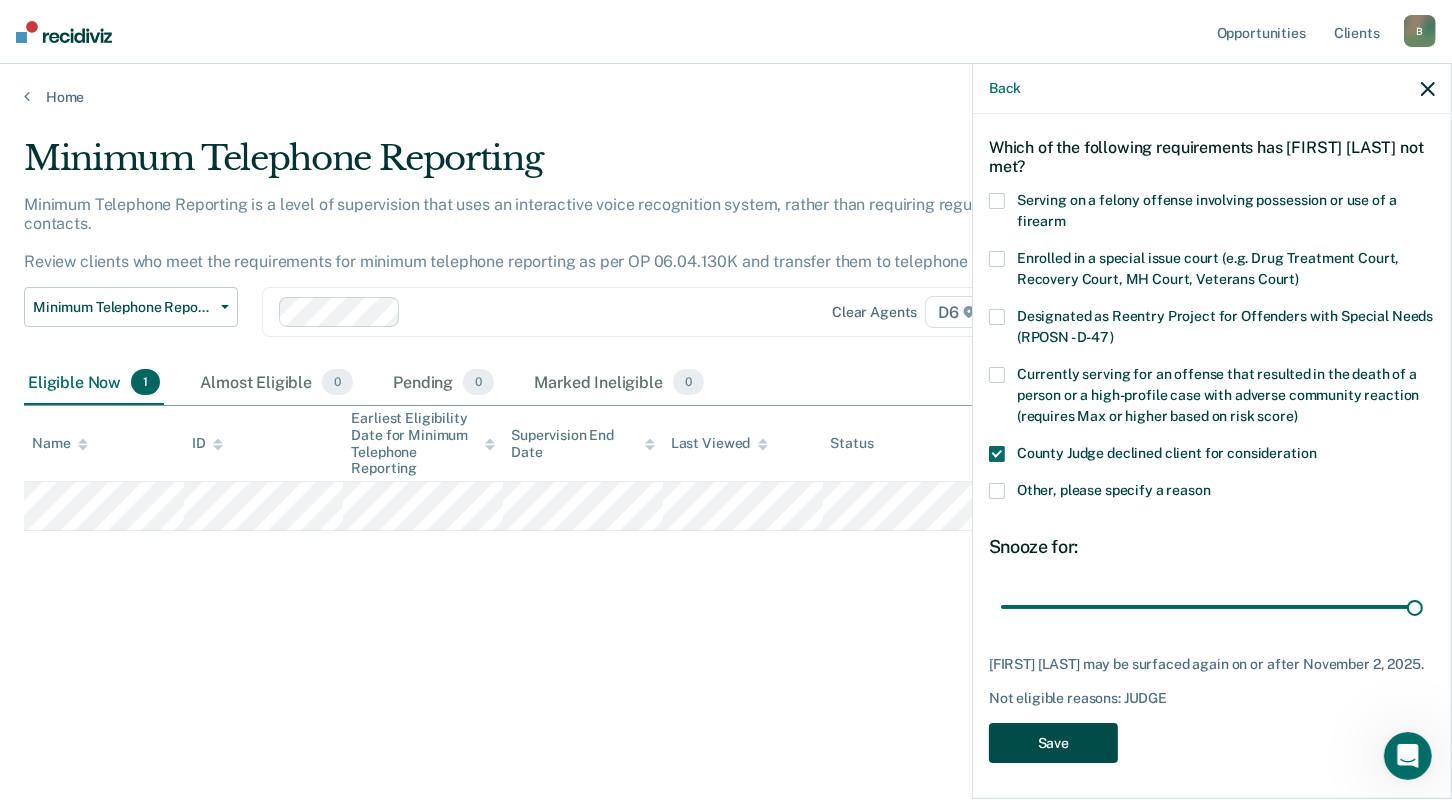 click on "Save" at bounding box center [1053, 743] 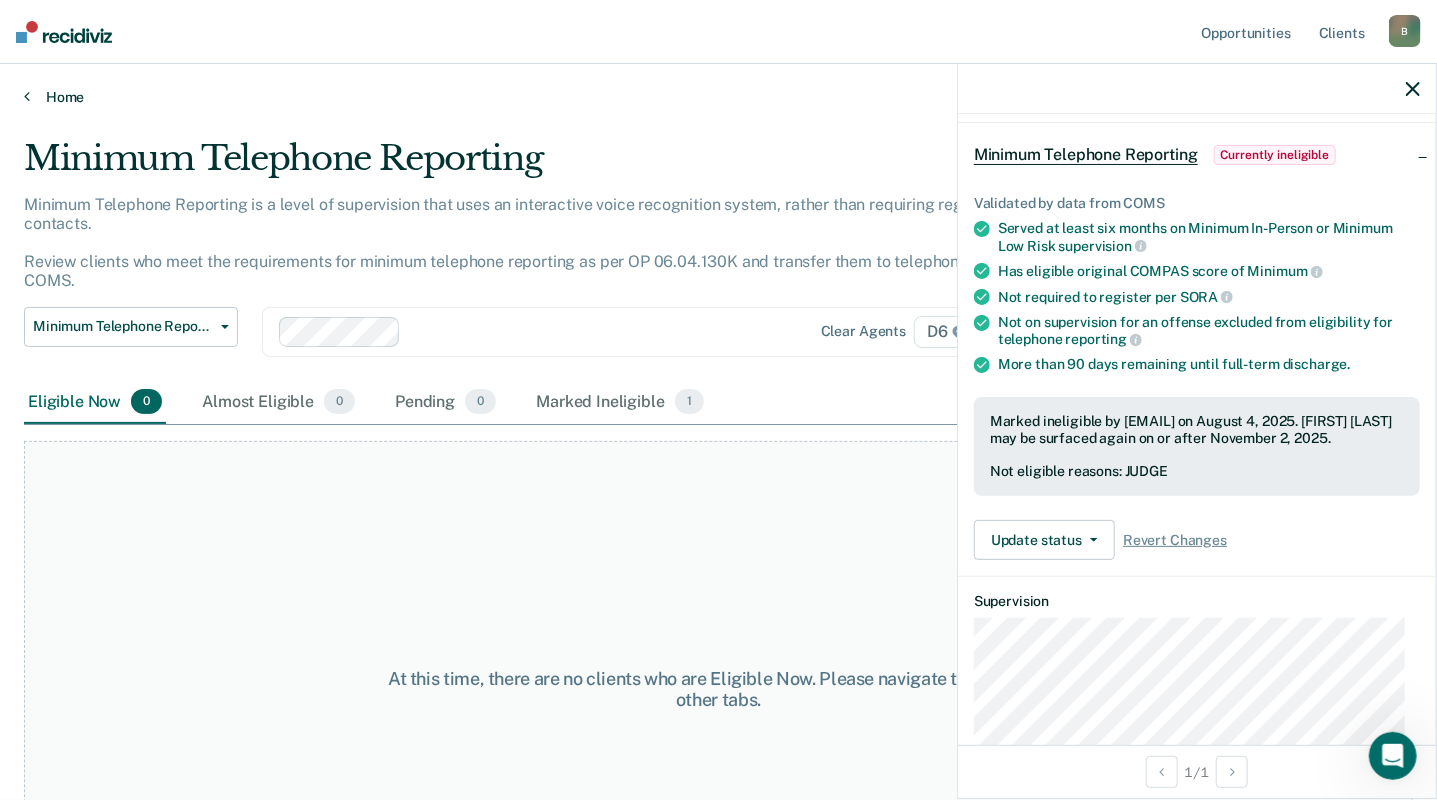 click on "Home" at bounding box center (718, 97) 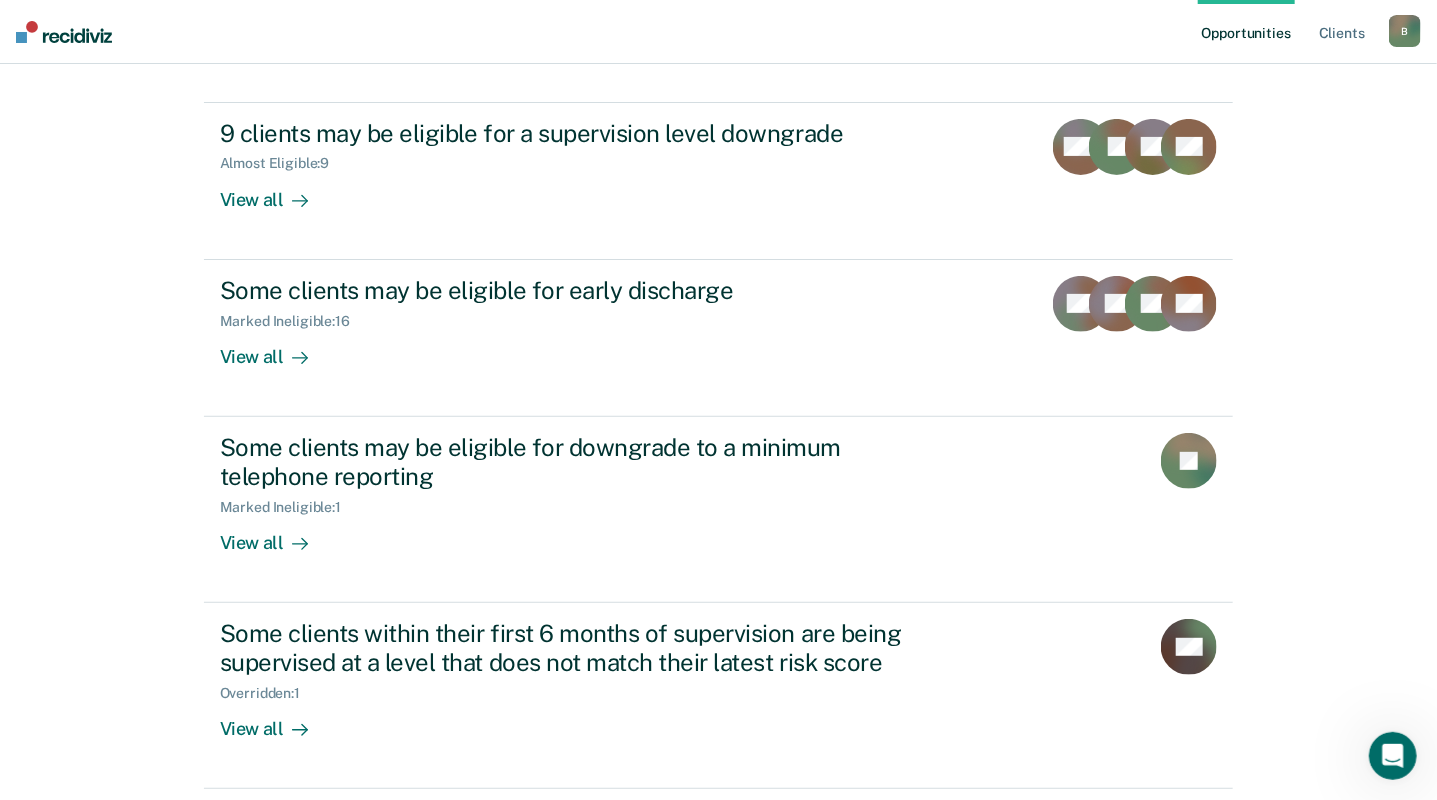 scroll, scrollTop: 265, scrollLeft: 0, axis: vertical 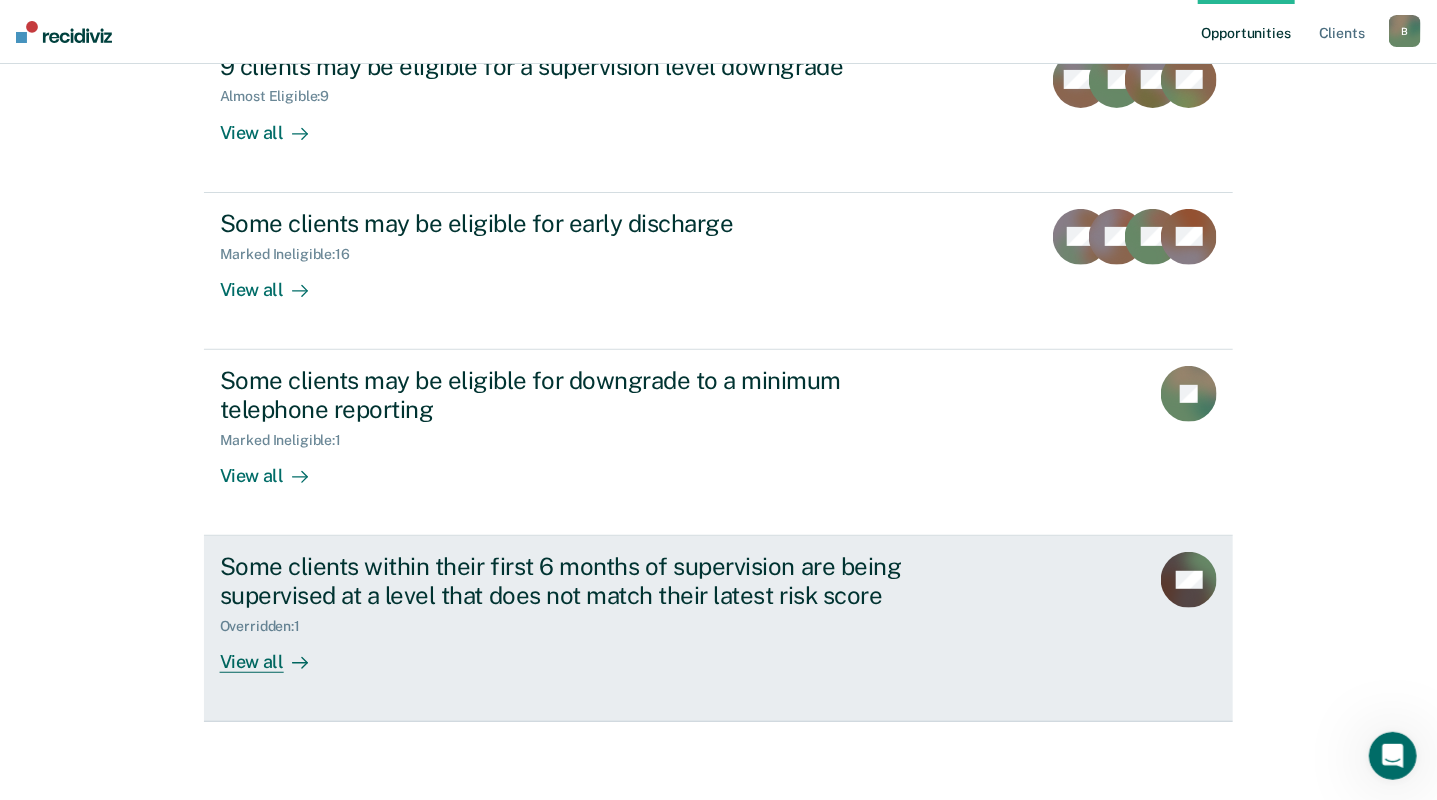 click on "View all" at bounding box center [276, 653] 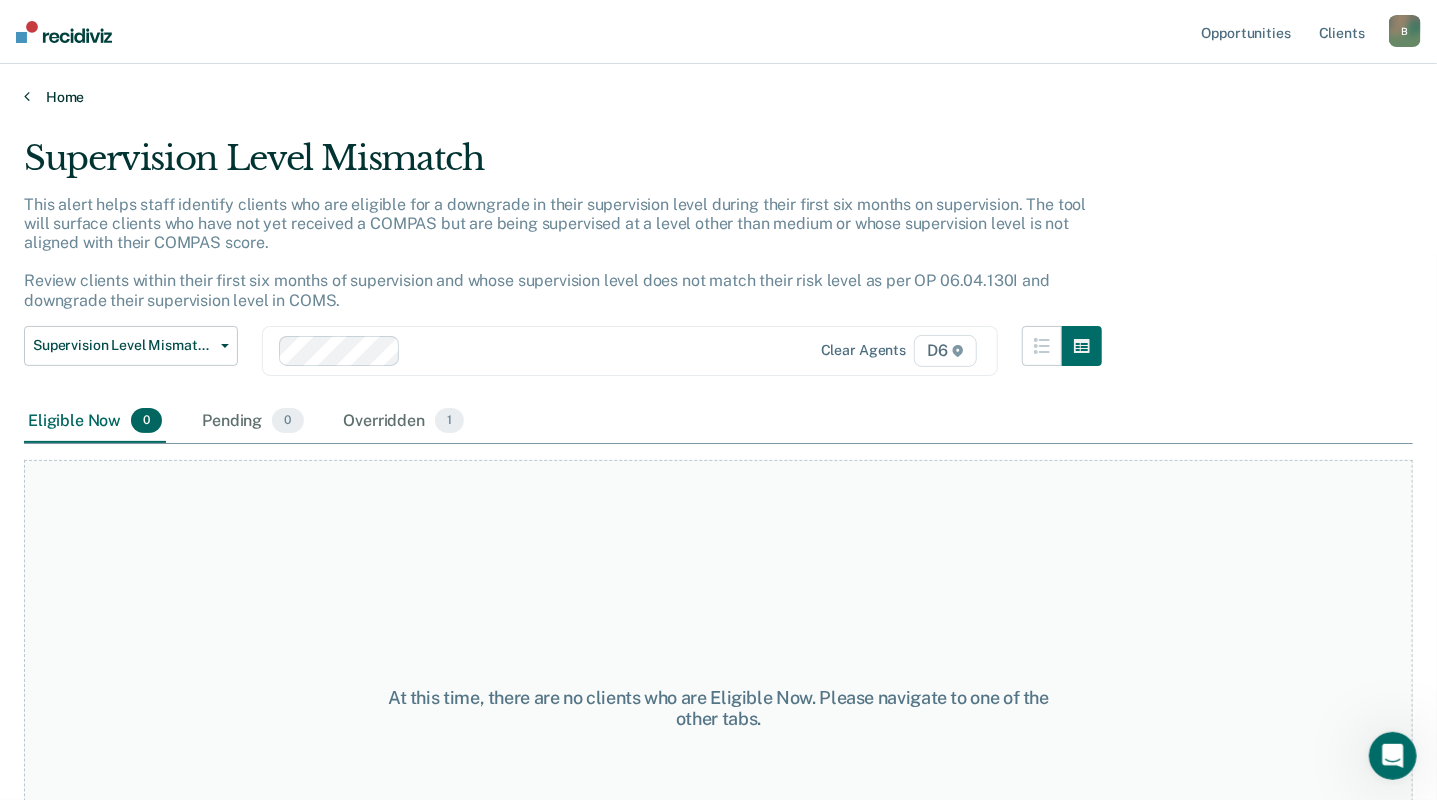 click on "Home" at bounding box center (718, 97) 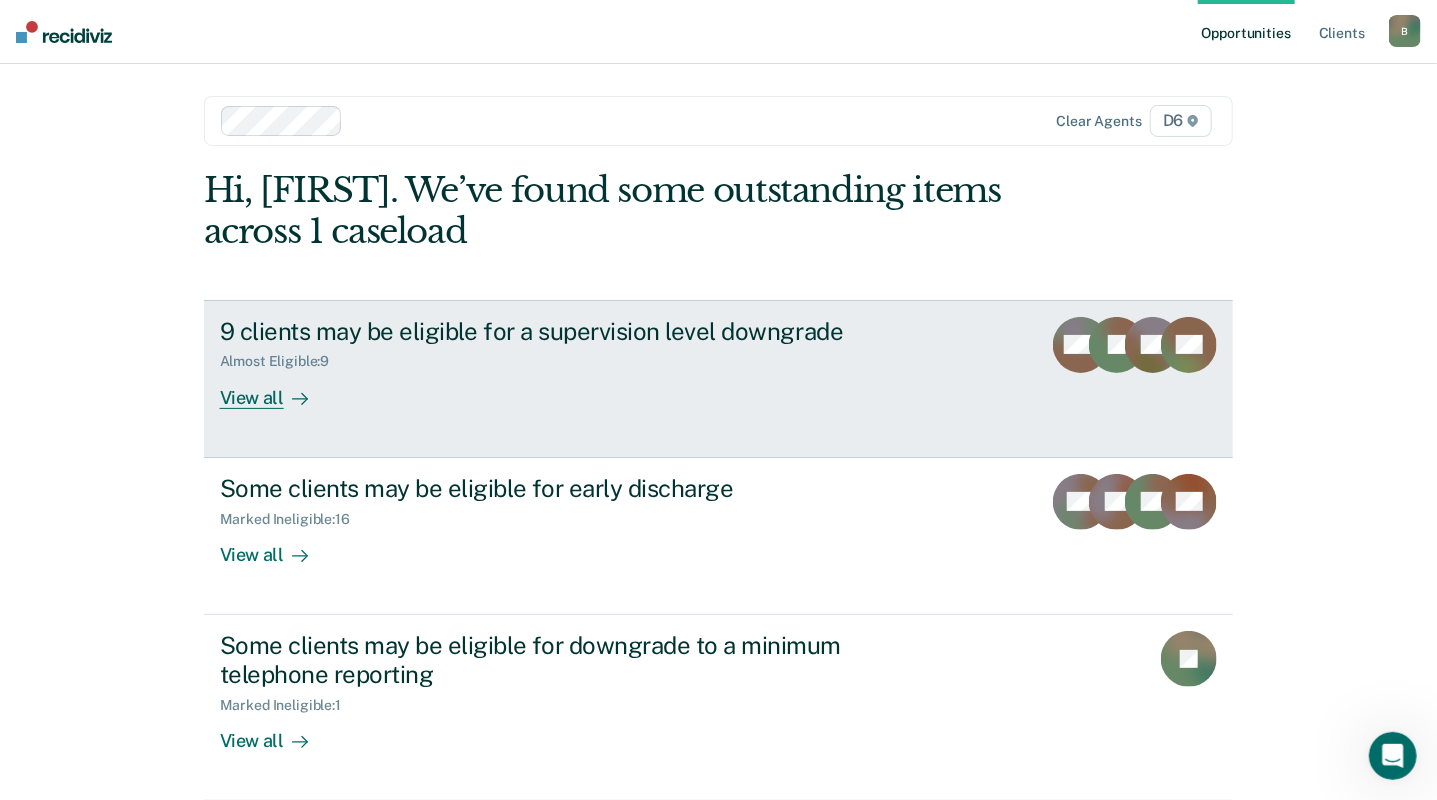 click on "View all" at bounding box center [276, 389] 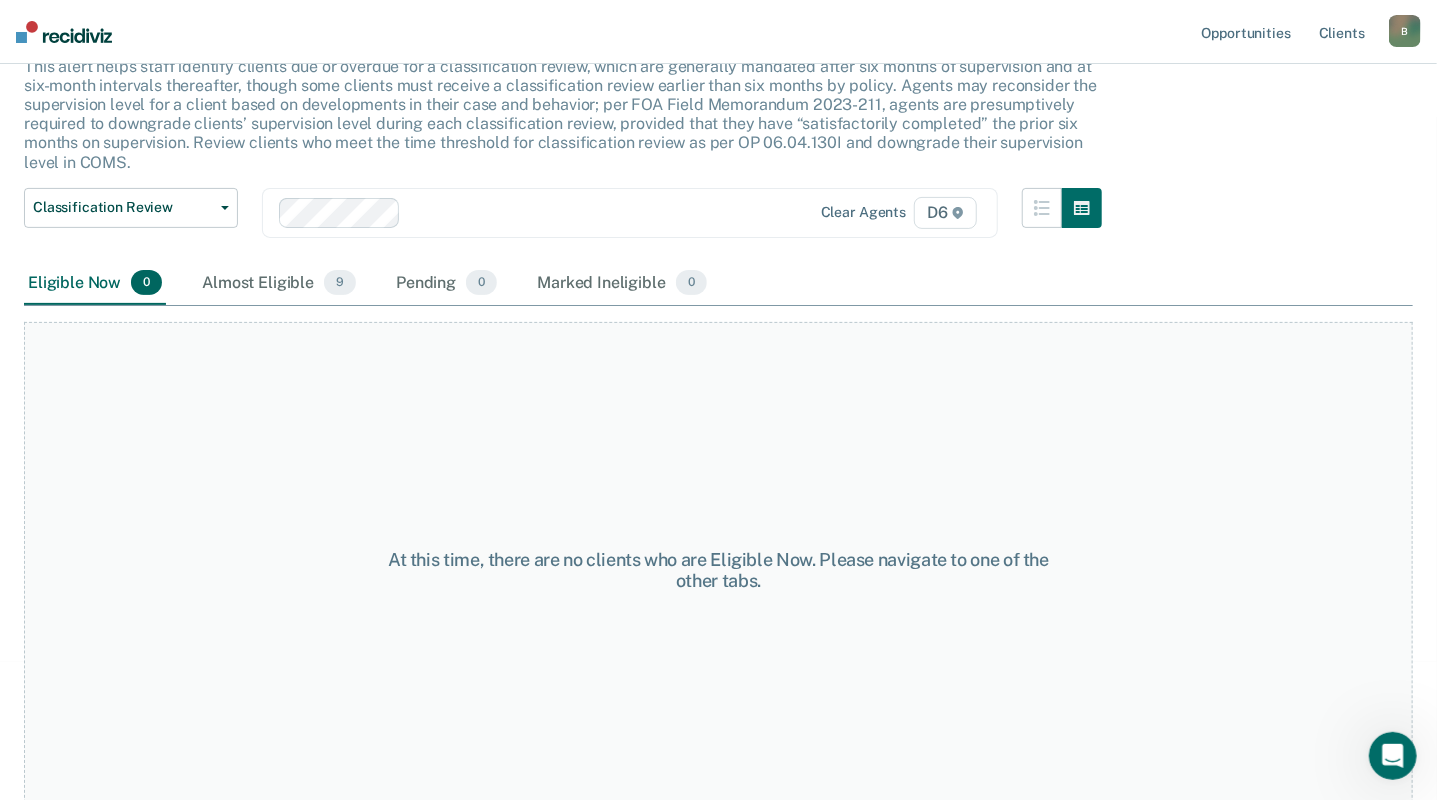 scroll, scrollTop: 154, scrollLeft: 0, axis: vertical 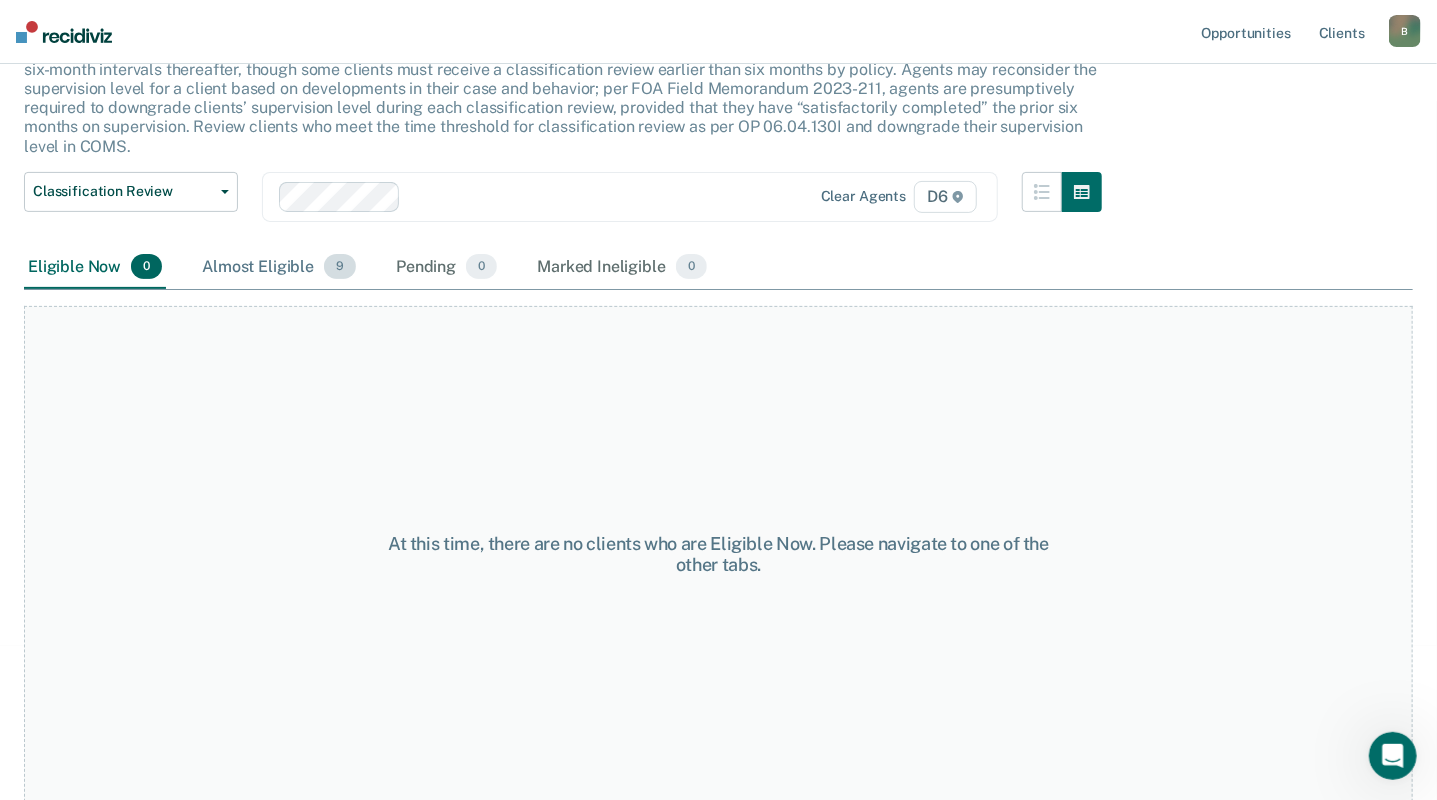 click on "Almost Eligible 9" at bounding box center (279, 268) 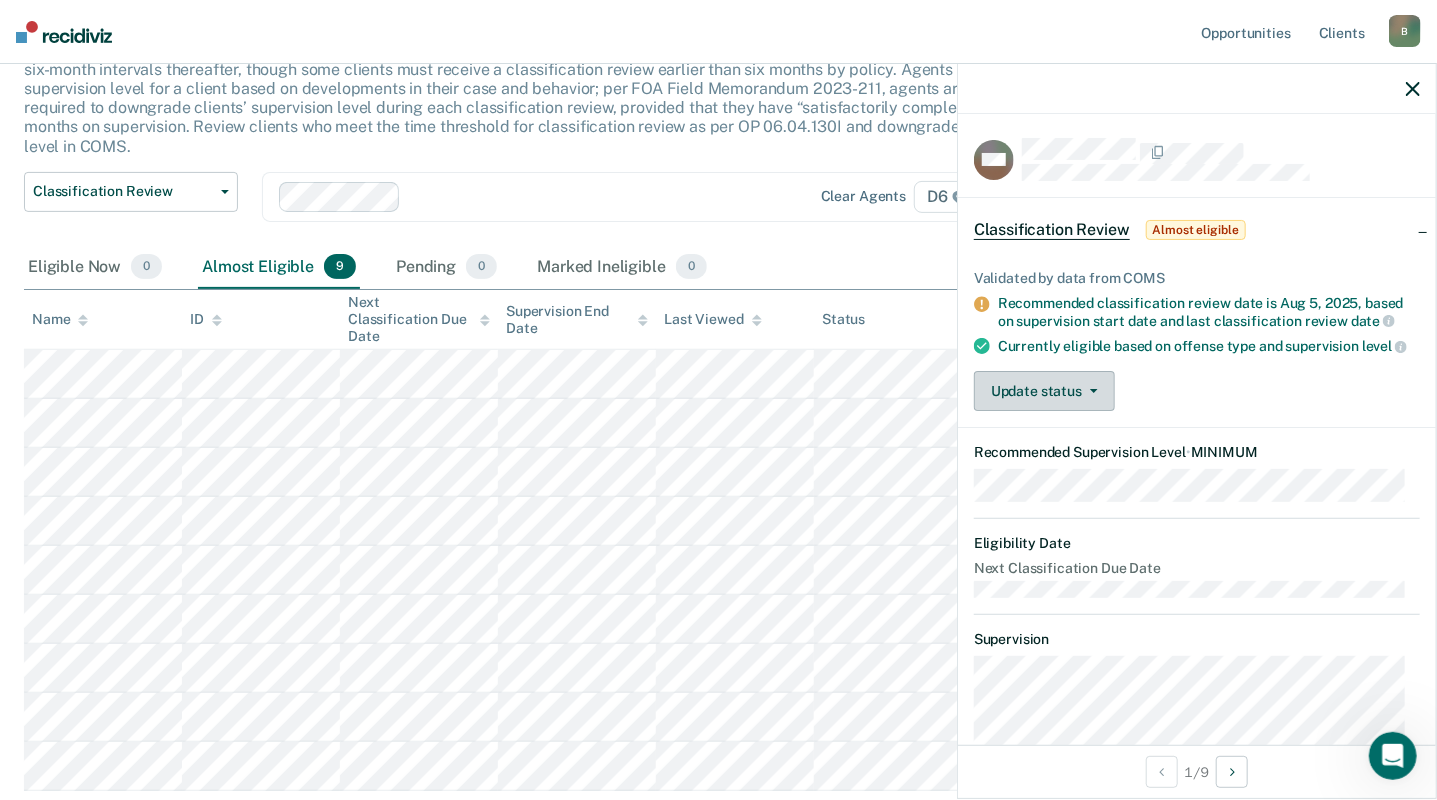 click on "Update status" at bounding box center [1044, 391] 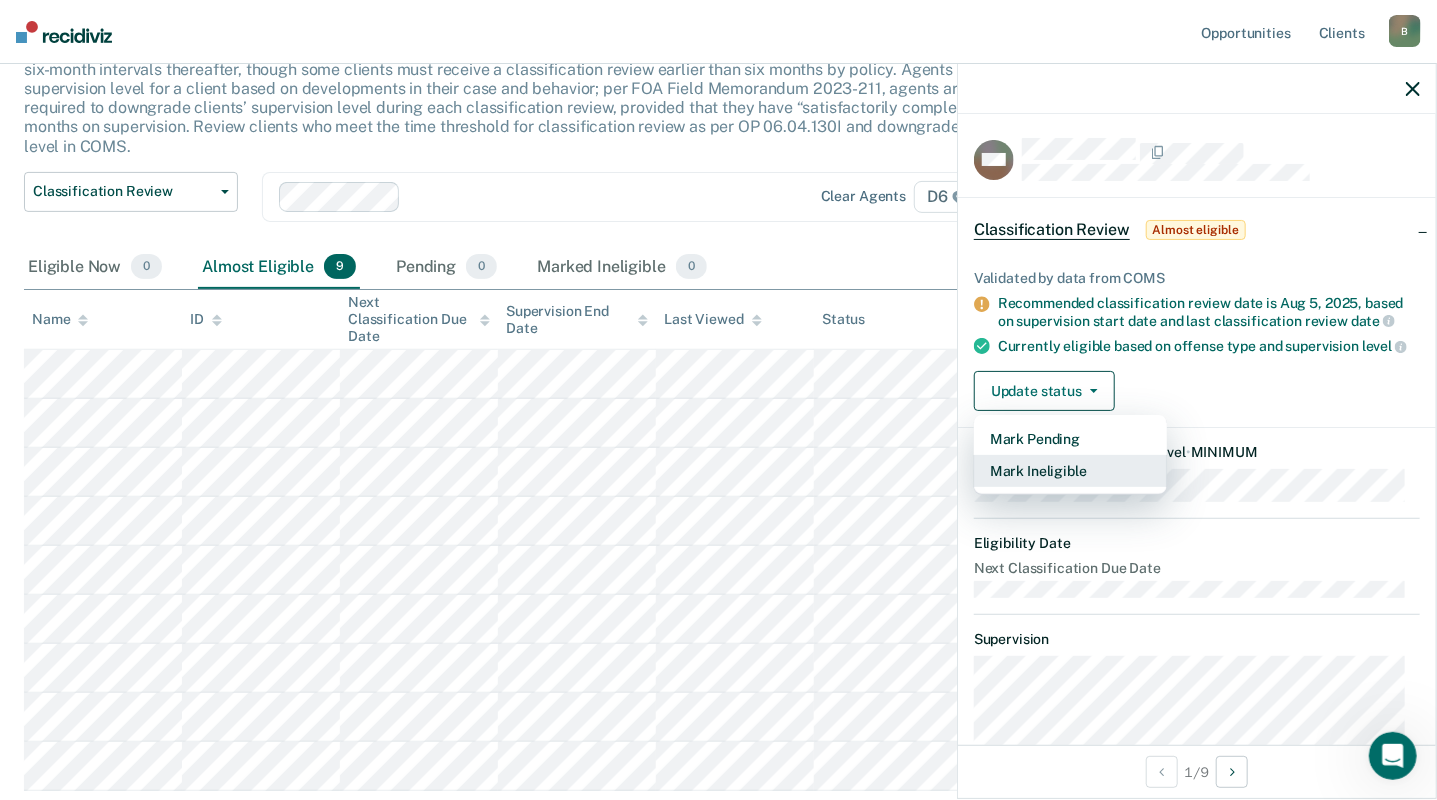 click on "Mark Ineligible" at bounding box center [1070, 471] 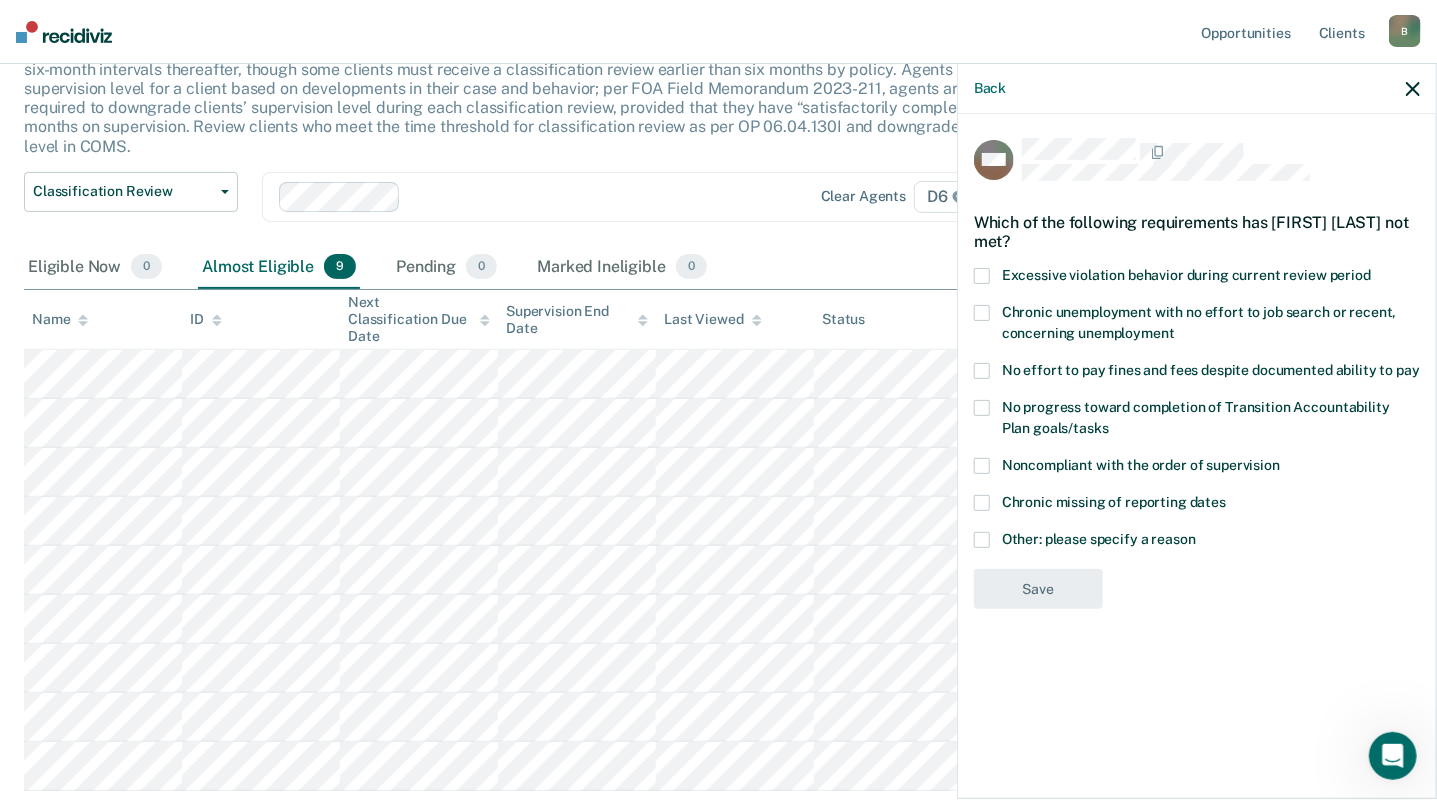 click at bounding box center (982, 371) 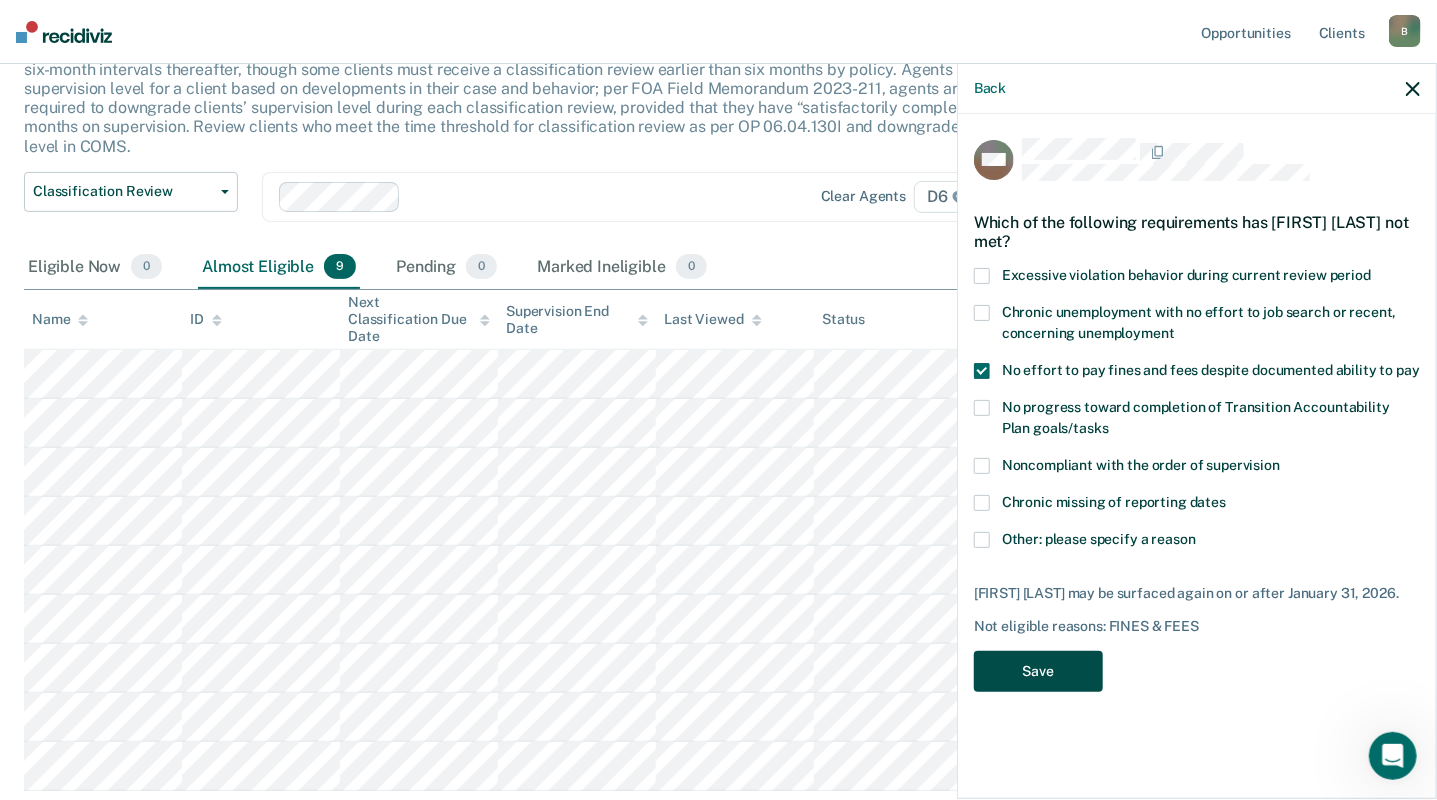 click on "Save" at bounding box center (1038, 671) 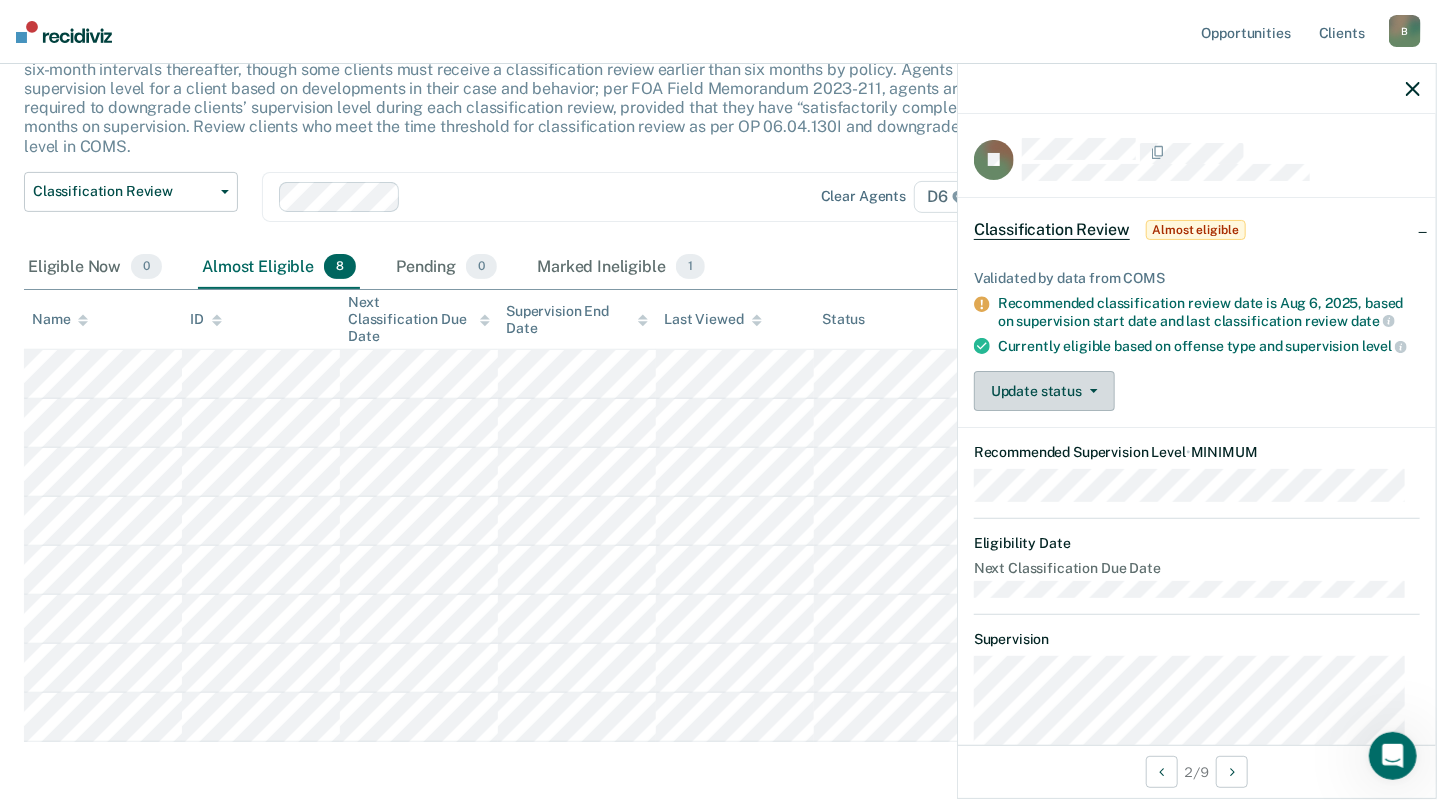 click on "Update status" at bounding box center [1044, 391] 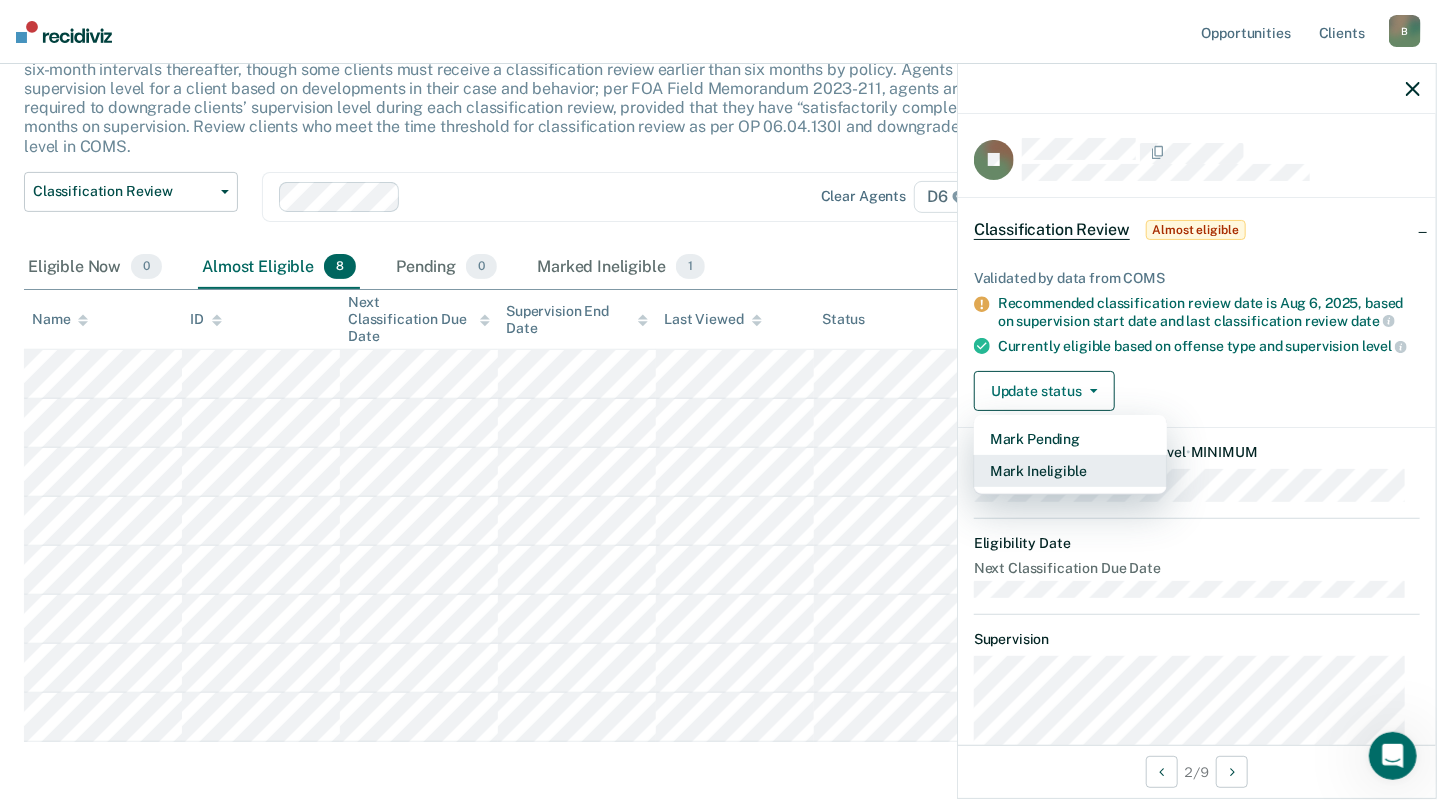 click on "Mark Ineligible" at bounding box center [1070, 471] 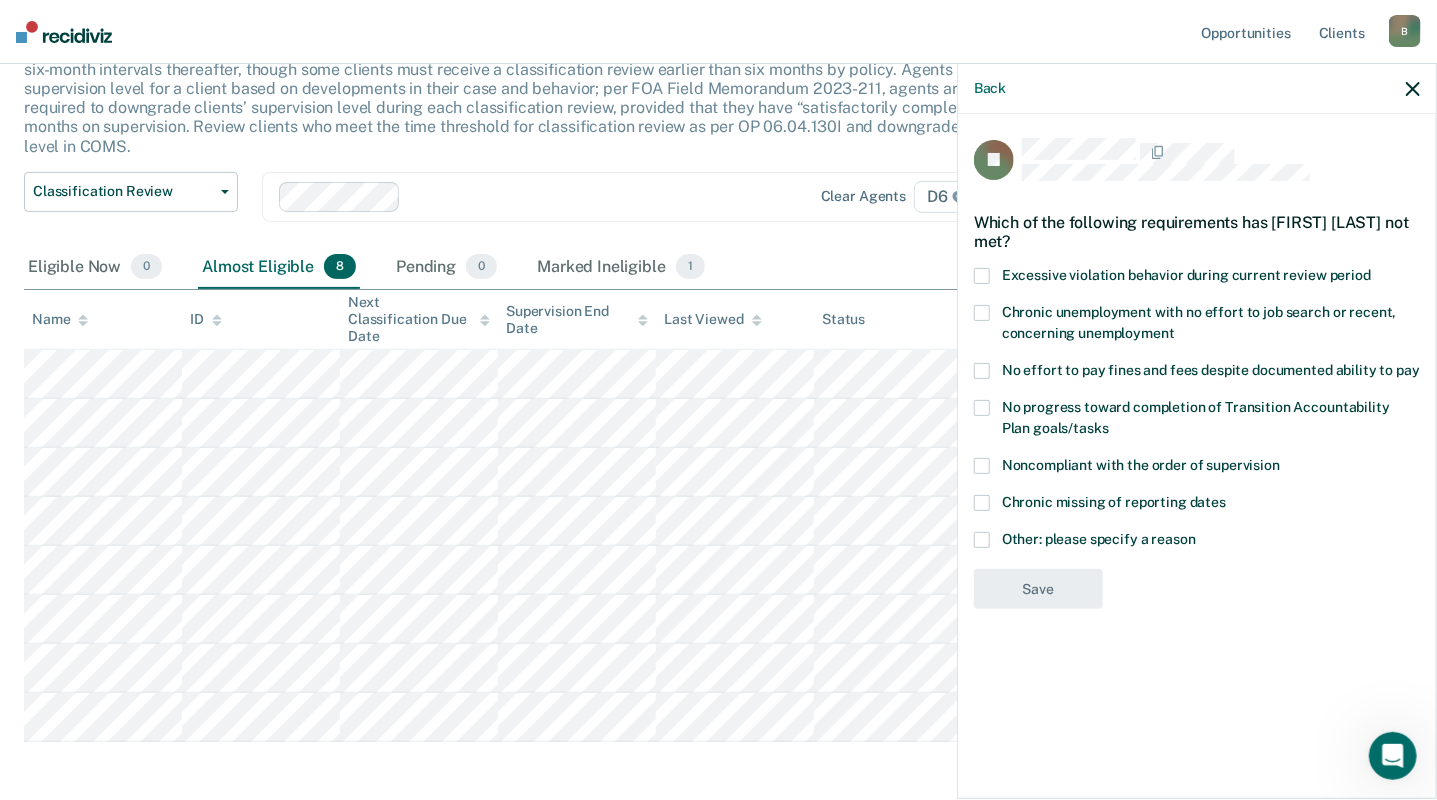 click at bounding box center [982, 408] 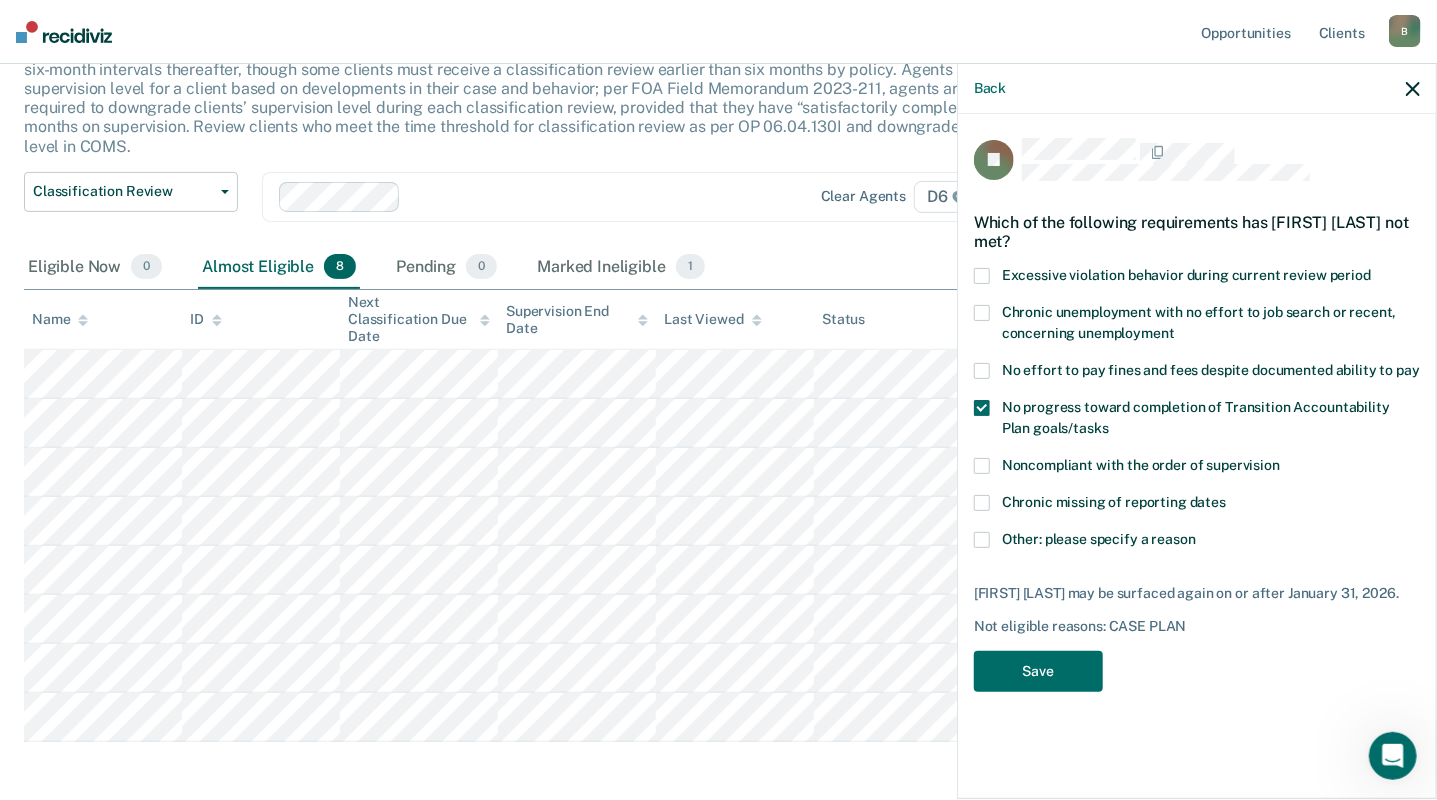 click at bounding box center [982, 371] 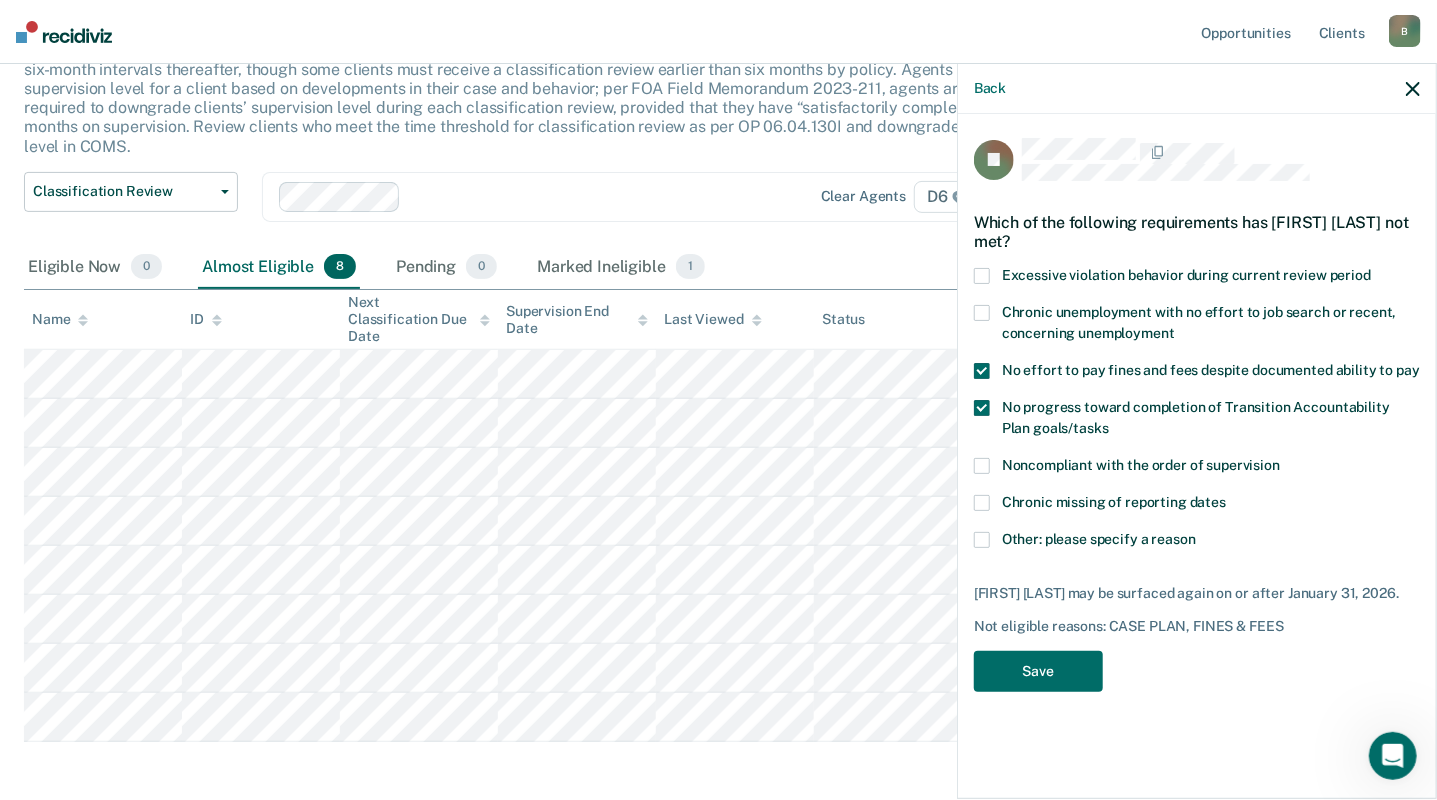 click at bounding box center (982, 408) 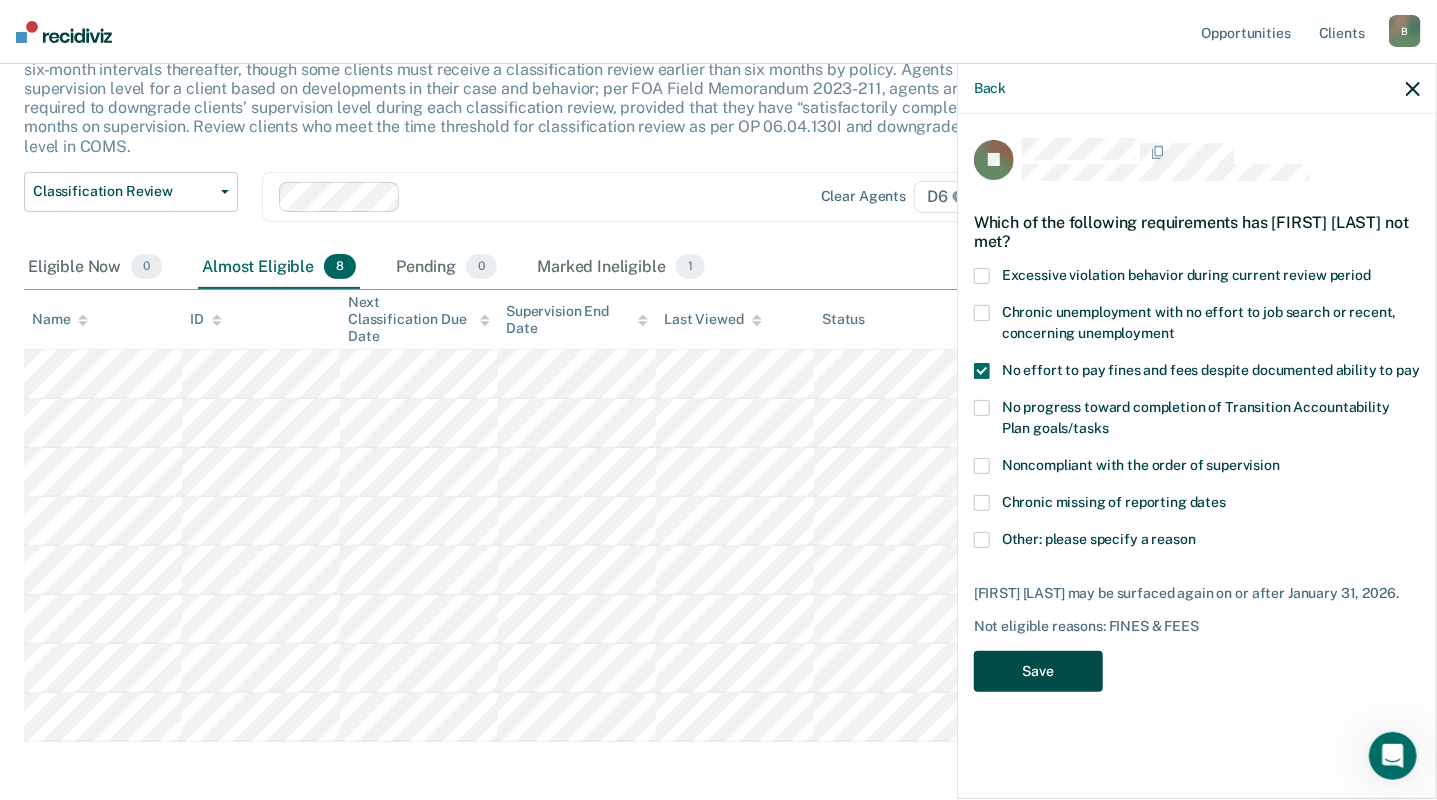 click on "Save" at bounding box center (1038, 671) 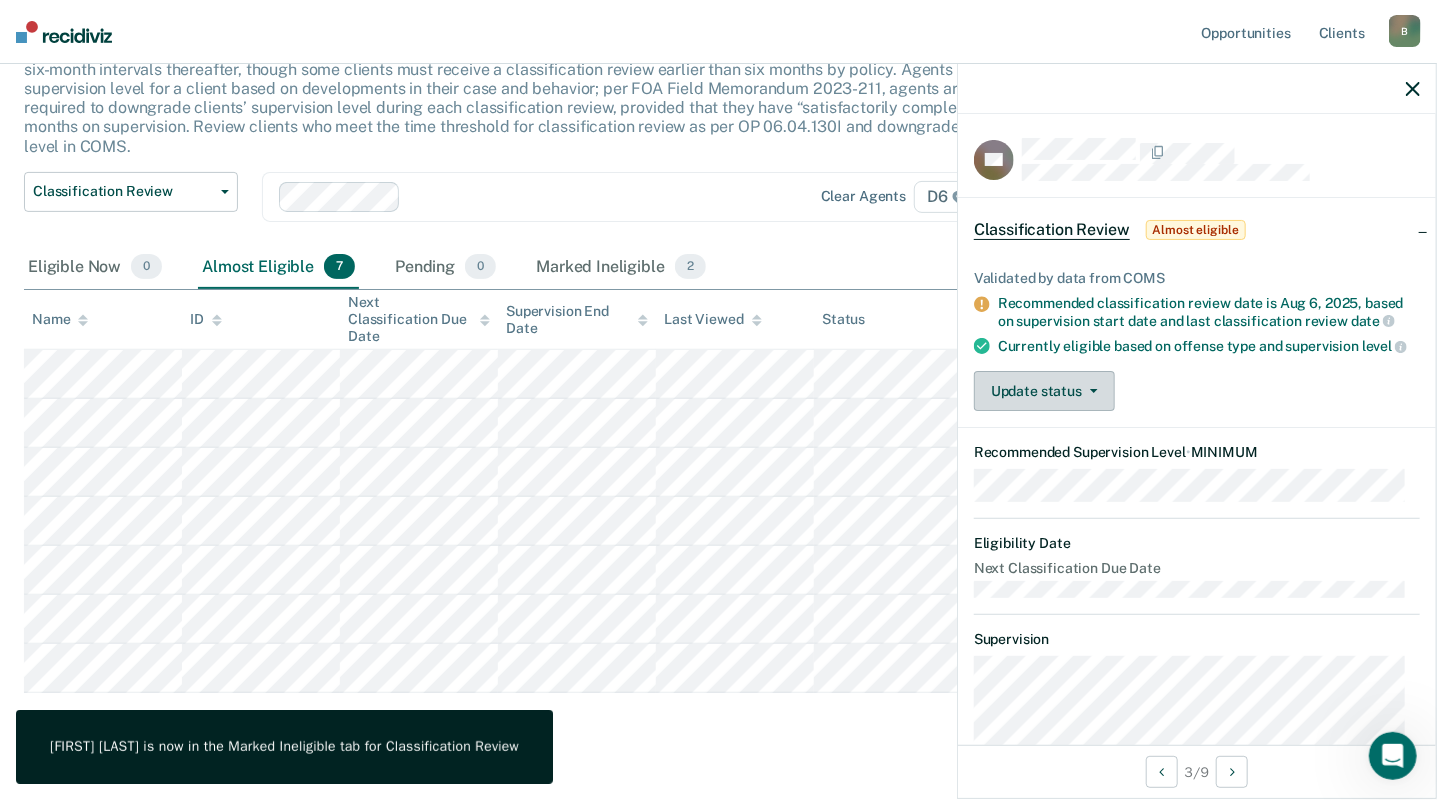 click on "Update status" at bounding box center (1044, 391) 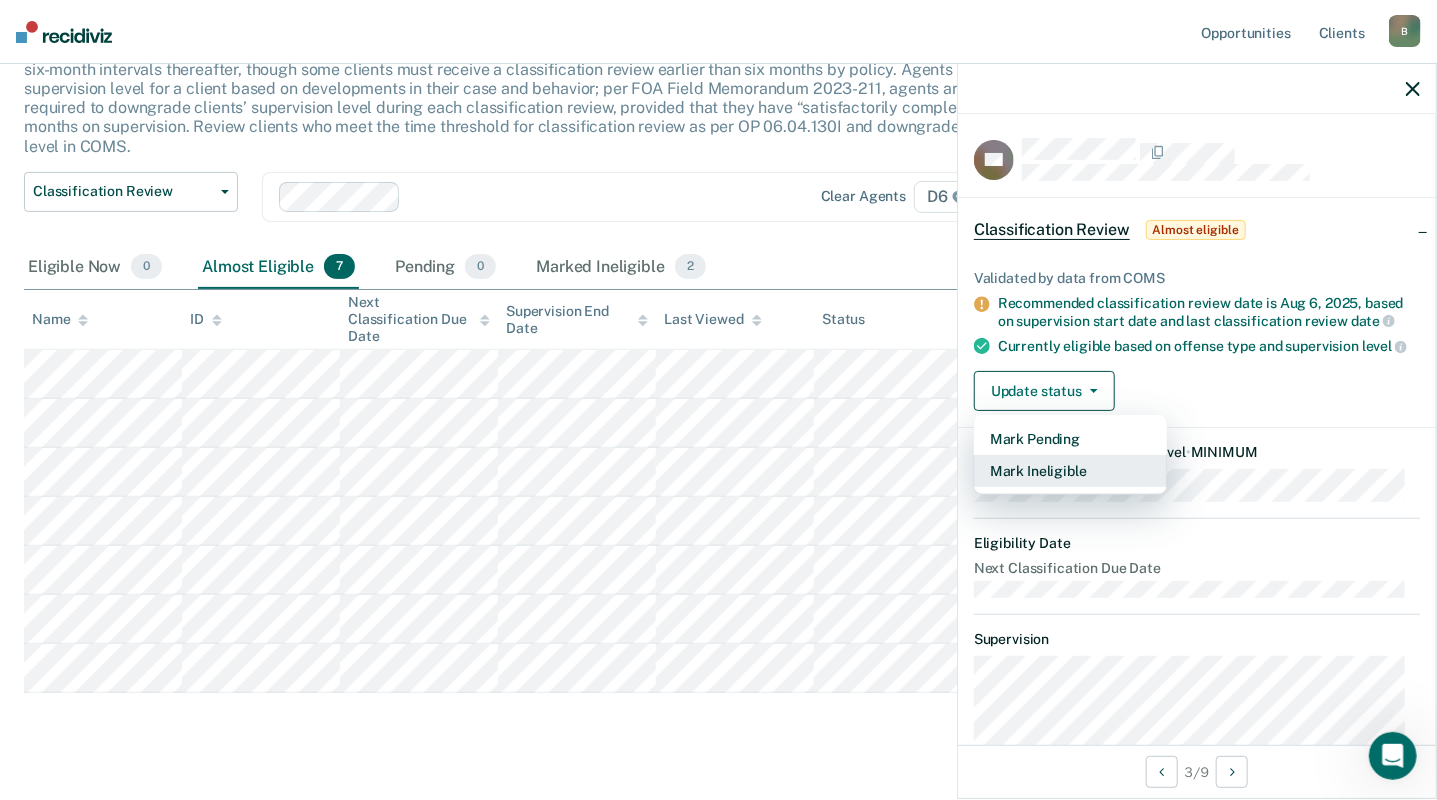 click on "Mark Ineligible" at bounding box center (1070, 471) 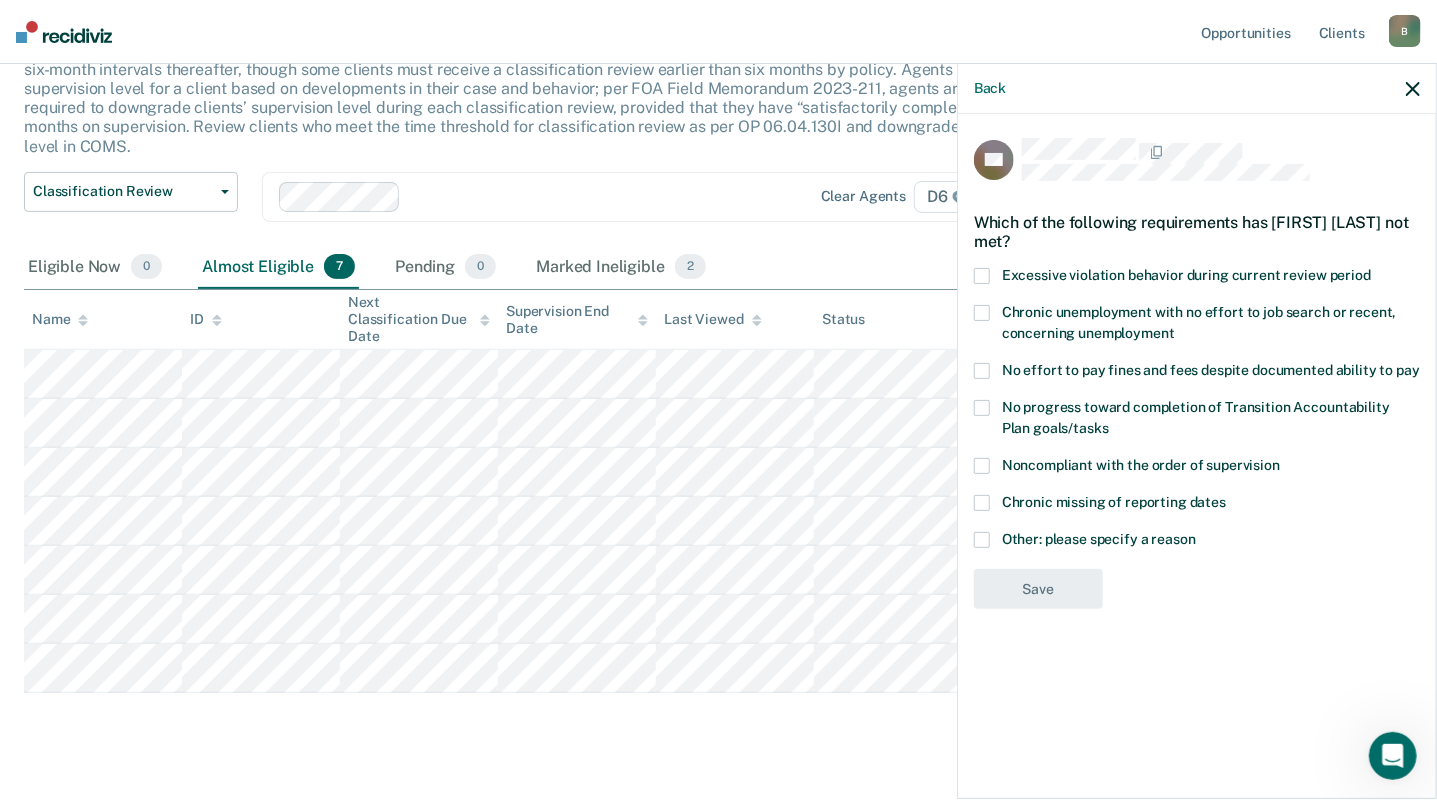 click at bounding box center (982, 371) 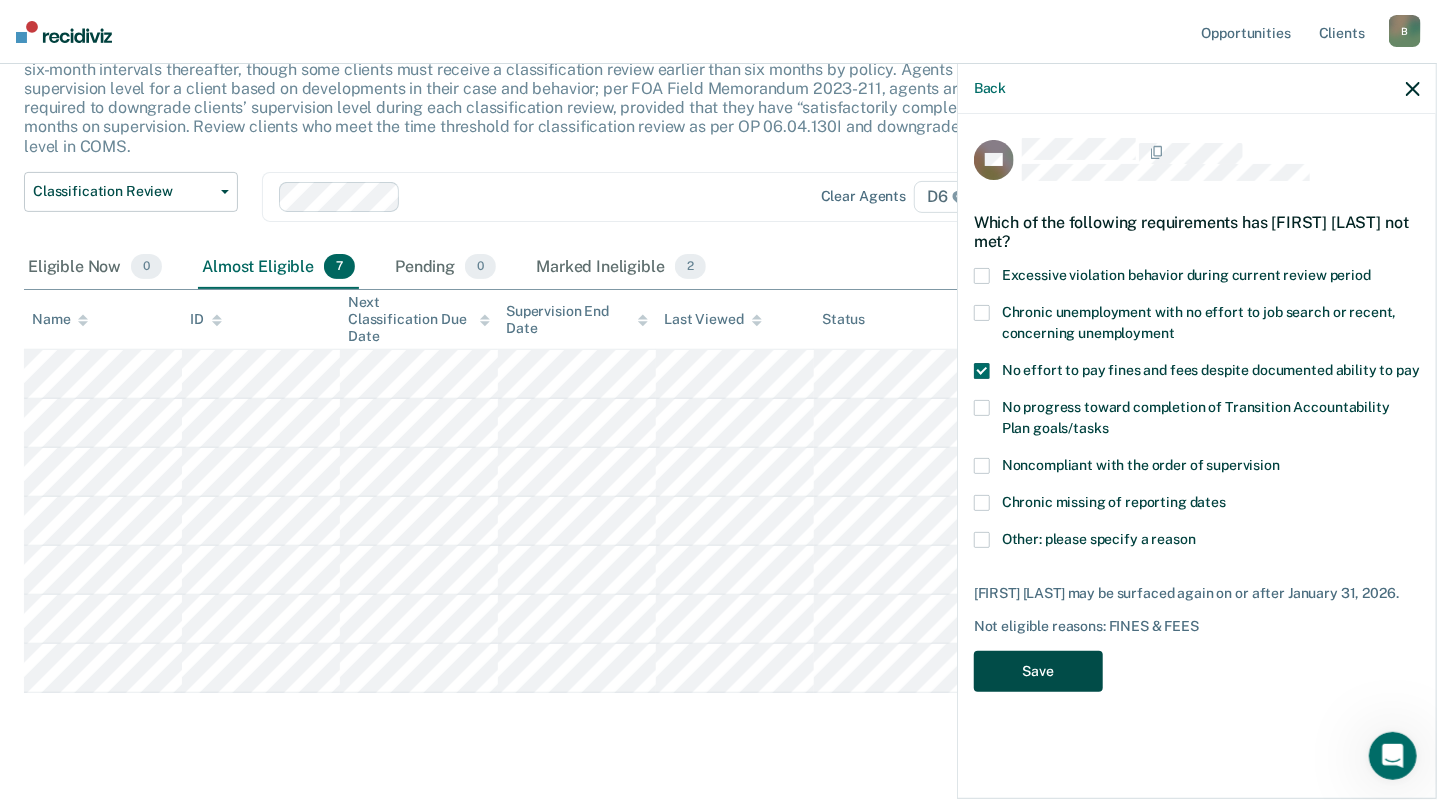 click on "Save" at bounding box center [1038, 671] 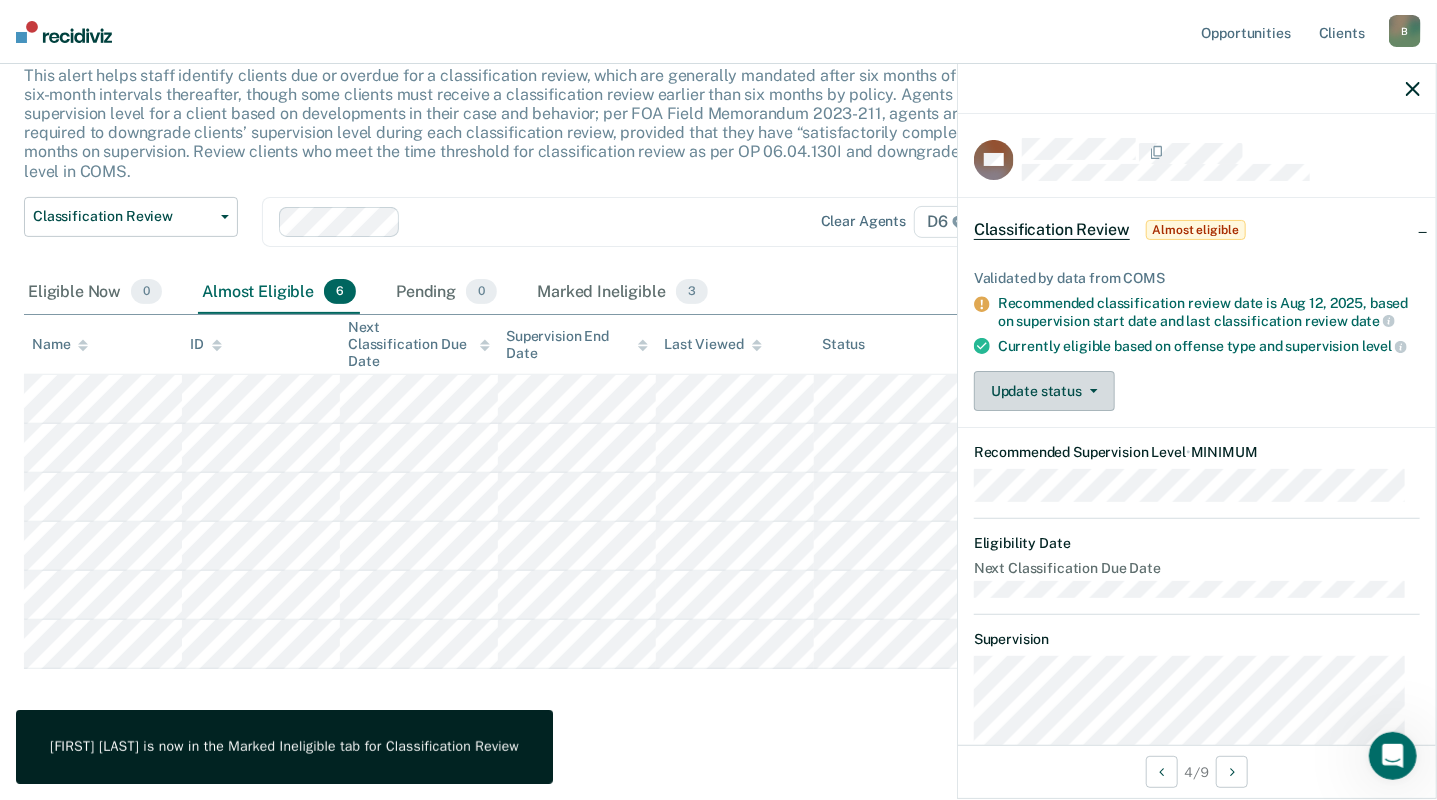 click on "Update status" at bounding box center [1044, 391] 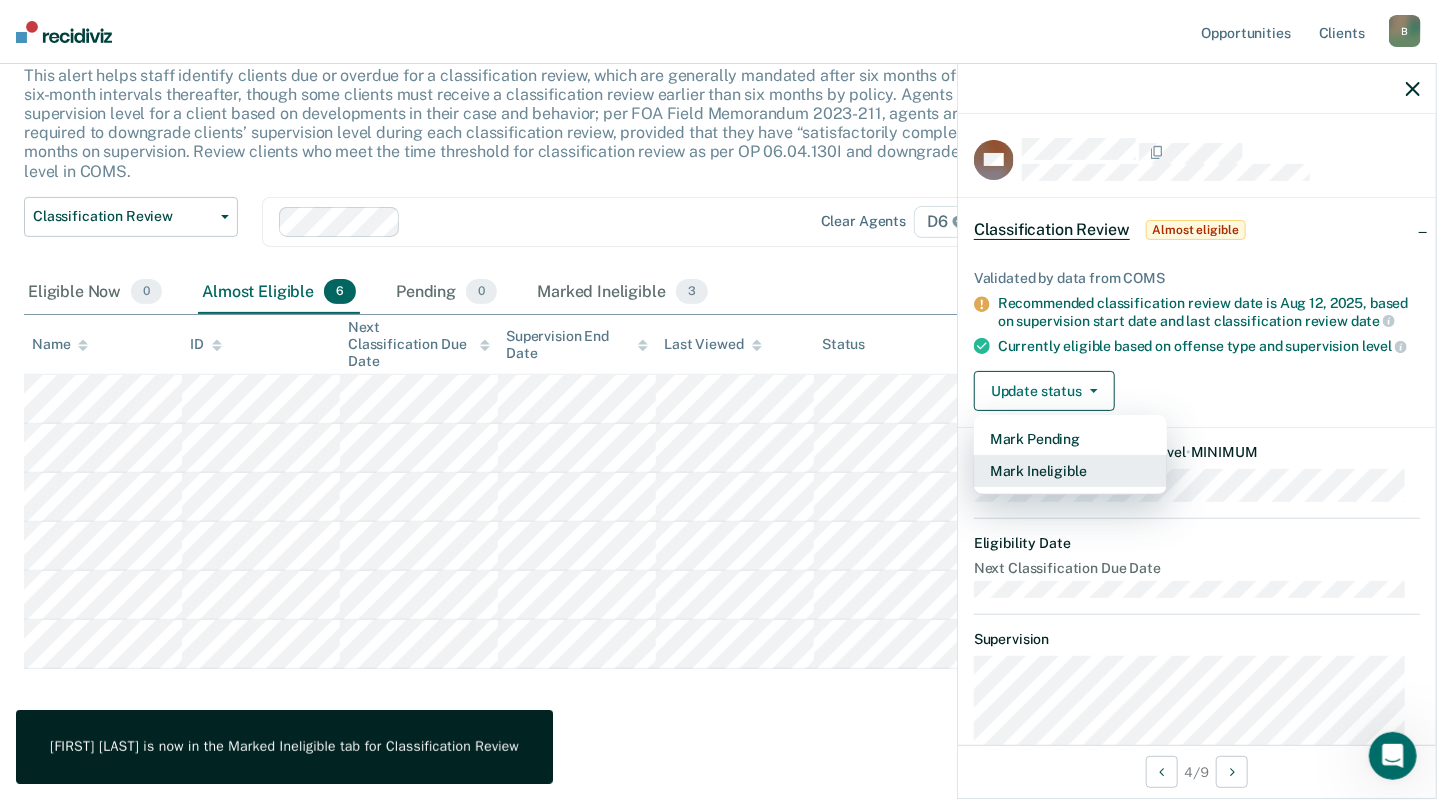 click on "Mark Ineligible" at bounding box center (1070, 471) 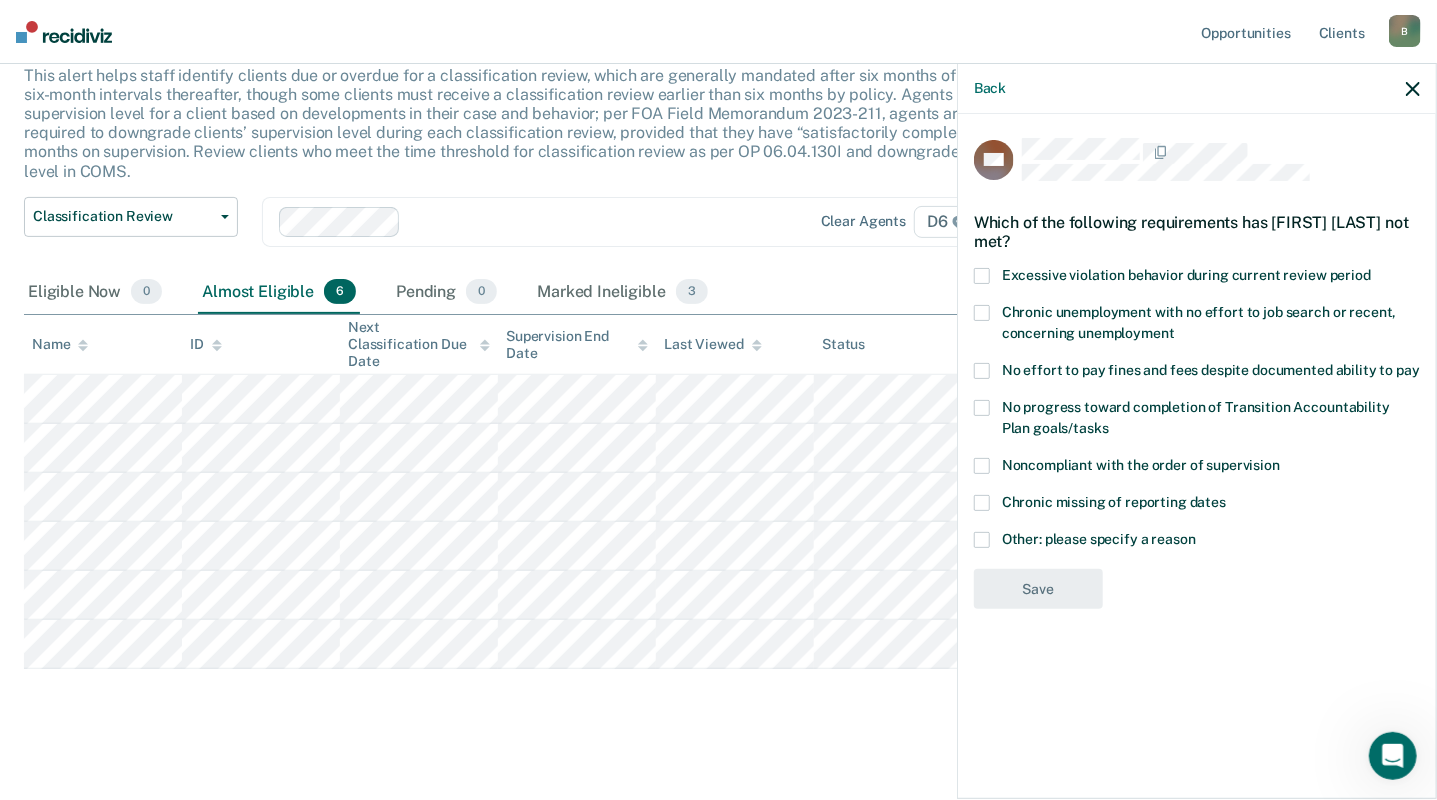 click at bounding box center [982, 371] 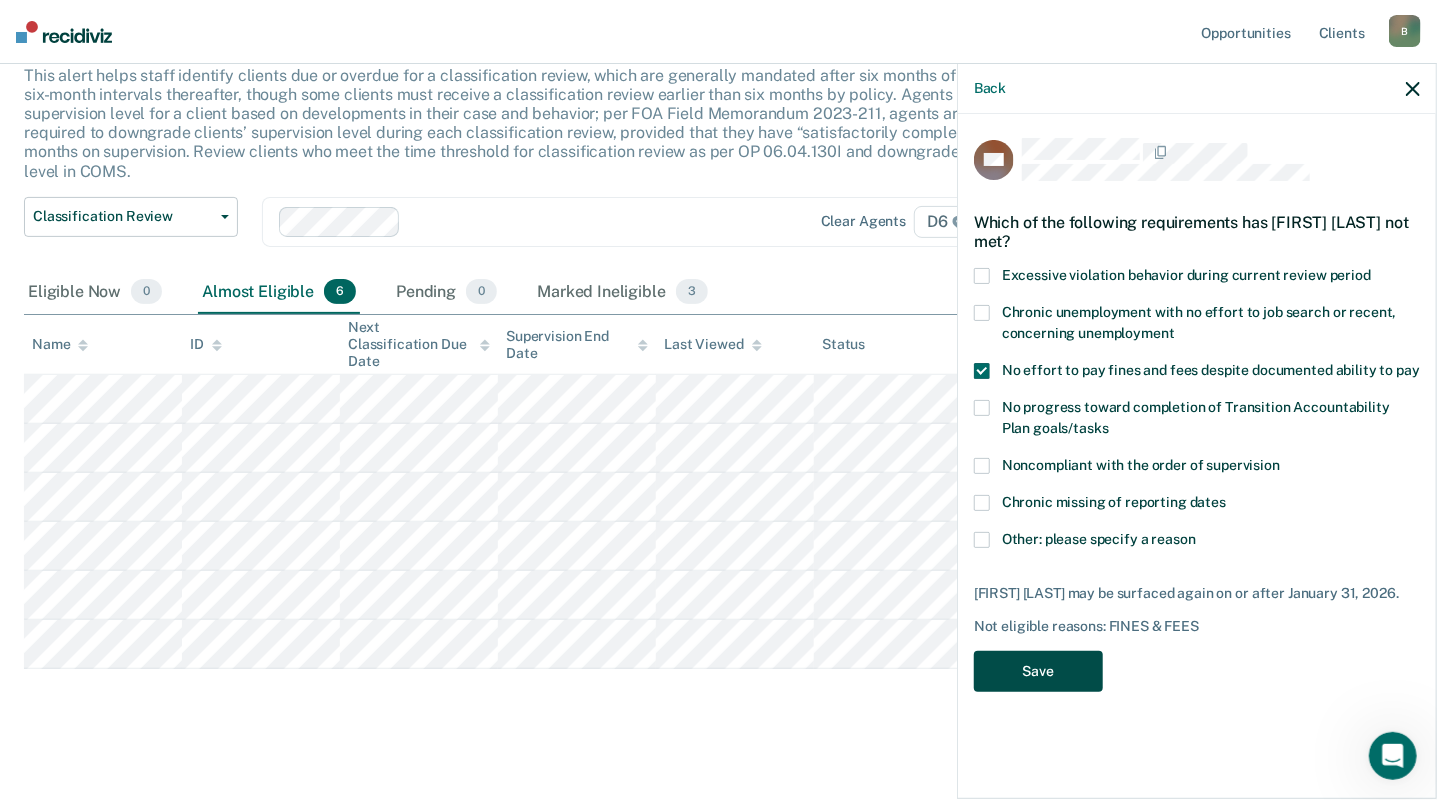 click on "Save" at bounding box center (1038, 671) 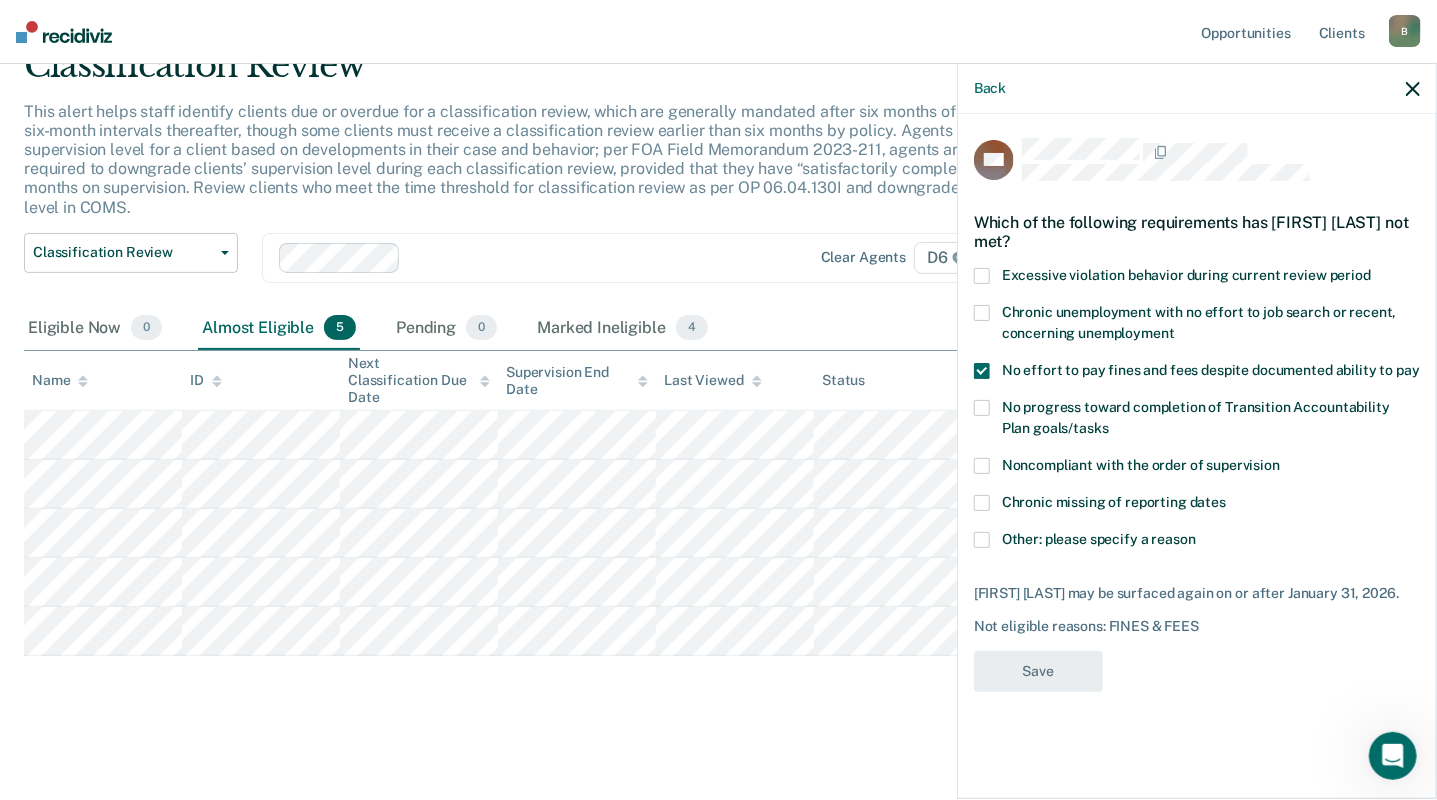 scroll, scrollTop: 80, scrollLeft: 0, axis: vertical 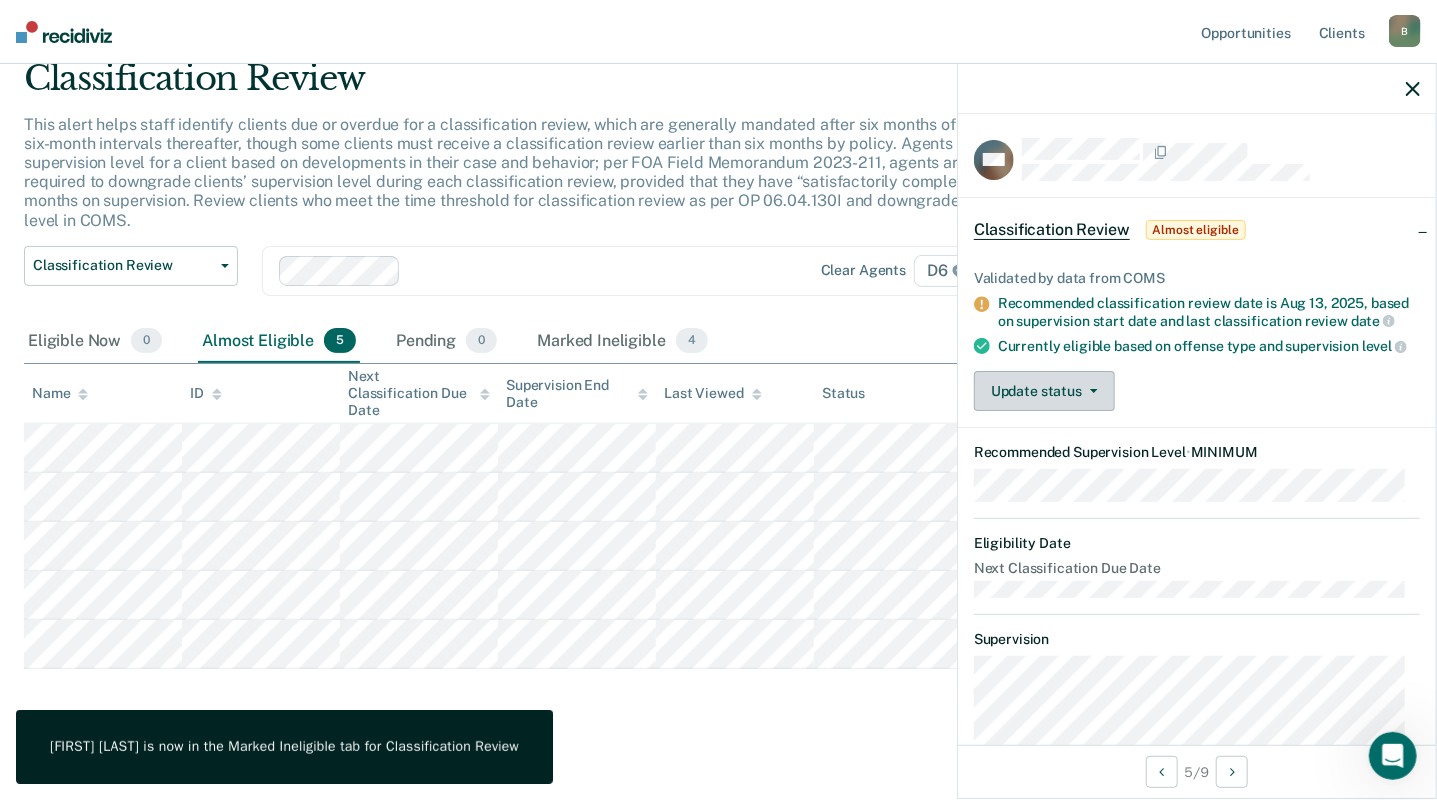 click on "Update status" at bounding box center [1044, 391] 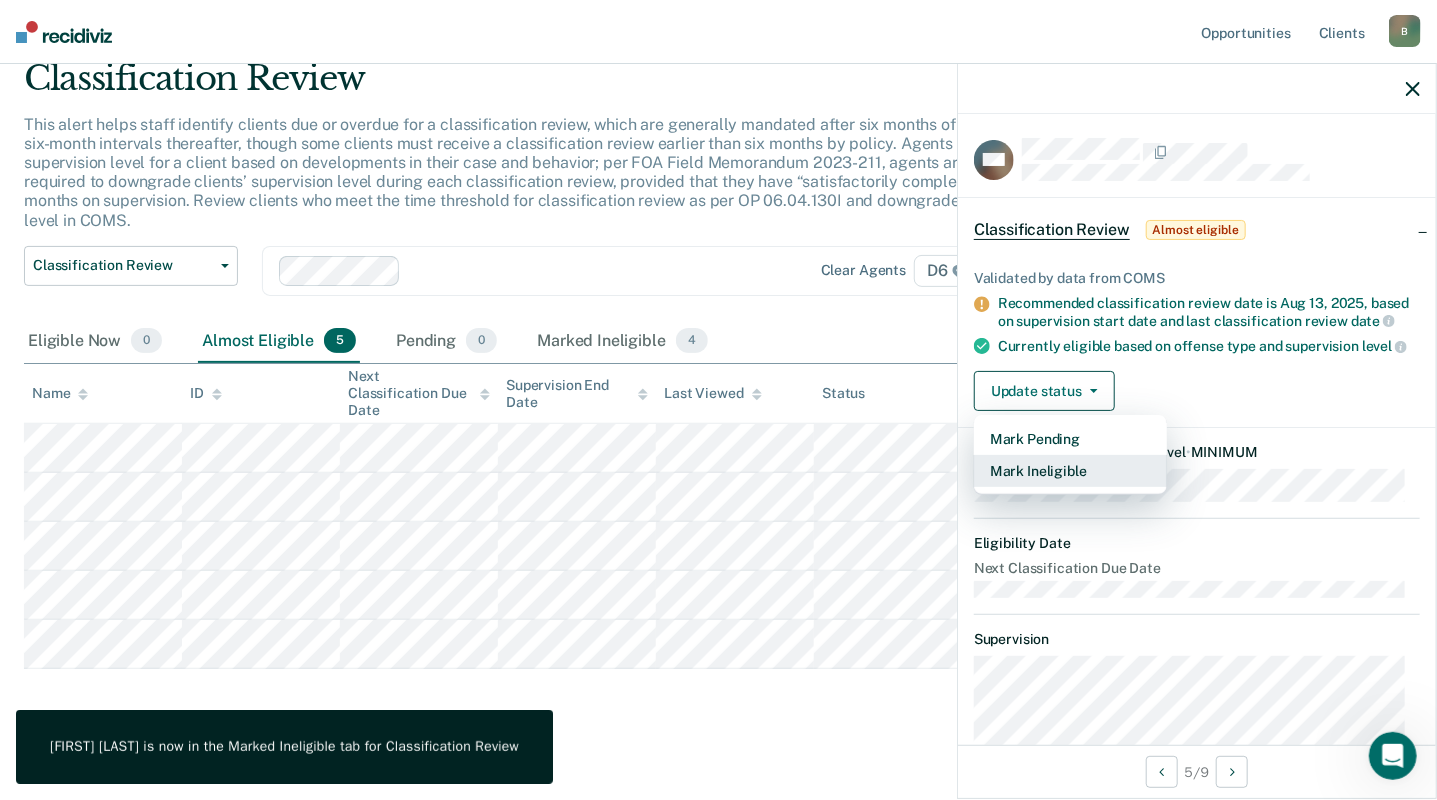 click on "Mark Ineligible" at bounding box center (1070, 471) 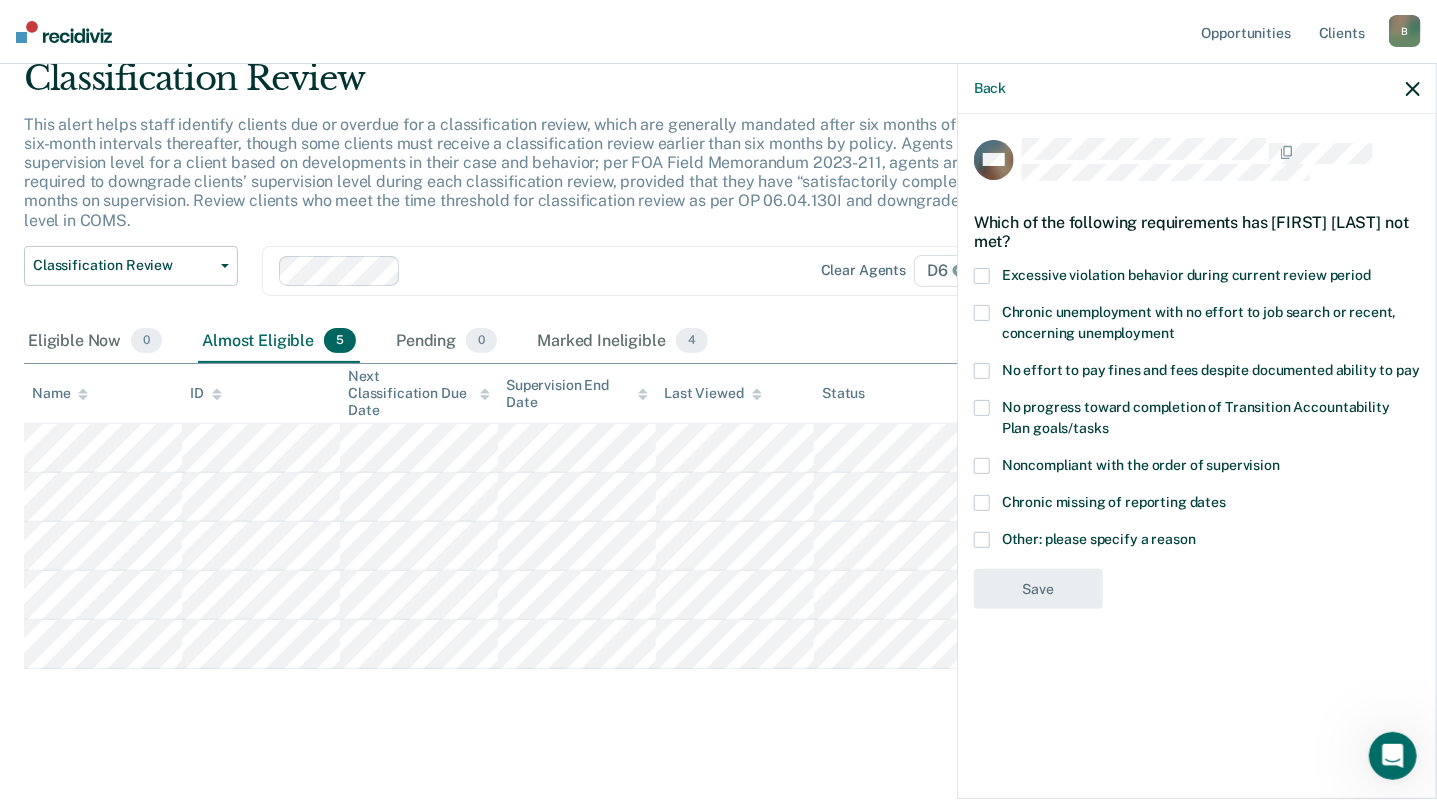 click on "No effort to pay fines and fees despite documented ability to pay" at bounding box center (1197, 373) 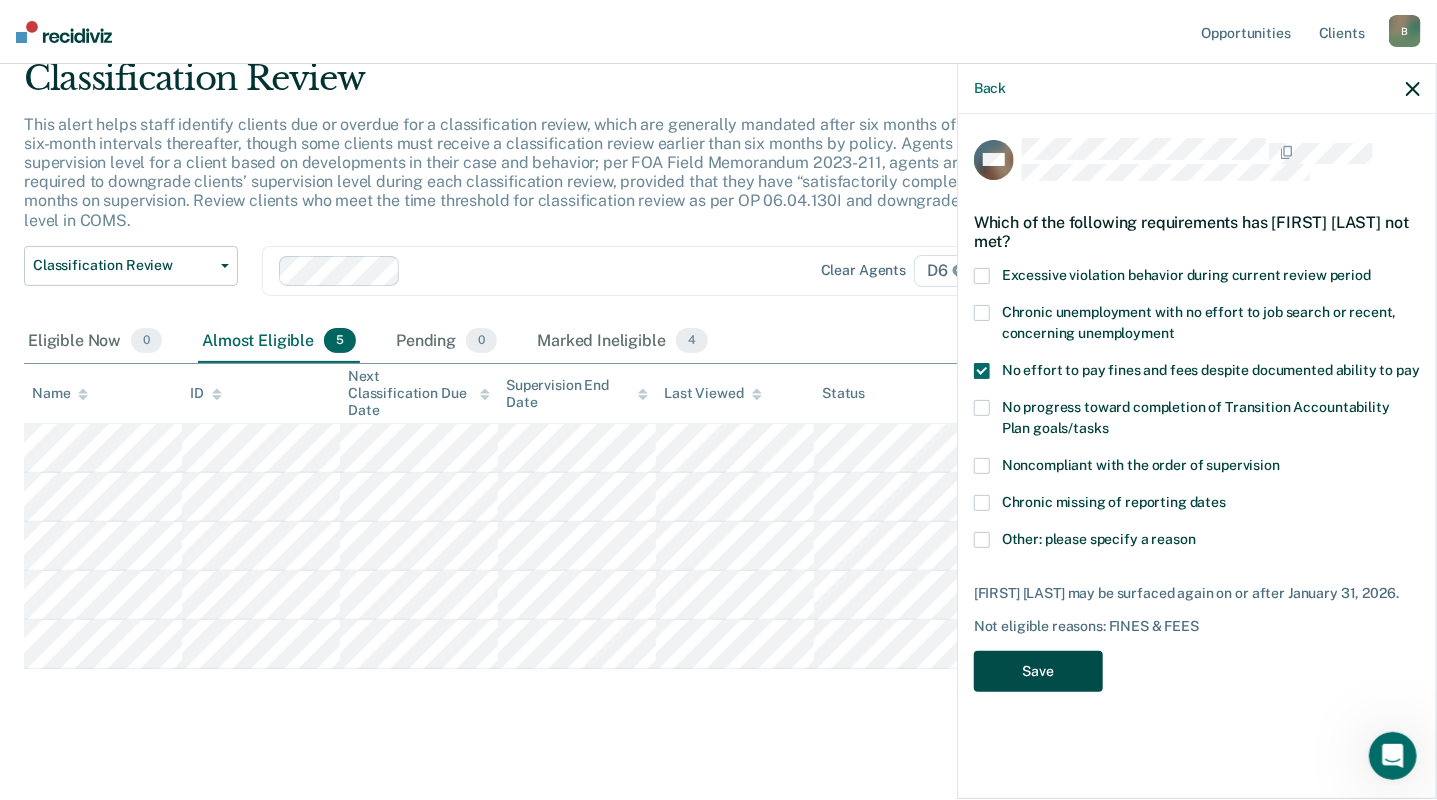 click on "Save" at bounding box center [1038, 671] 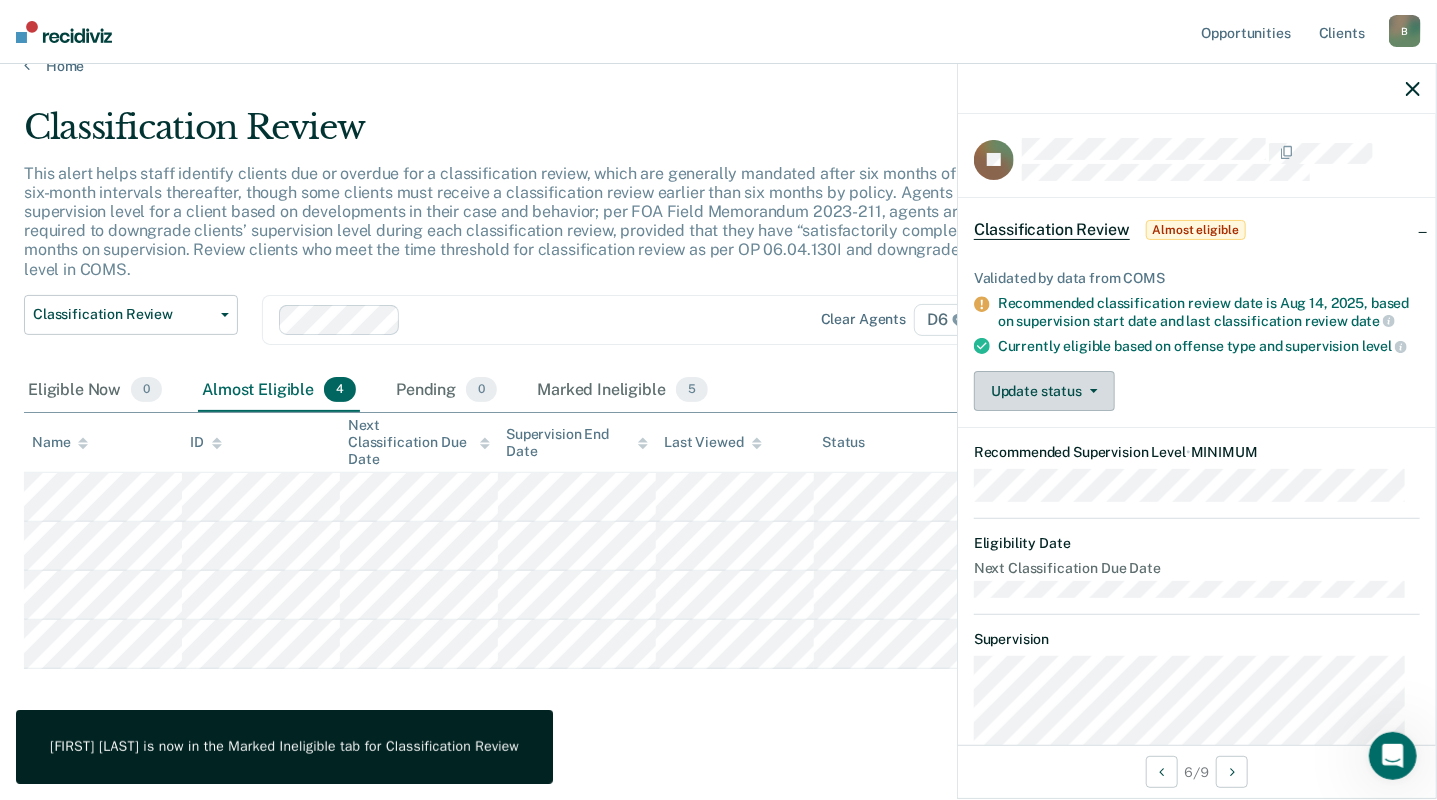 click on "Update status" at bounding box center (1044, 391) 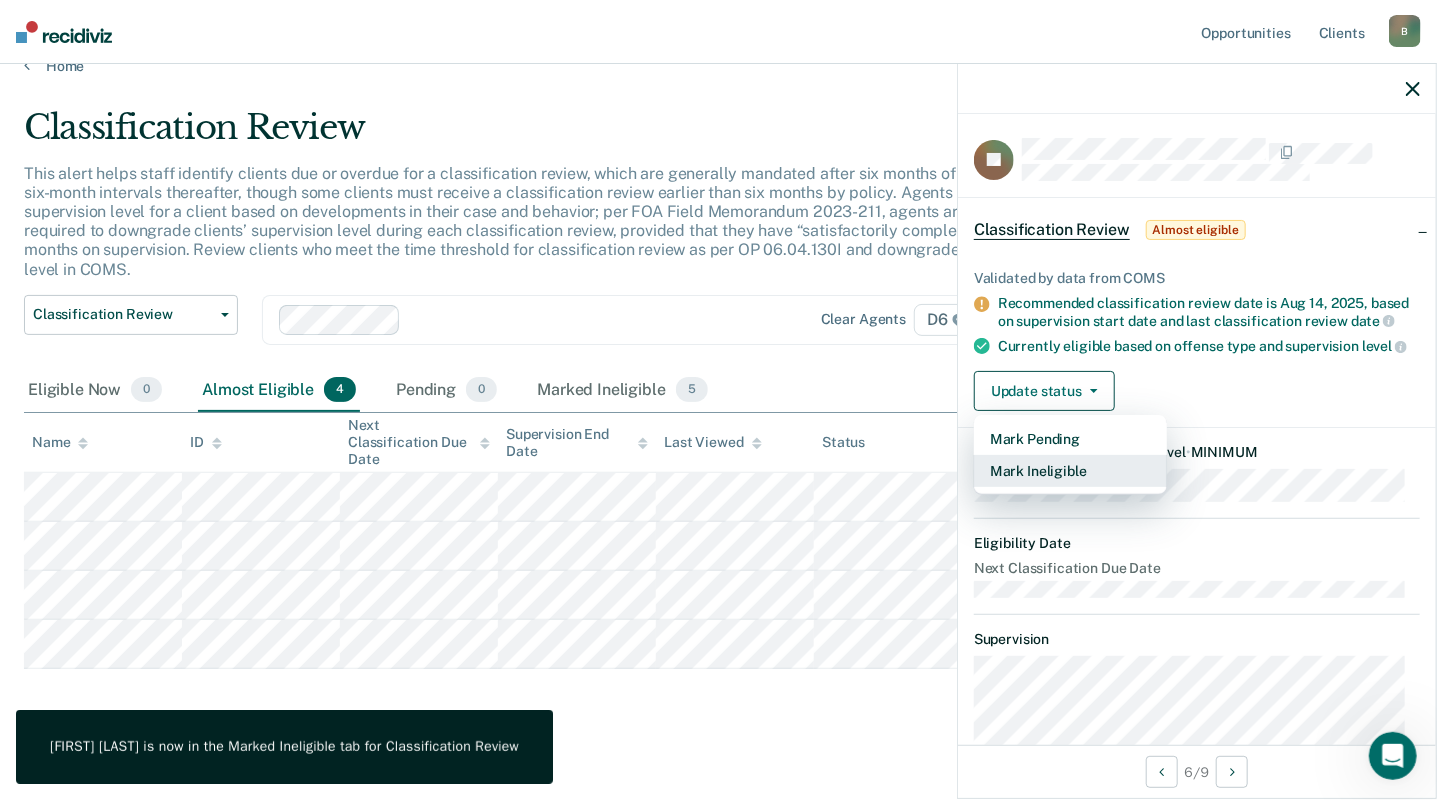 click on "Mark Ineligible" at bounding box center [1070, 471] 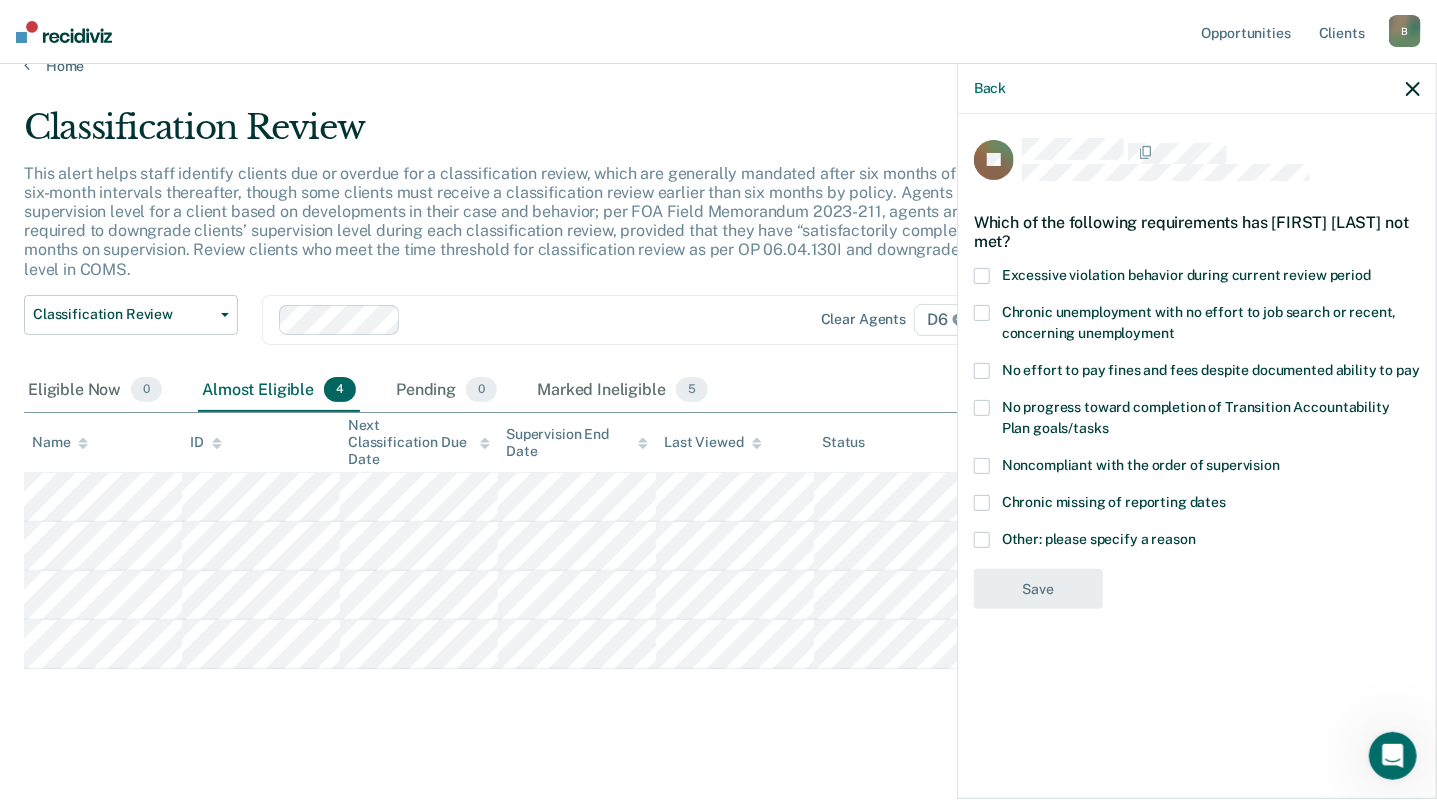 drag, startPoint x: 982, startPoint y: 369, endPoint x: 989, endPoint y: 396, distance: 27.89265 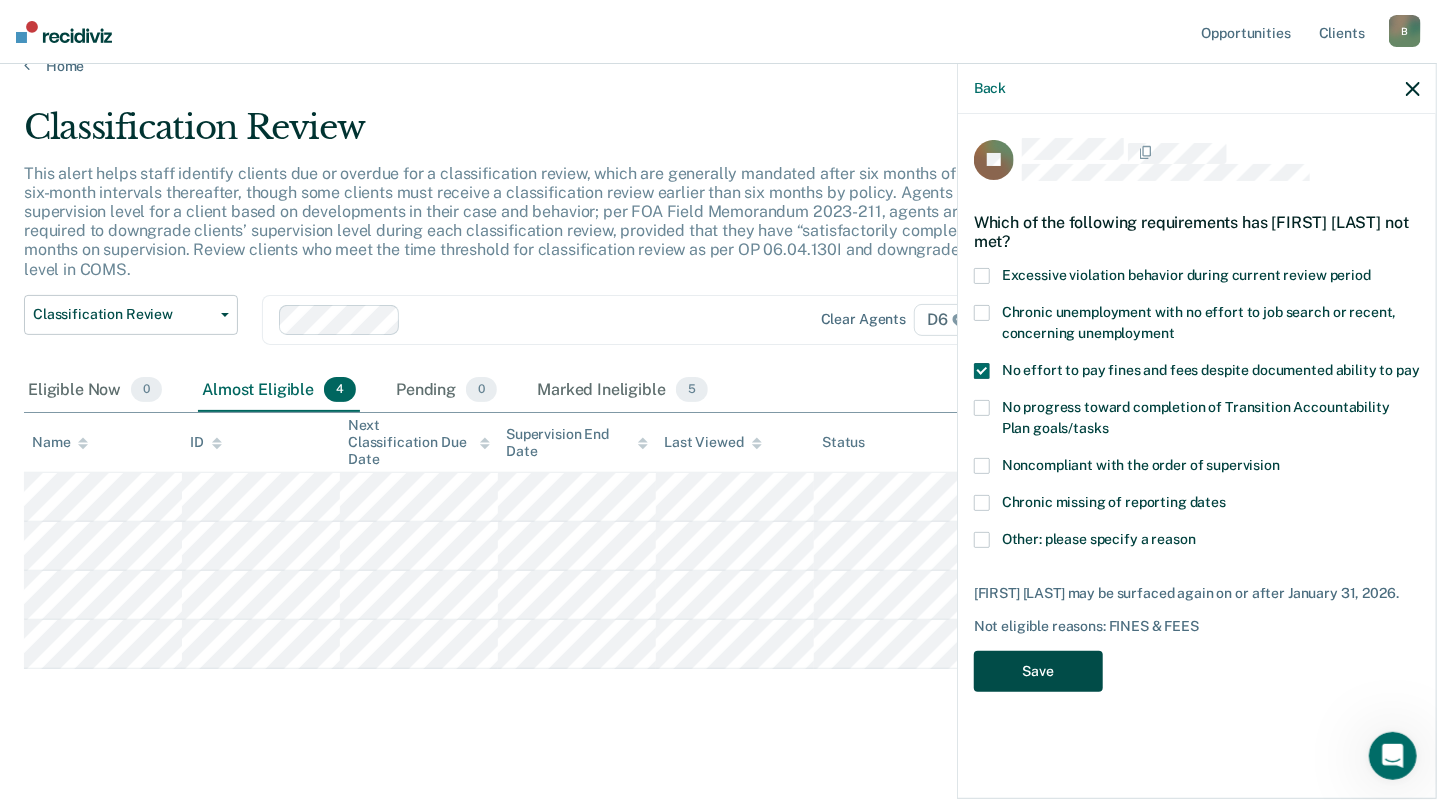 click on "Save" at bounding box center [1038, 671] 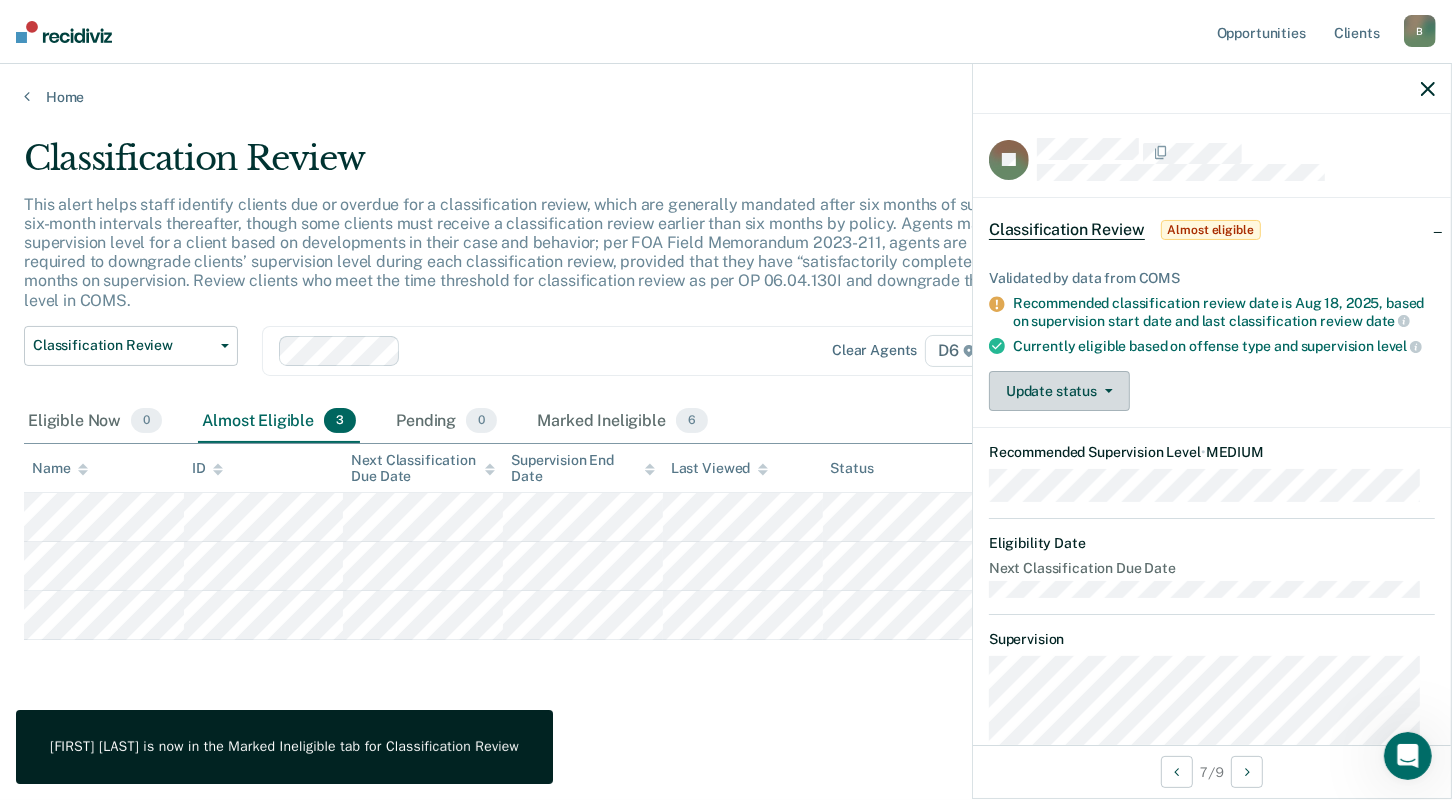 click on "Update status" at bounding box center (1059, 391) 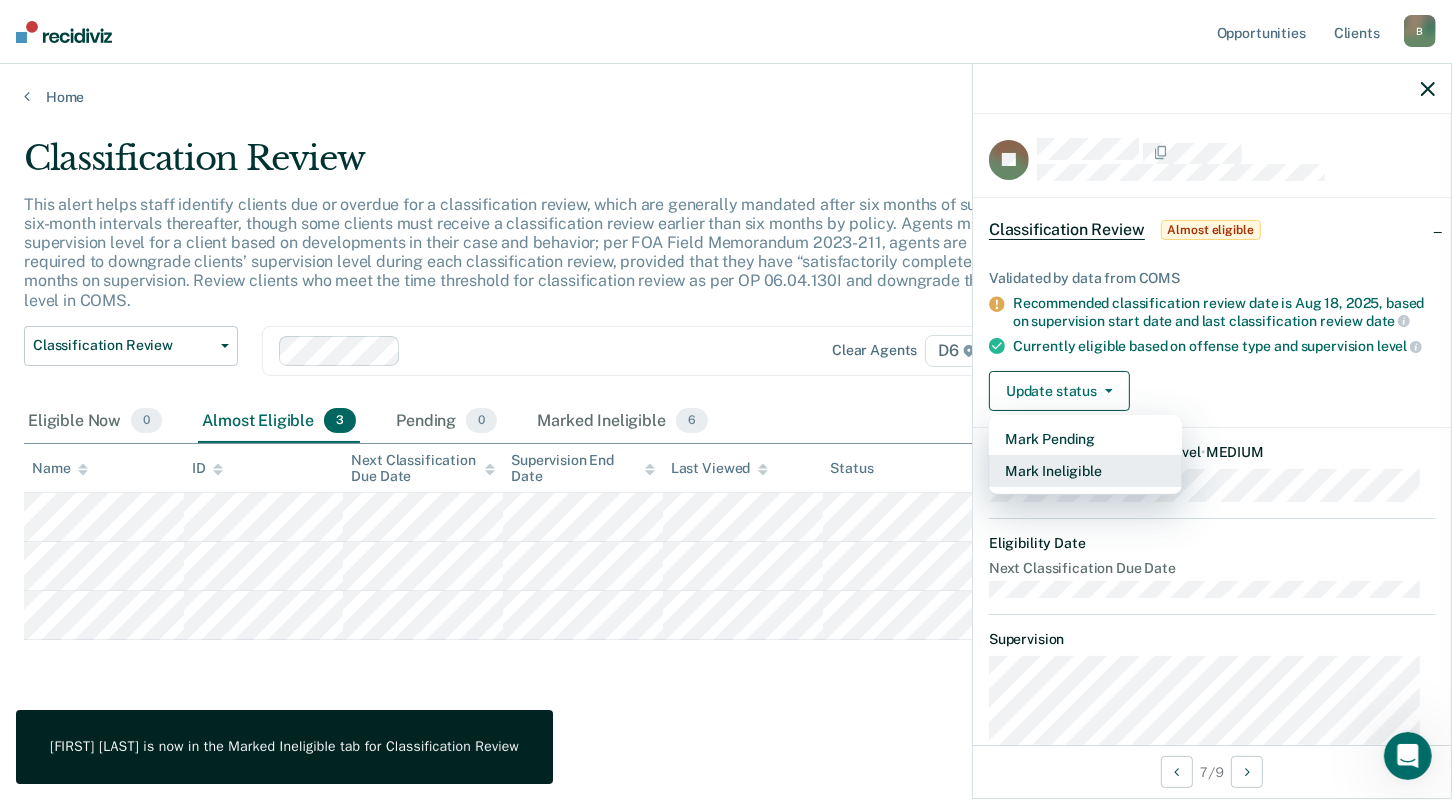 click on "Mark Ineligible" at bounding box center (1085, 471) 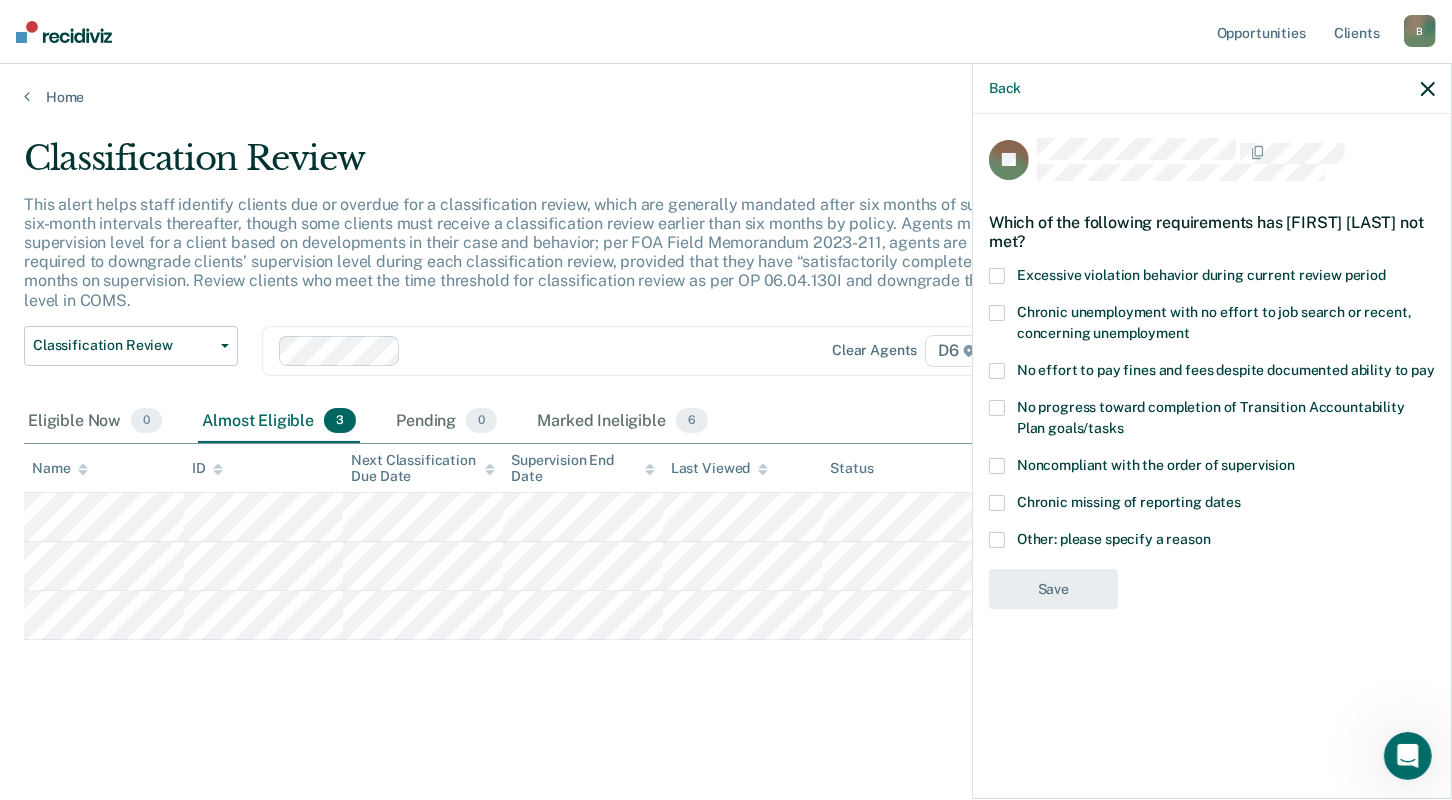 click at bounding box center [997, 371] 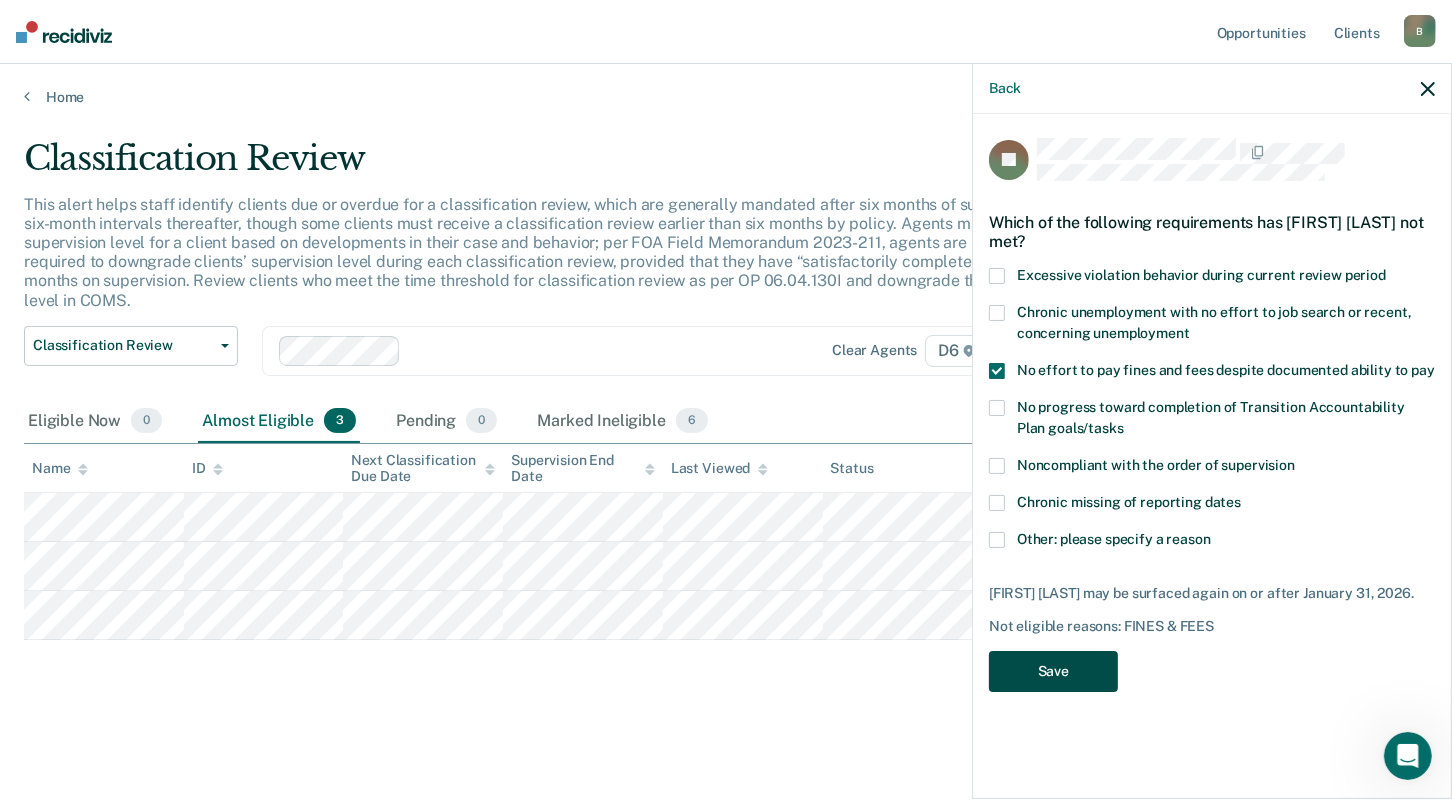 click on "Save" at bounding box center [1053, 671] 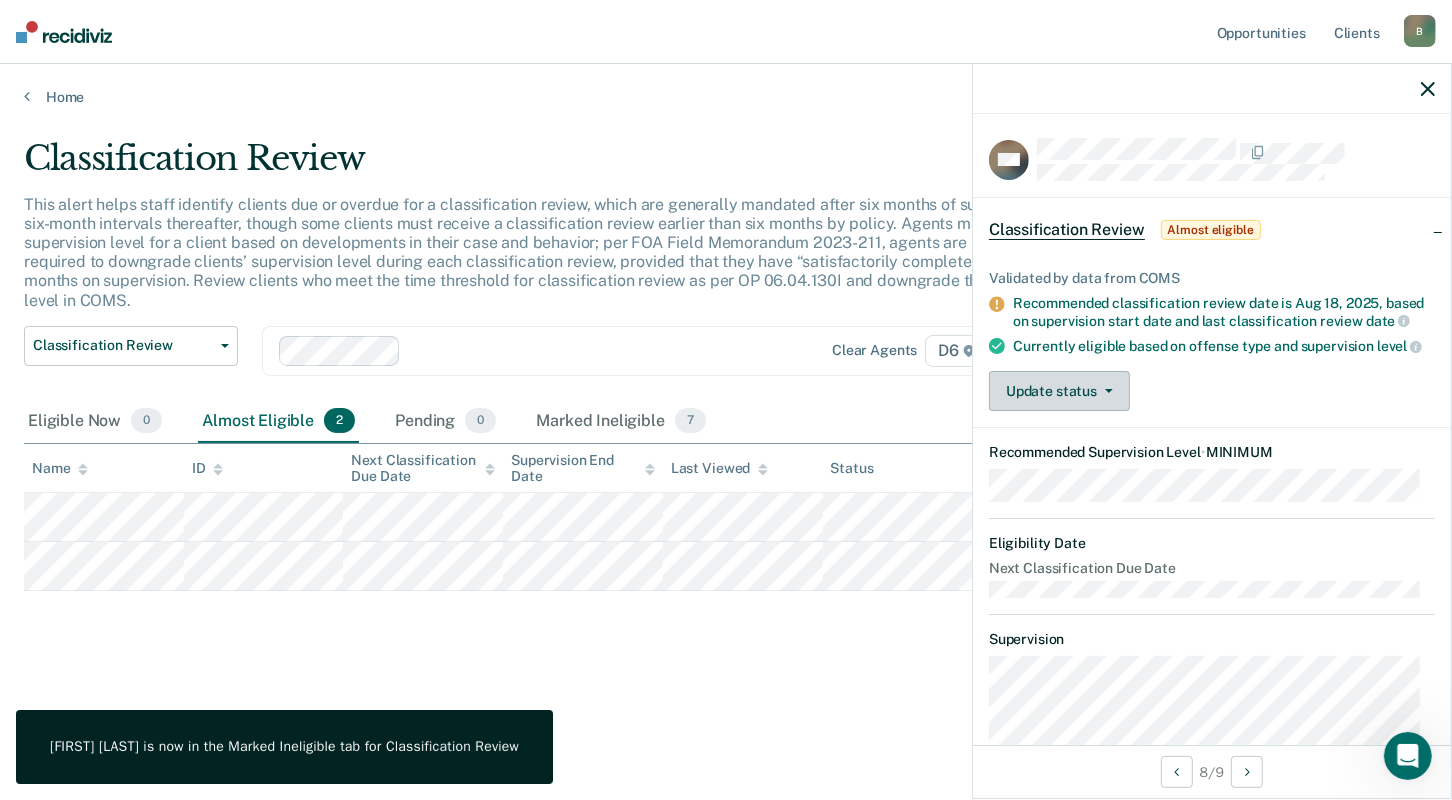 click on "Update status" at bounding box center [1059, 391] 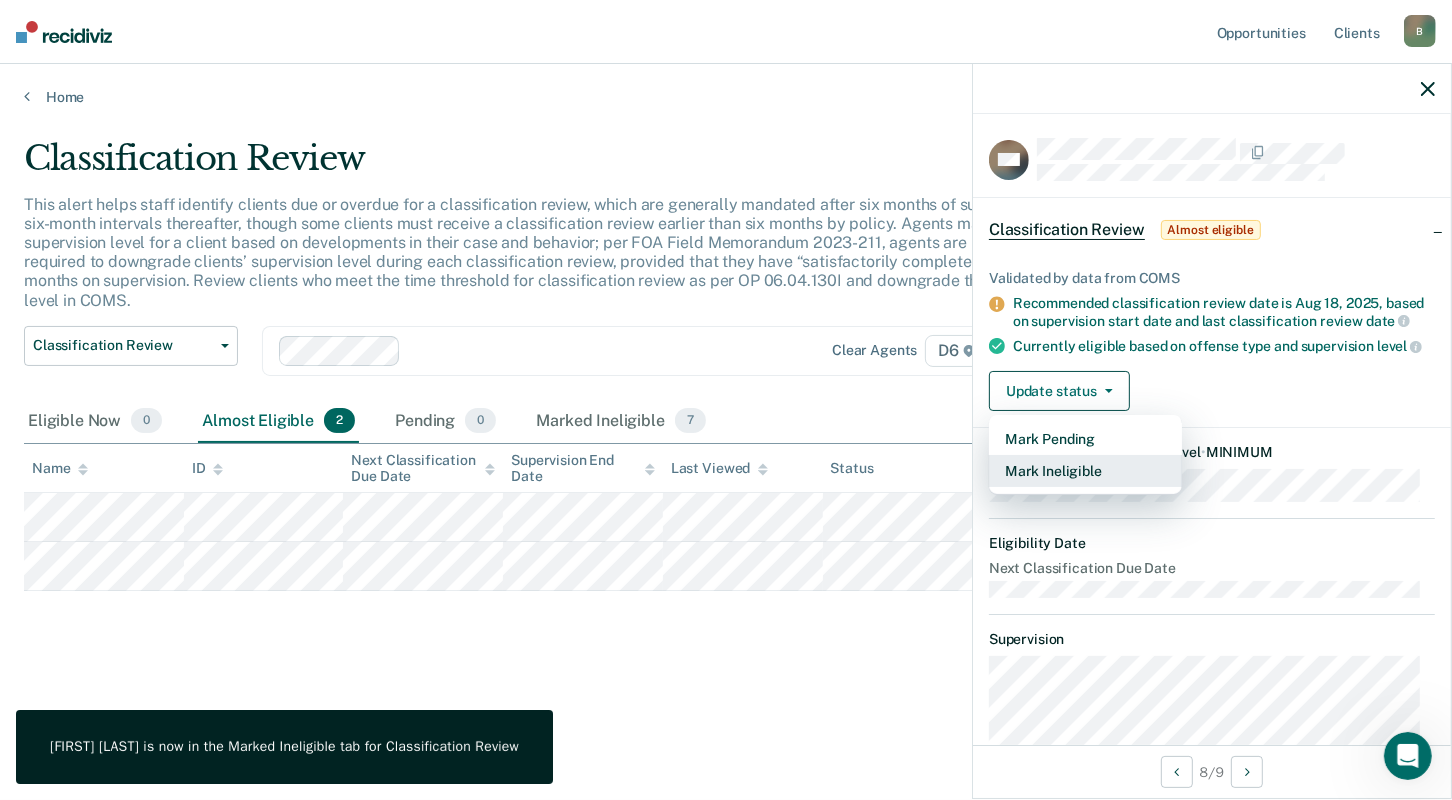 click on "Mark Ineligible" at bounding box center [1085, 471] 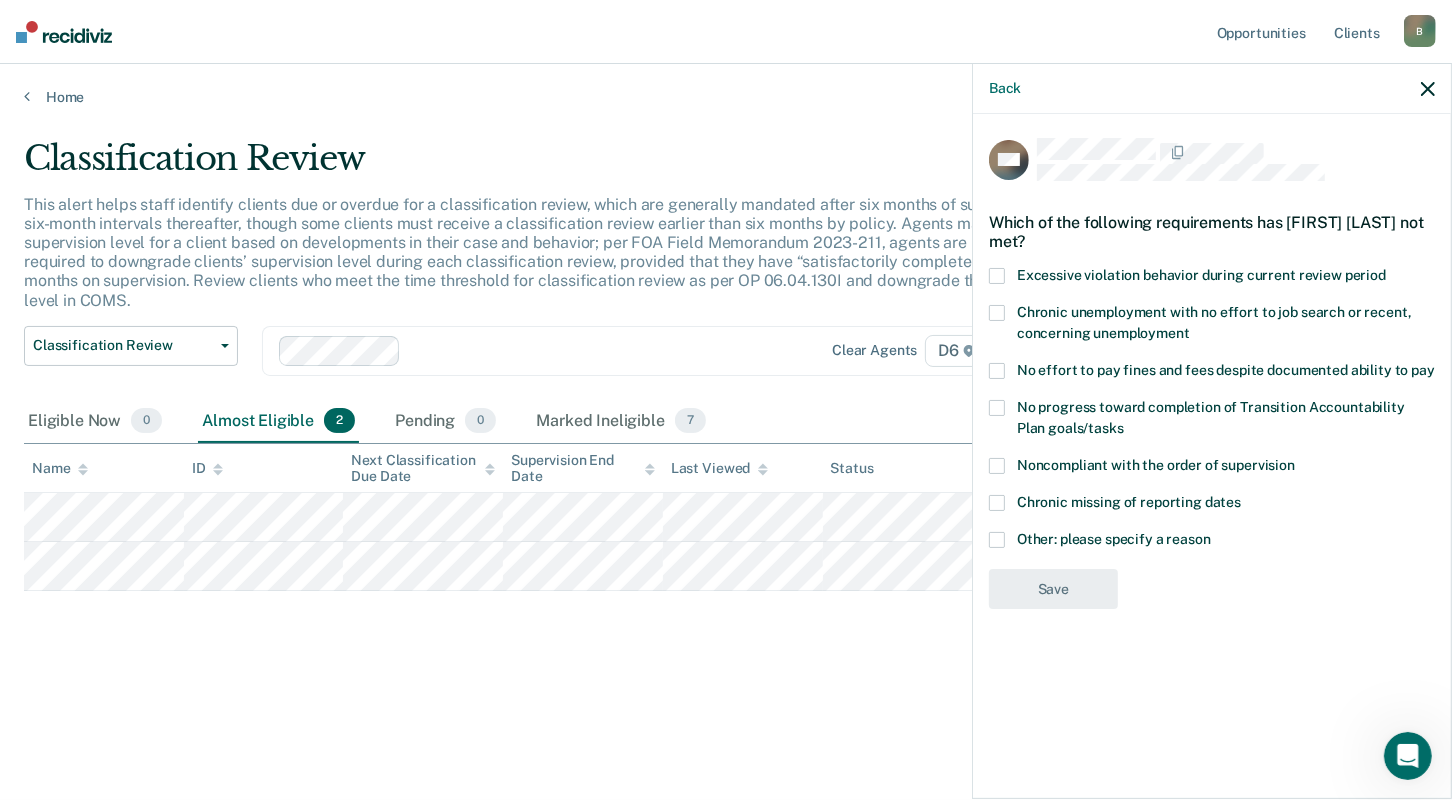 click at bounding box center [997, 371] 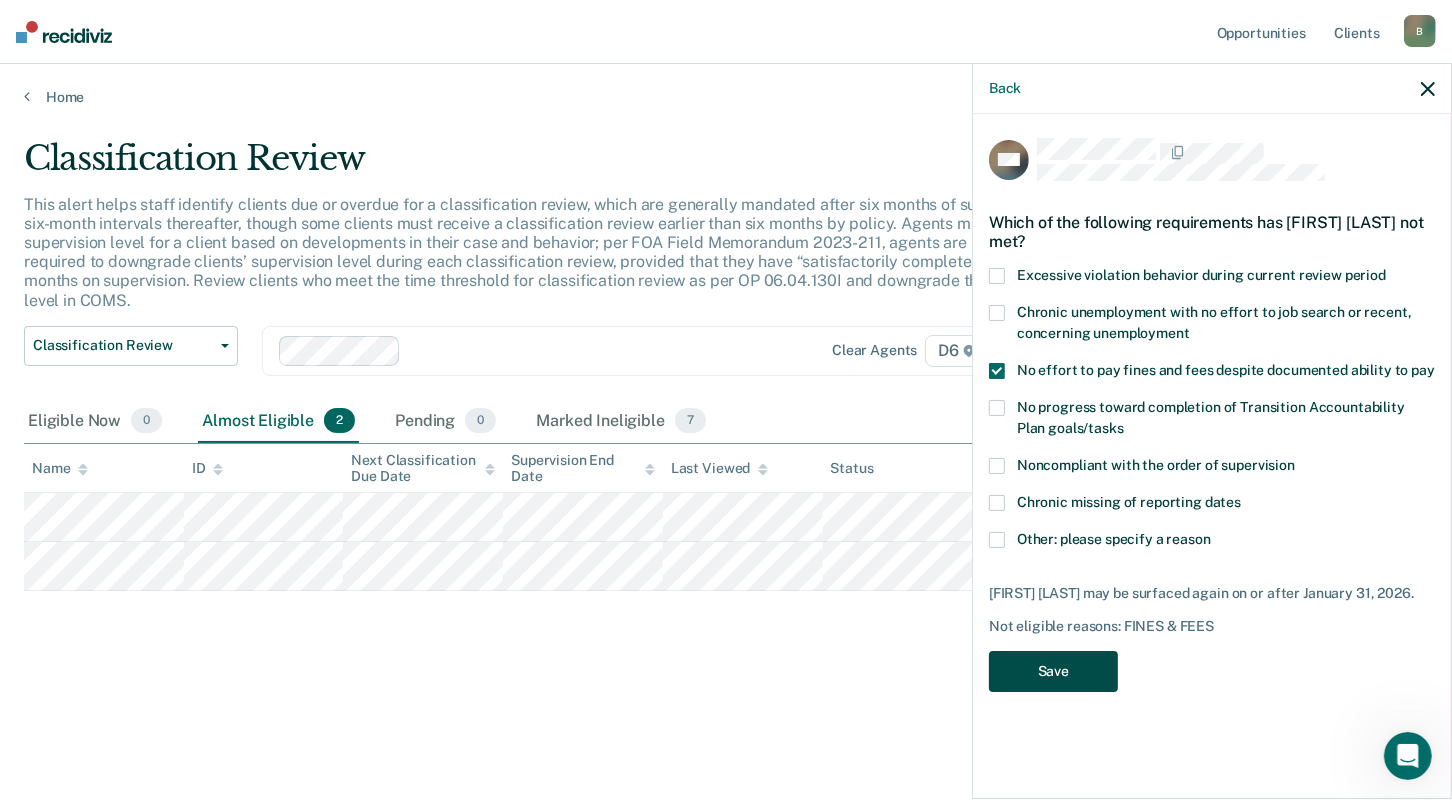 click on "Save" at bounding box center [1053, 671] 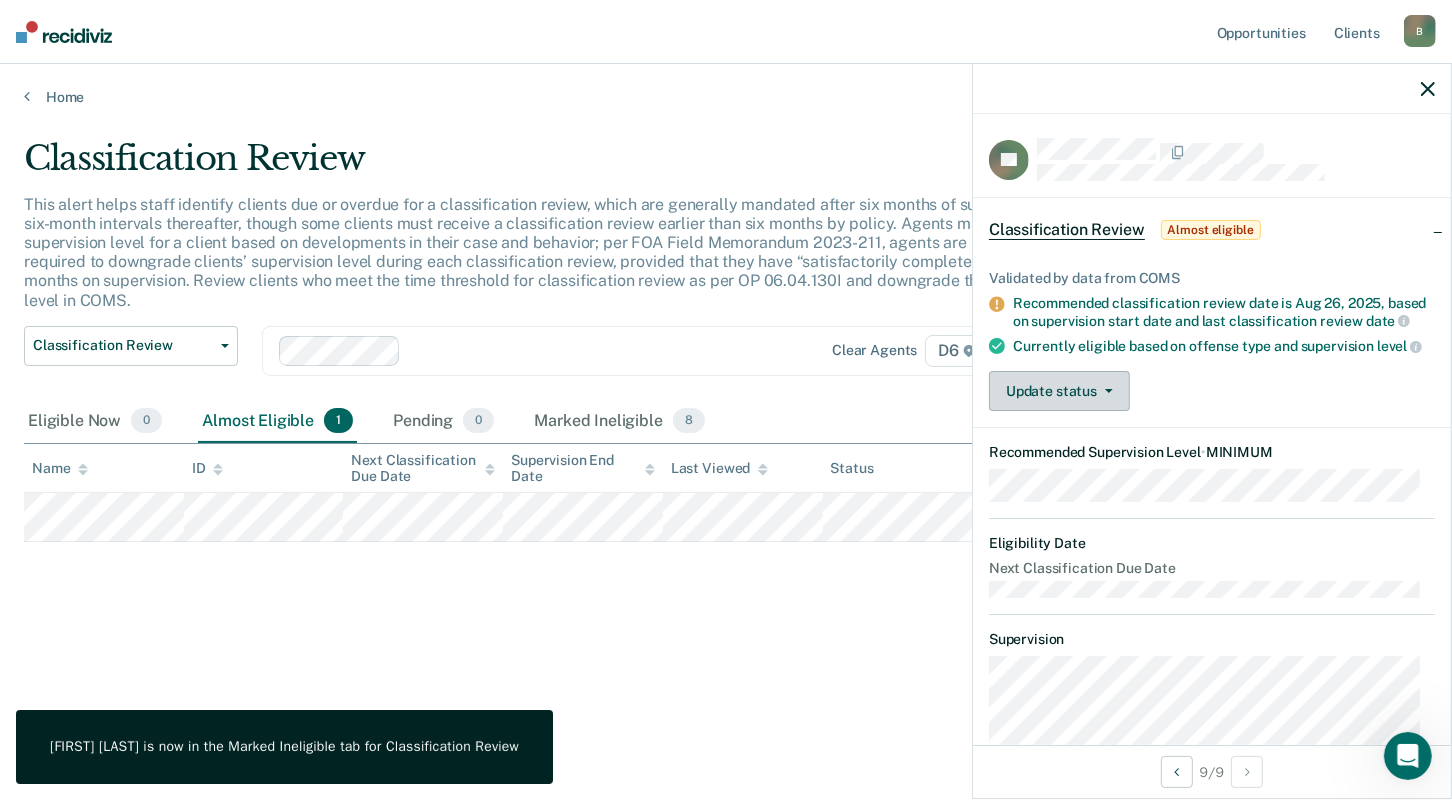 click on "Update status" at bounding box center (1059, 391) 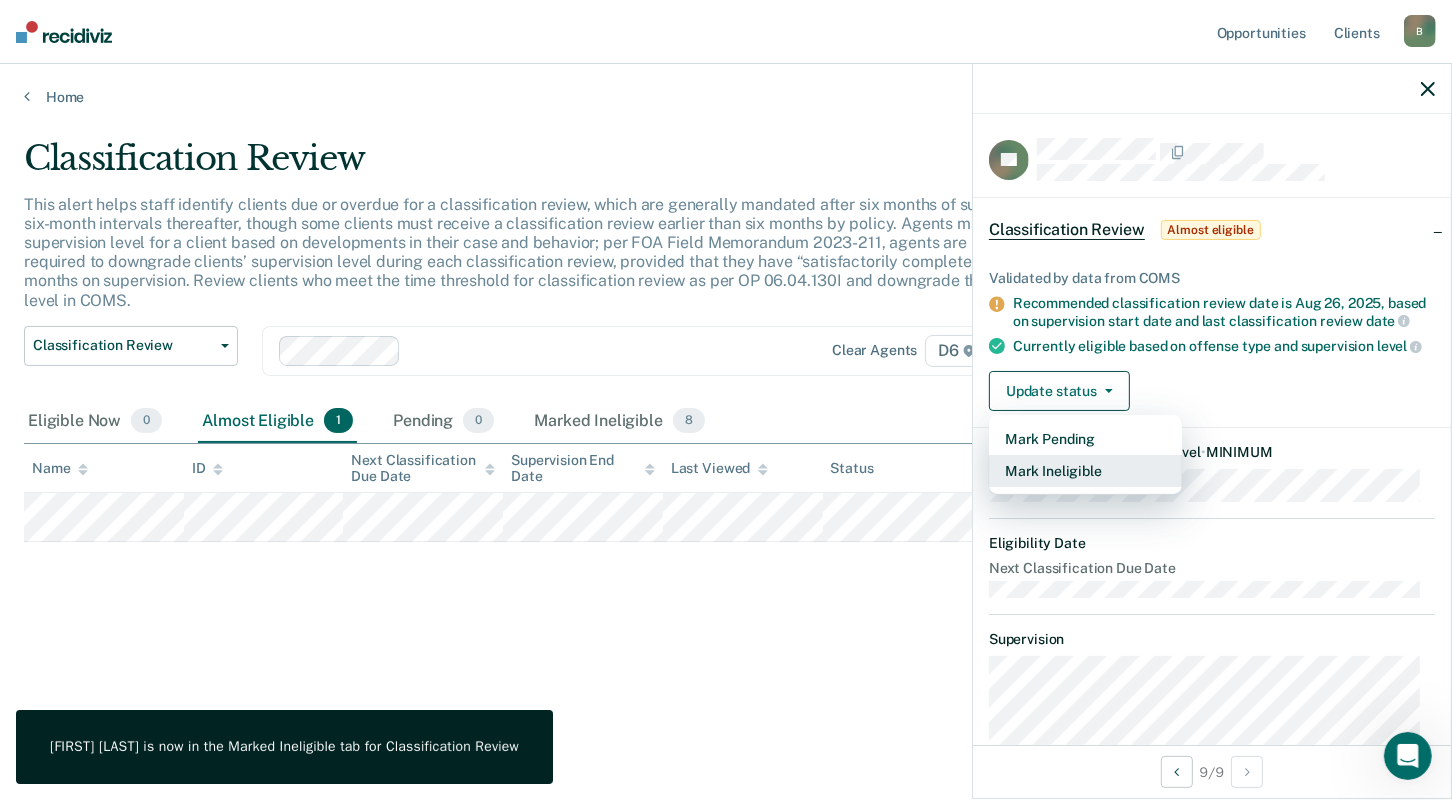 click on "Mark Ineligible" at bounding box center (1085, 471) 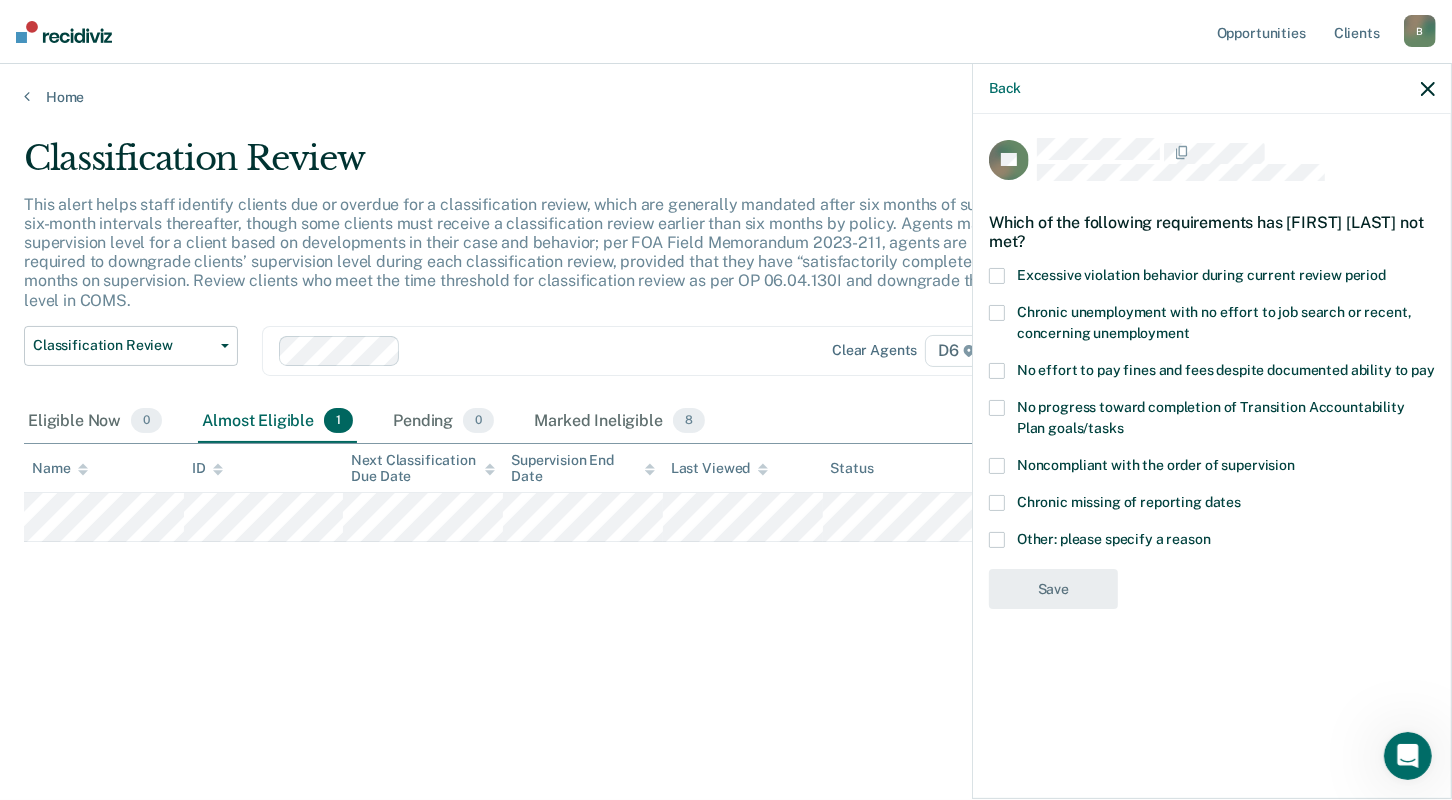 click at bounding box center (997, 371) 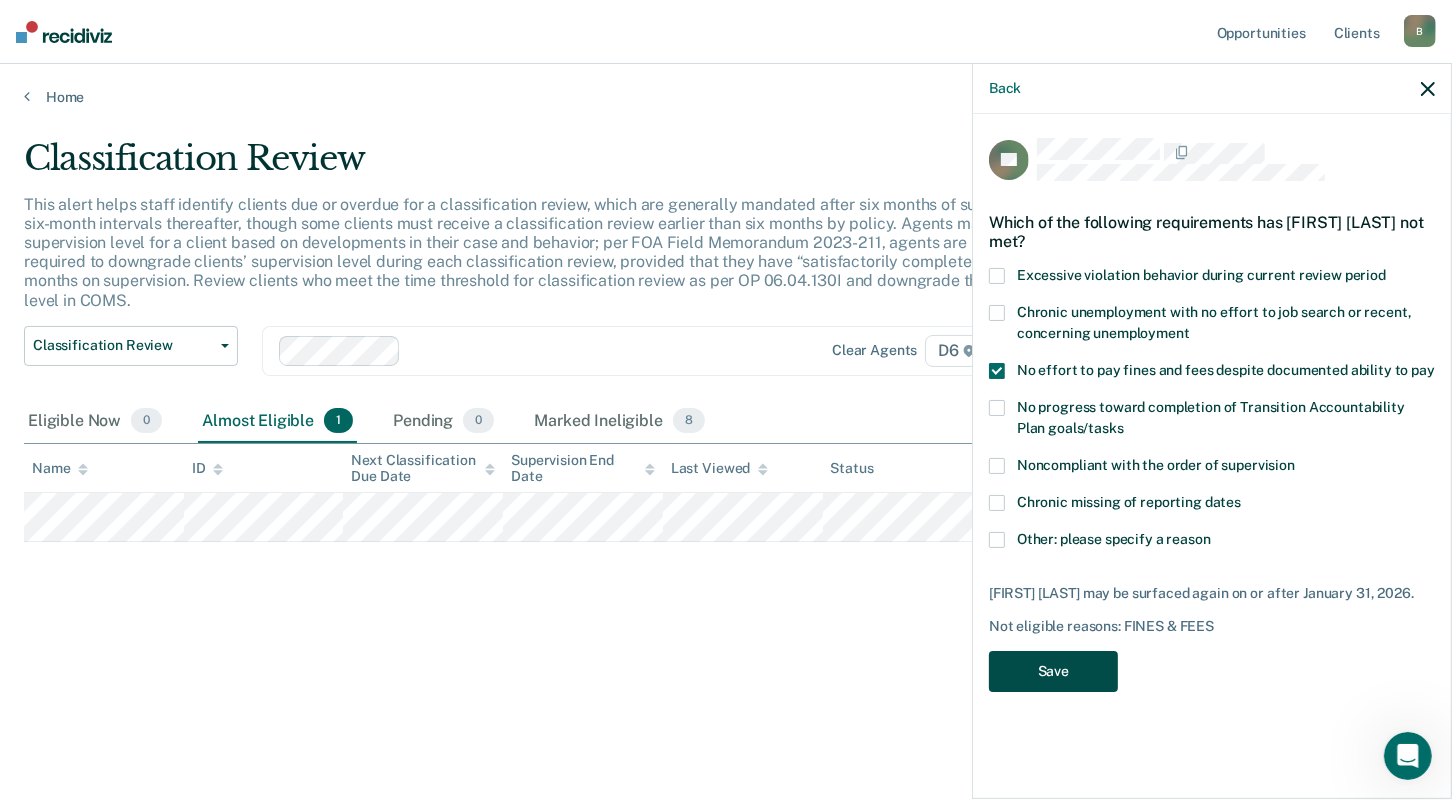 click on "Save" at bounding box center [1053, 671] 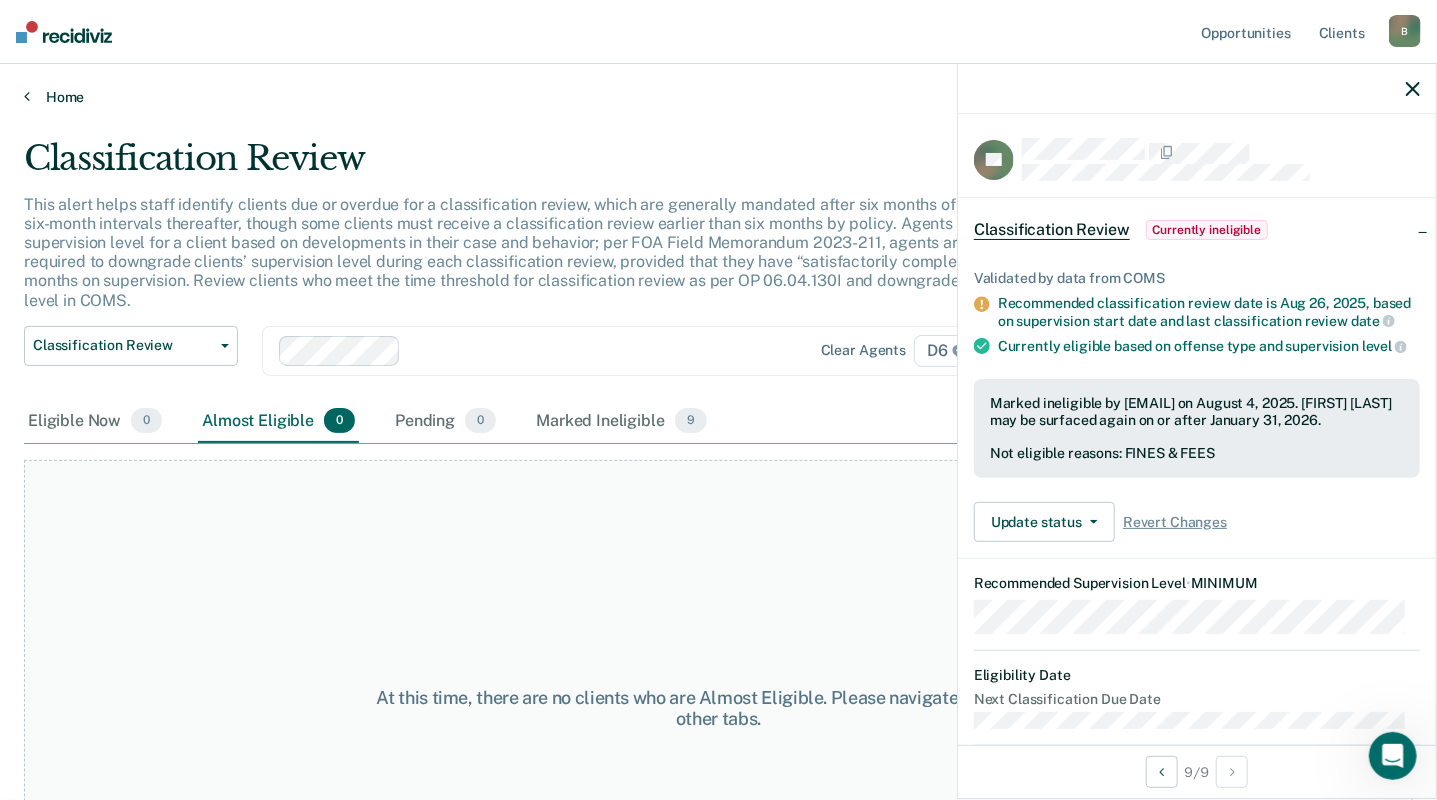 click on "Home" at bounding box center [718, 97] 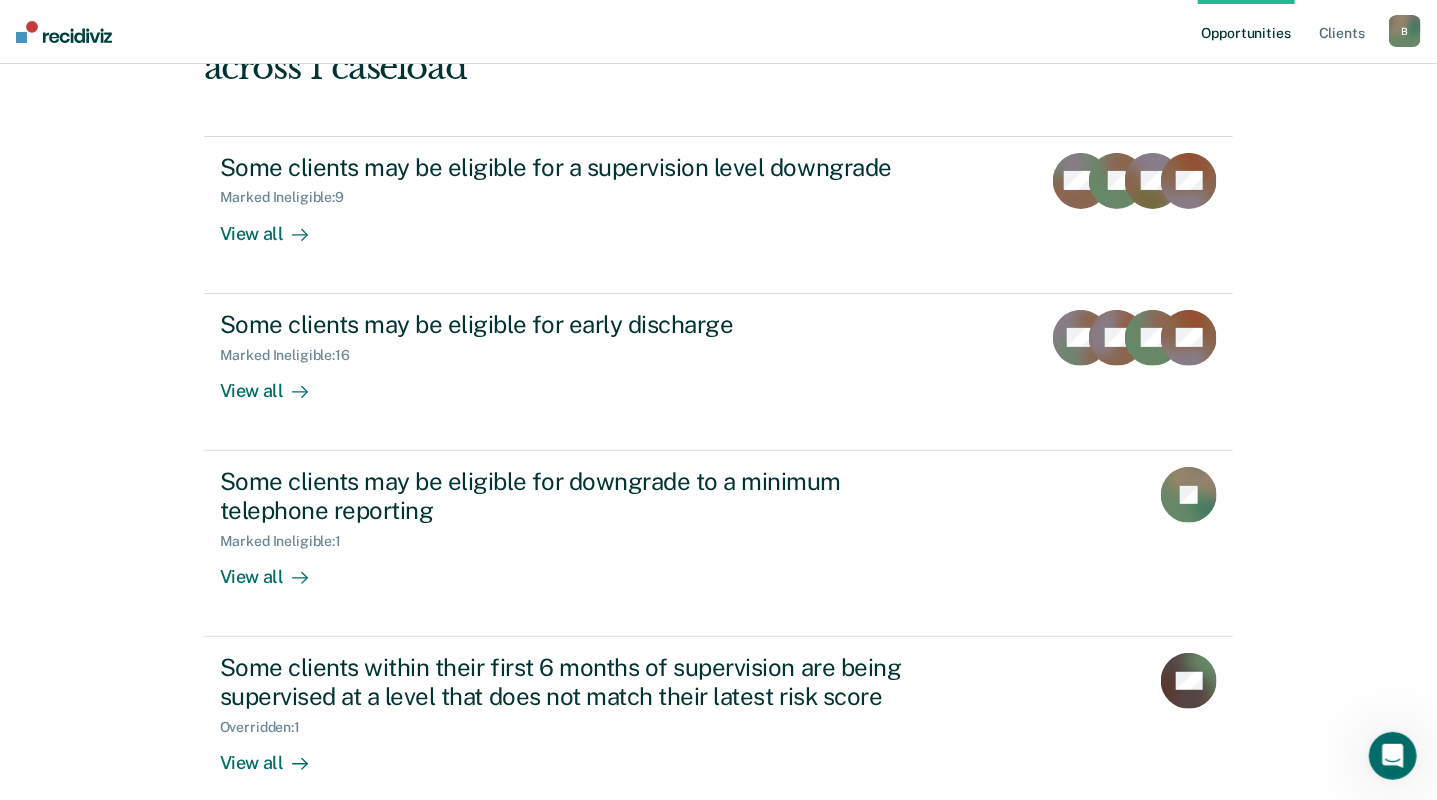 scroll, scrollTop: 0, scrollLeft: 0, axis: both 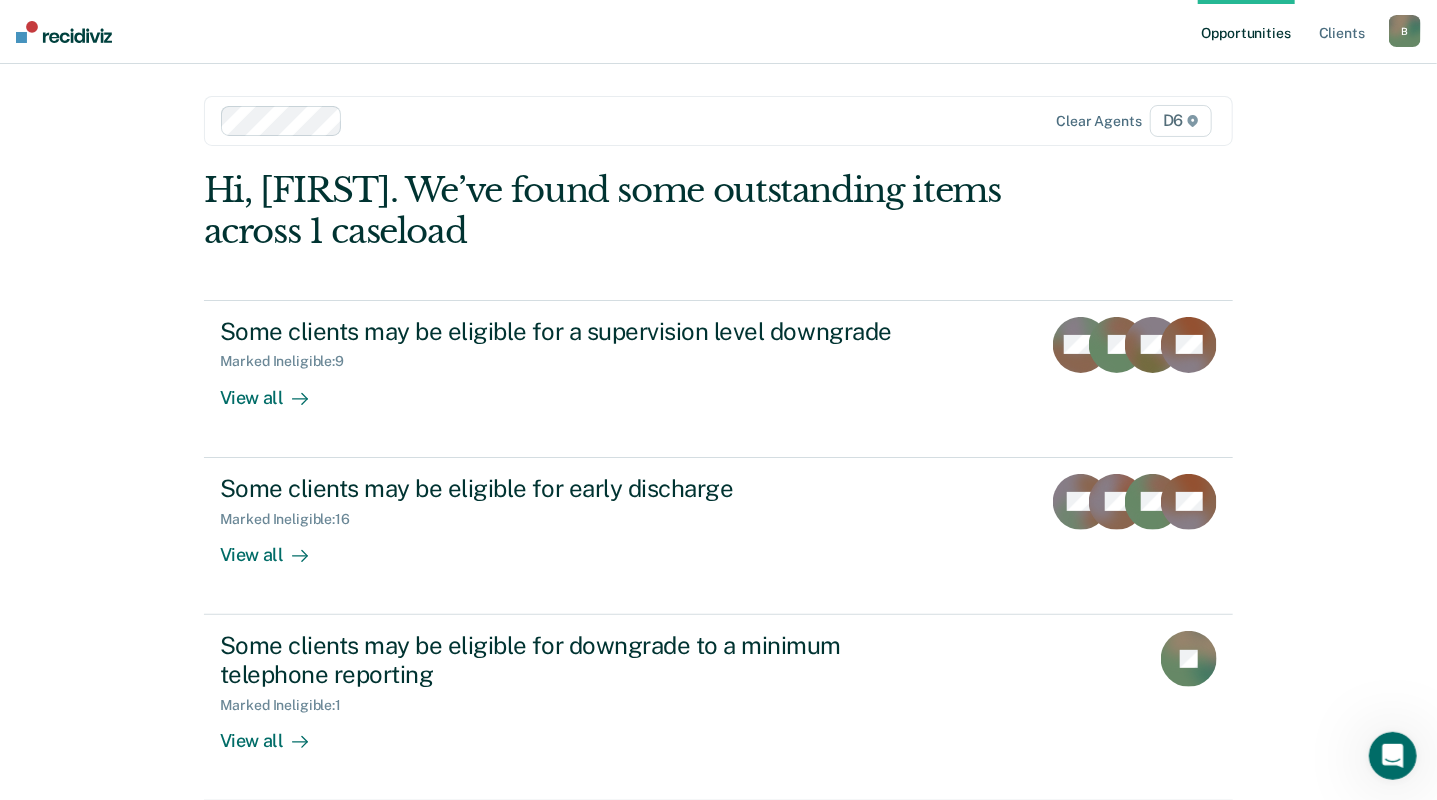 click on "B" at bounding box center [1405, 31] 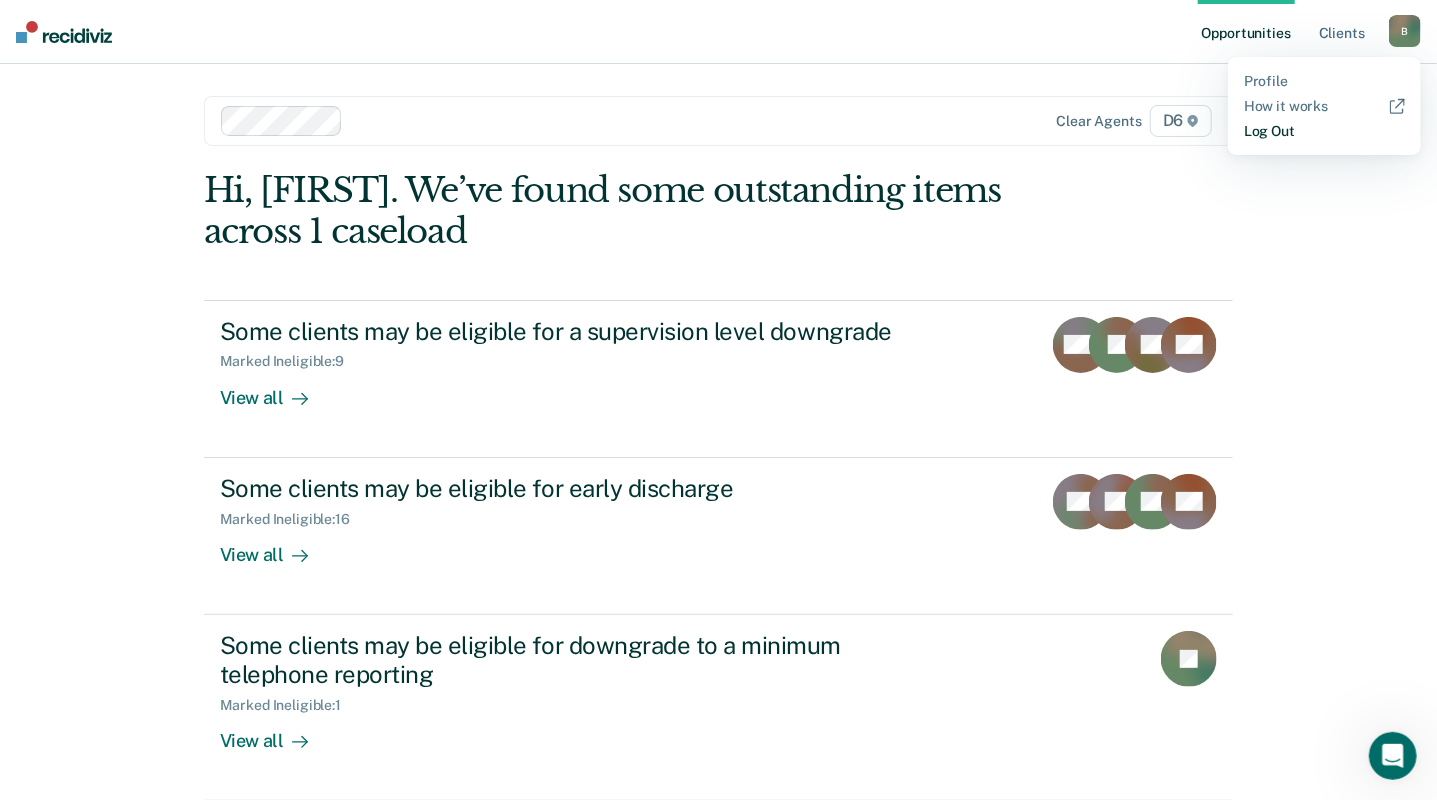 click on "Log Out" at bounding box center (1324, 131) 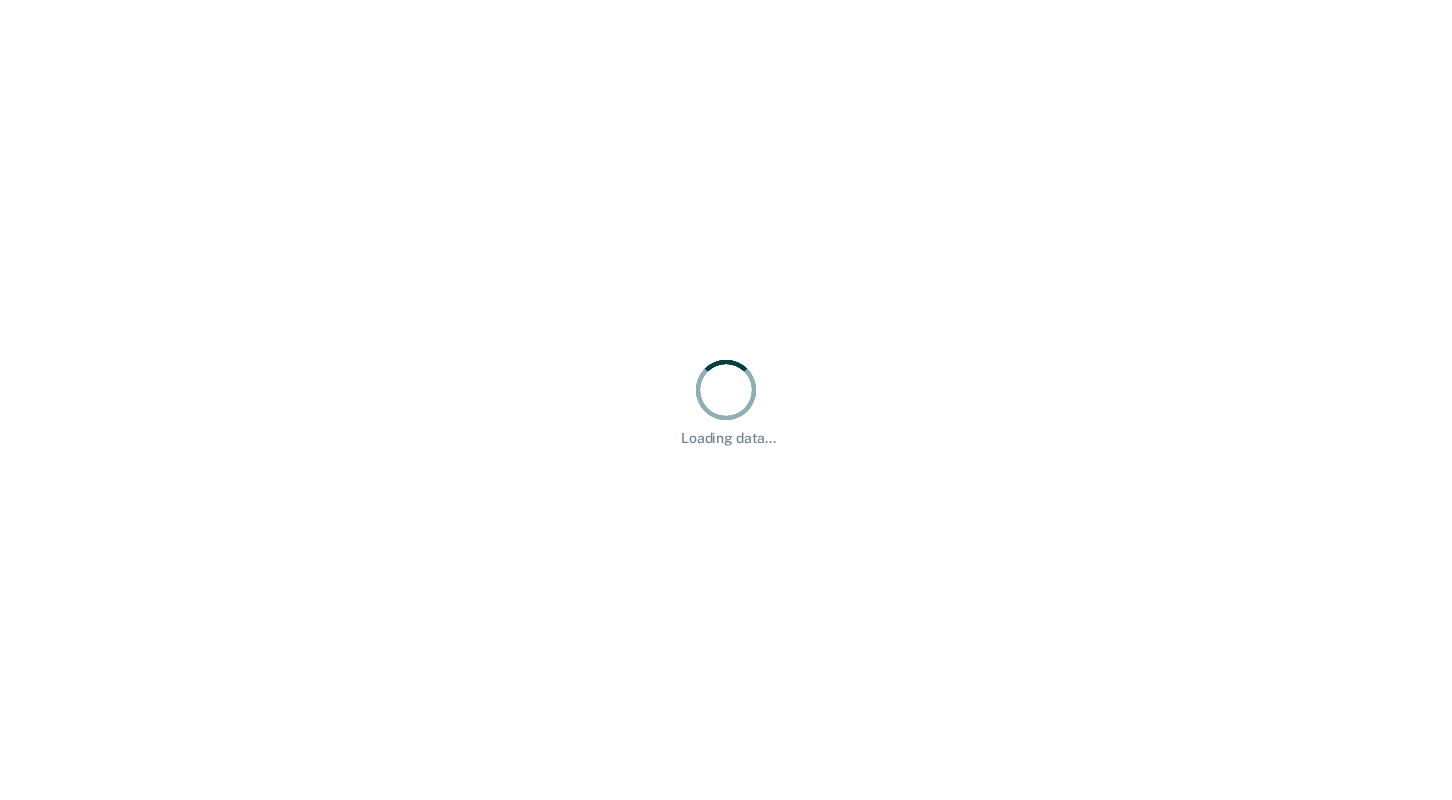 scroll, scrollTop: 0, scrollLeft: 0, axis: both 